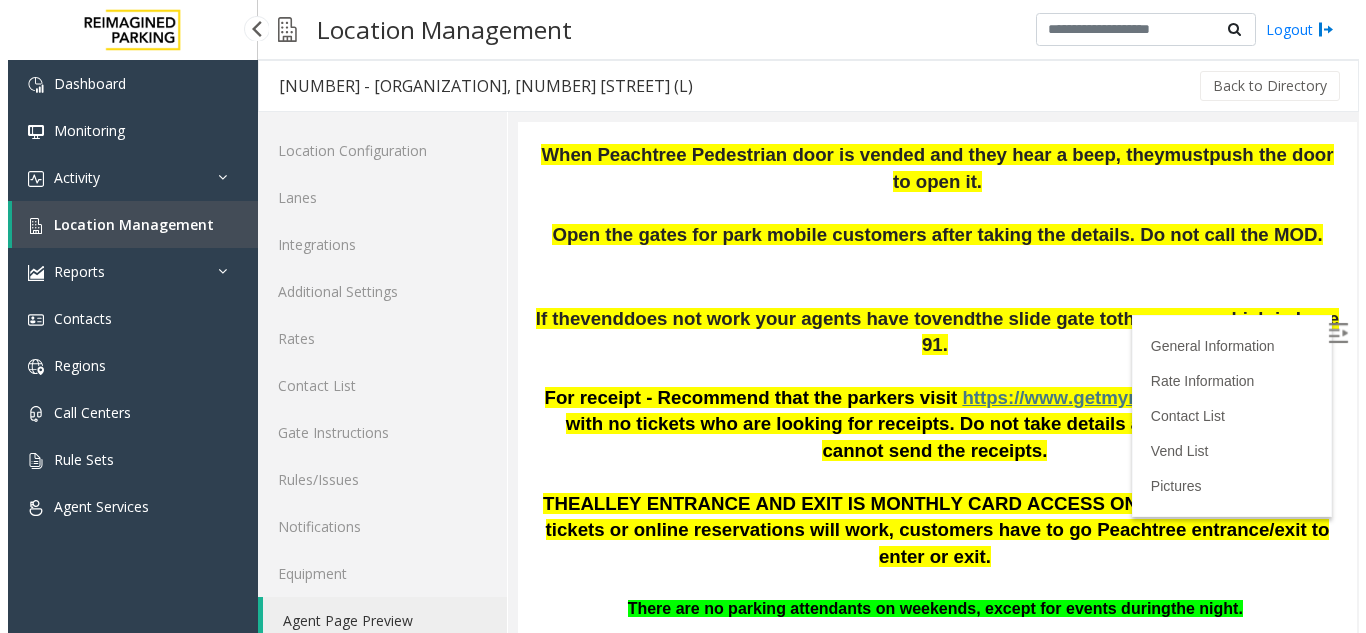 scroll, scrollTop: 400, scrollLeft: 0, axis: vertical 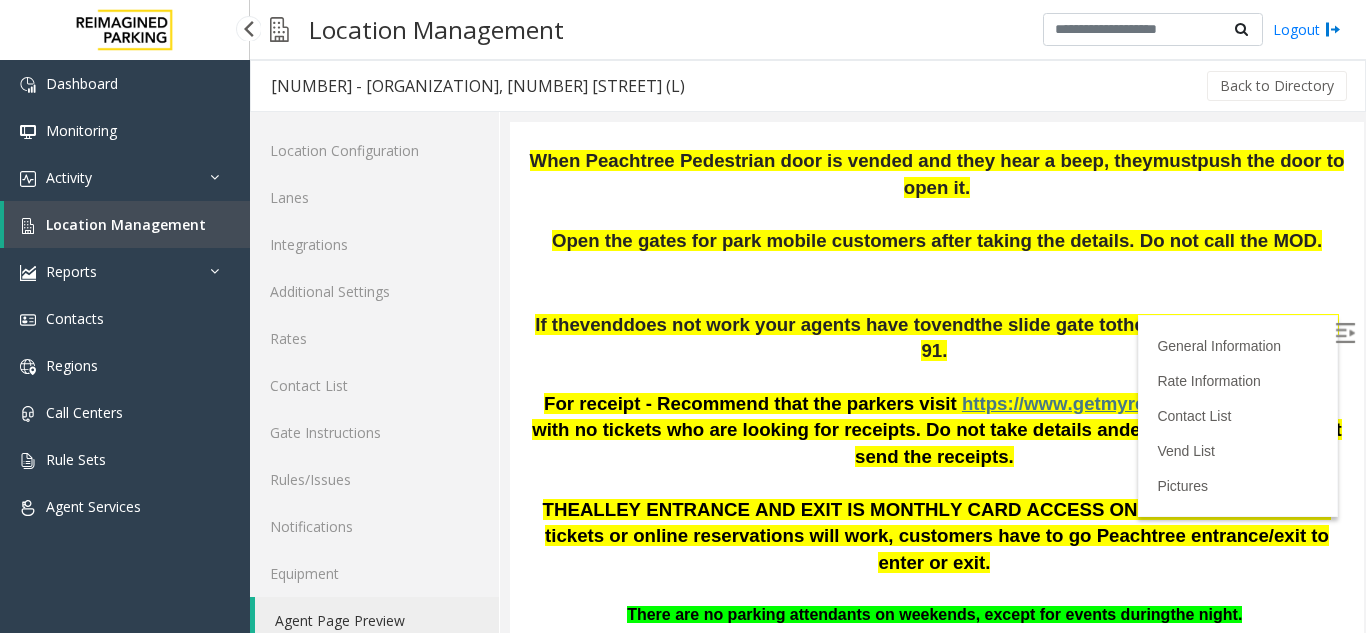 click on "Location Management" at bounding box center [127, 224] 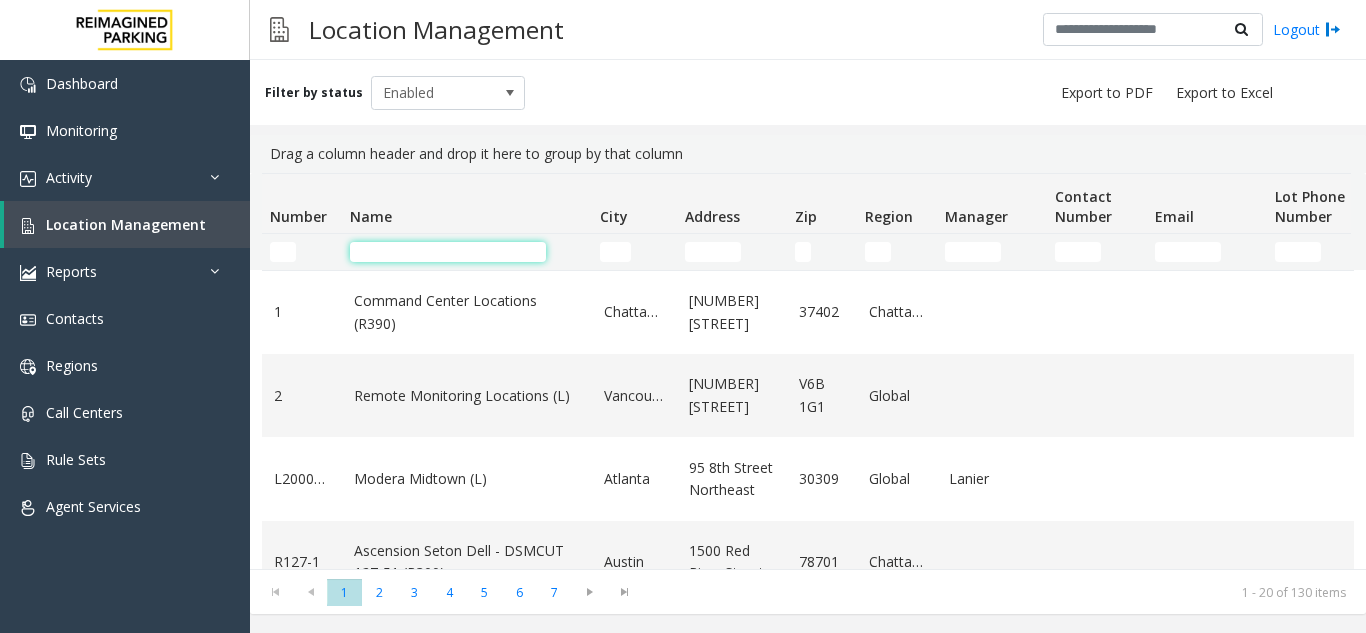 click 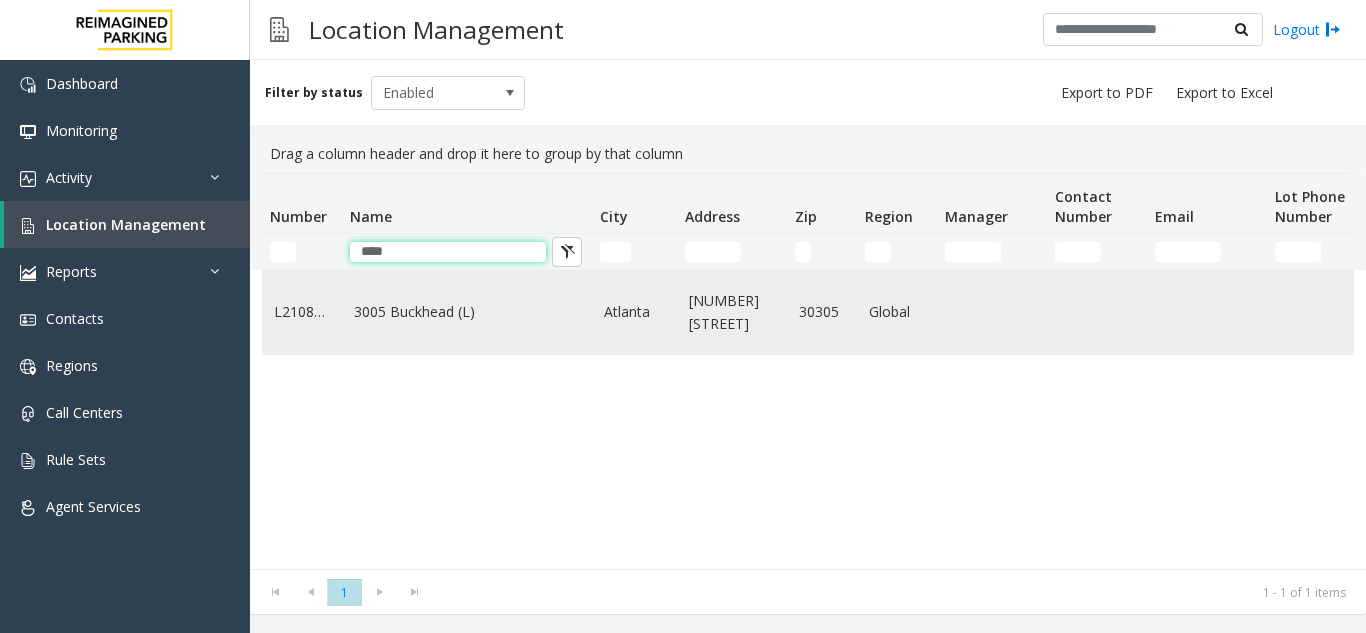 type on "****" 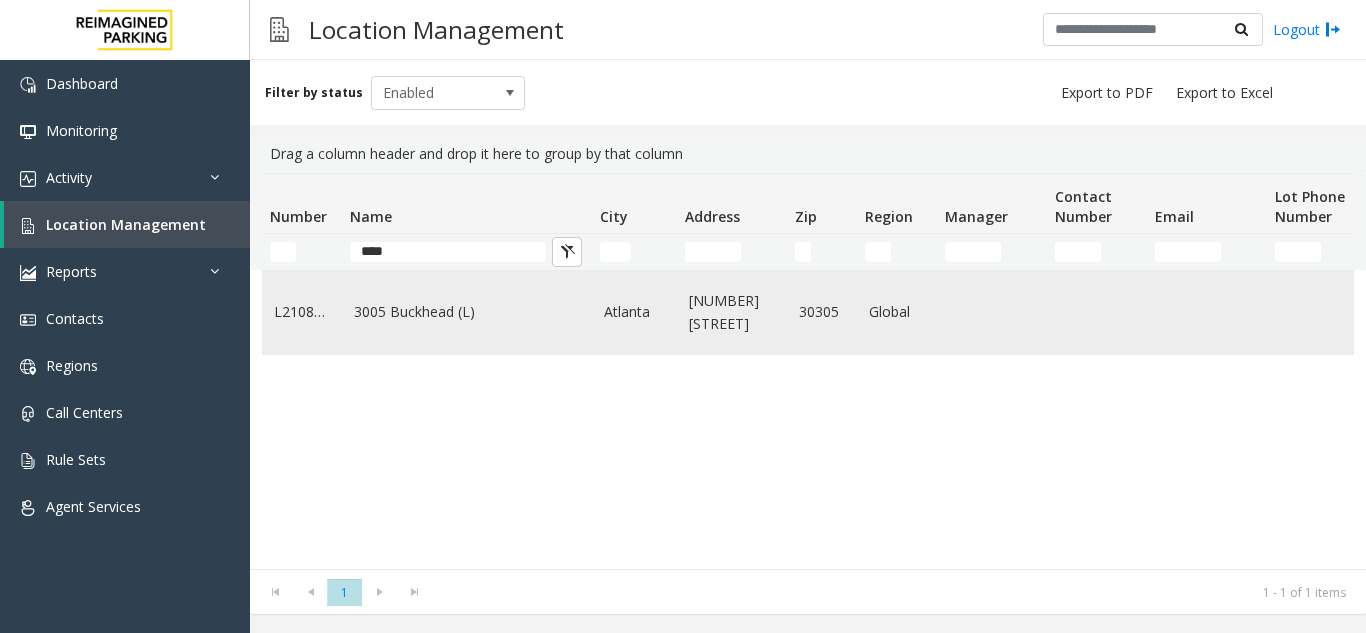 click on "3005 Buckhead (L)" 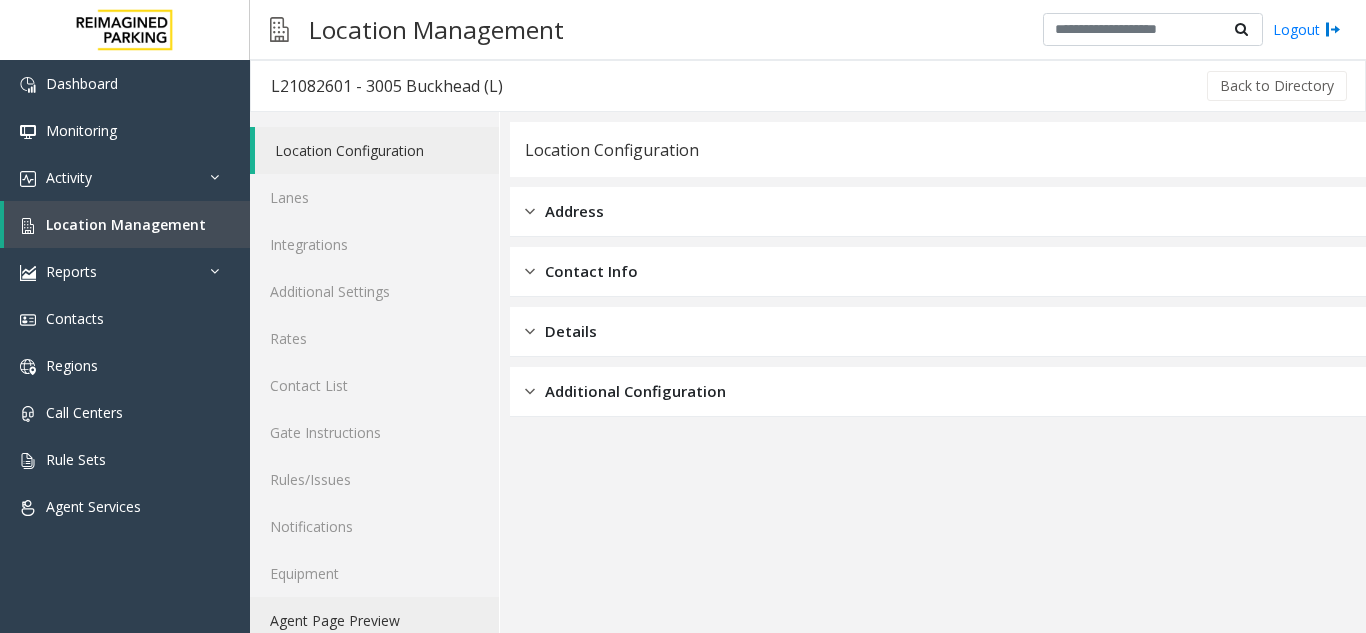 click on "Agent Page Preview" 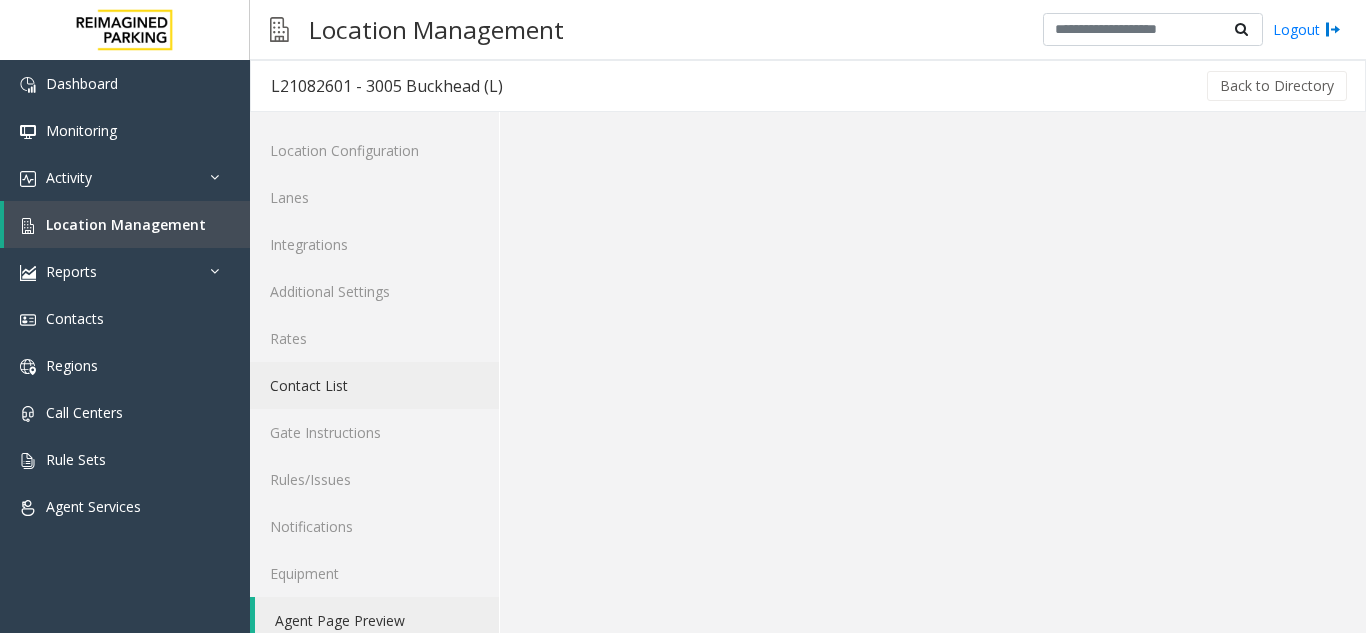 click on "Contact List" 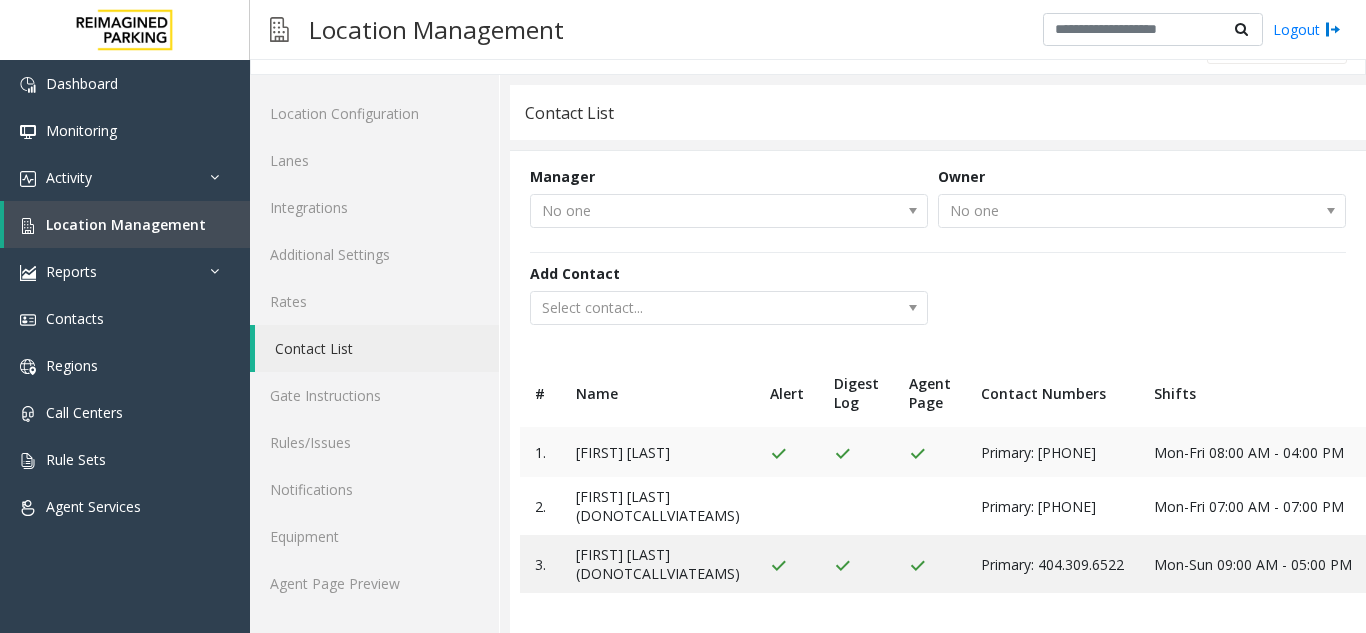 scroll, scrollTop: 174, scrollLeft: 0, axis: vertical 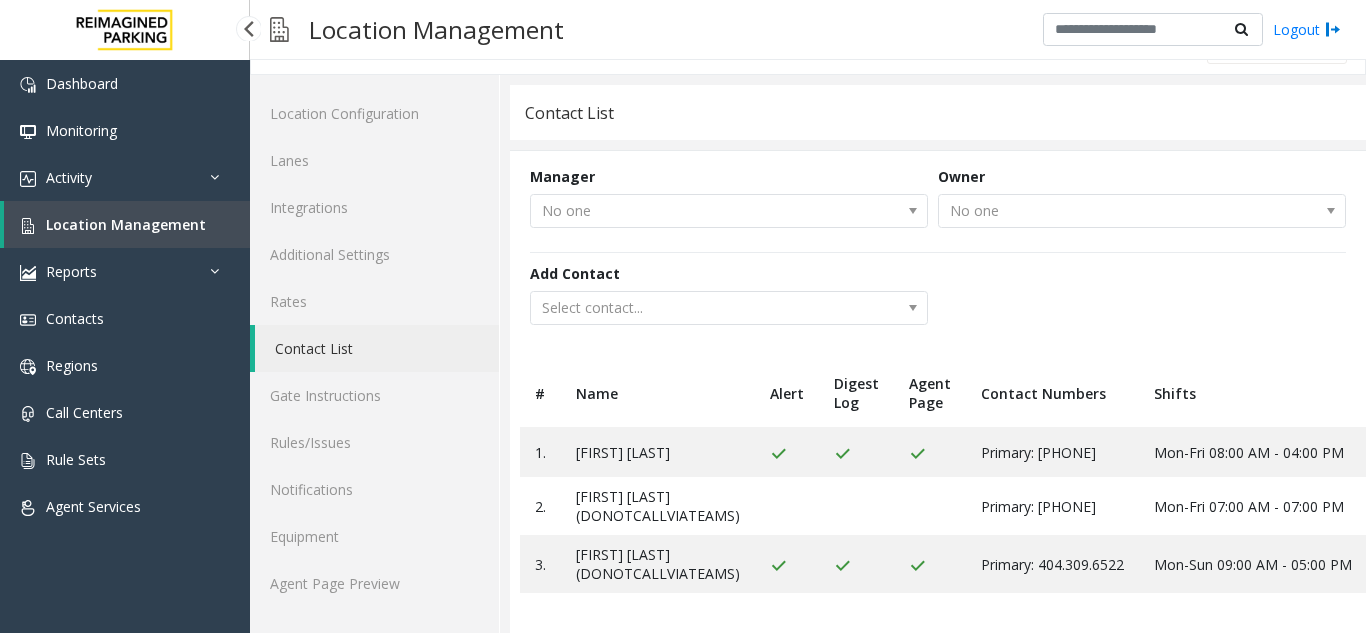 click on "Location Management" at bounding box center (126, 224) 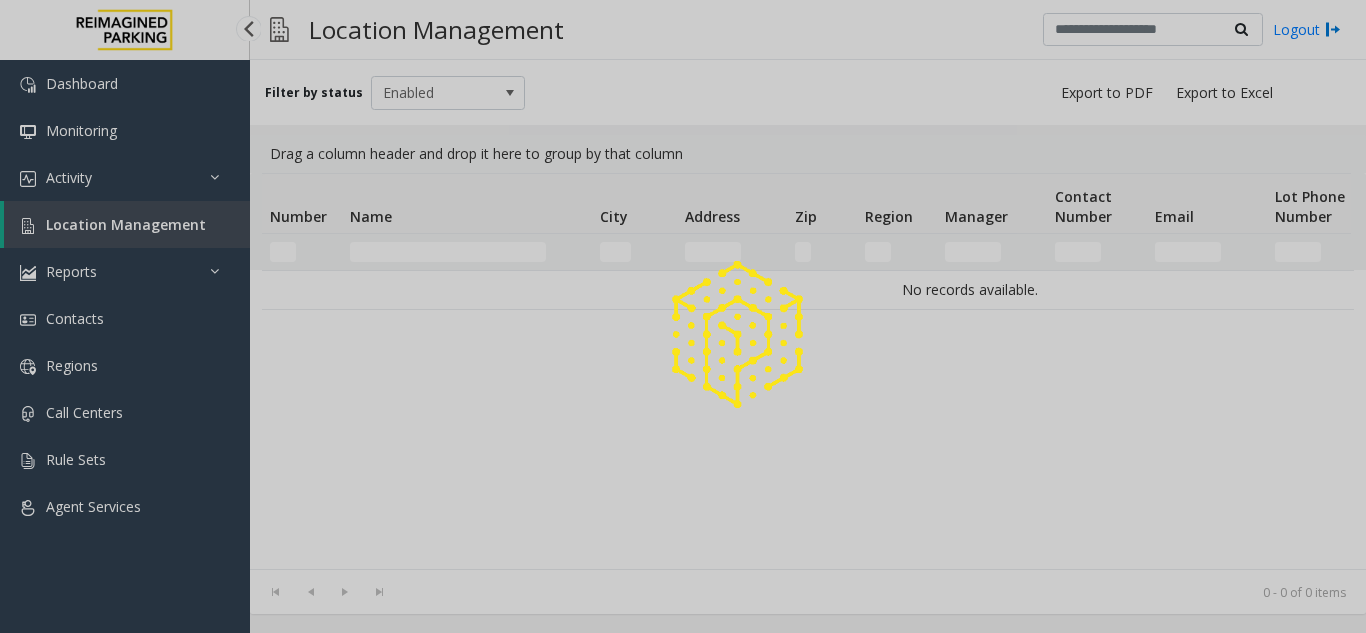 scroll, scrollTop: 0, scrollLeft: 0, axis: both 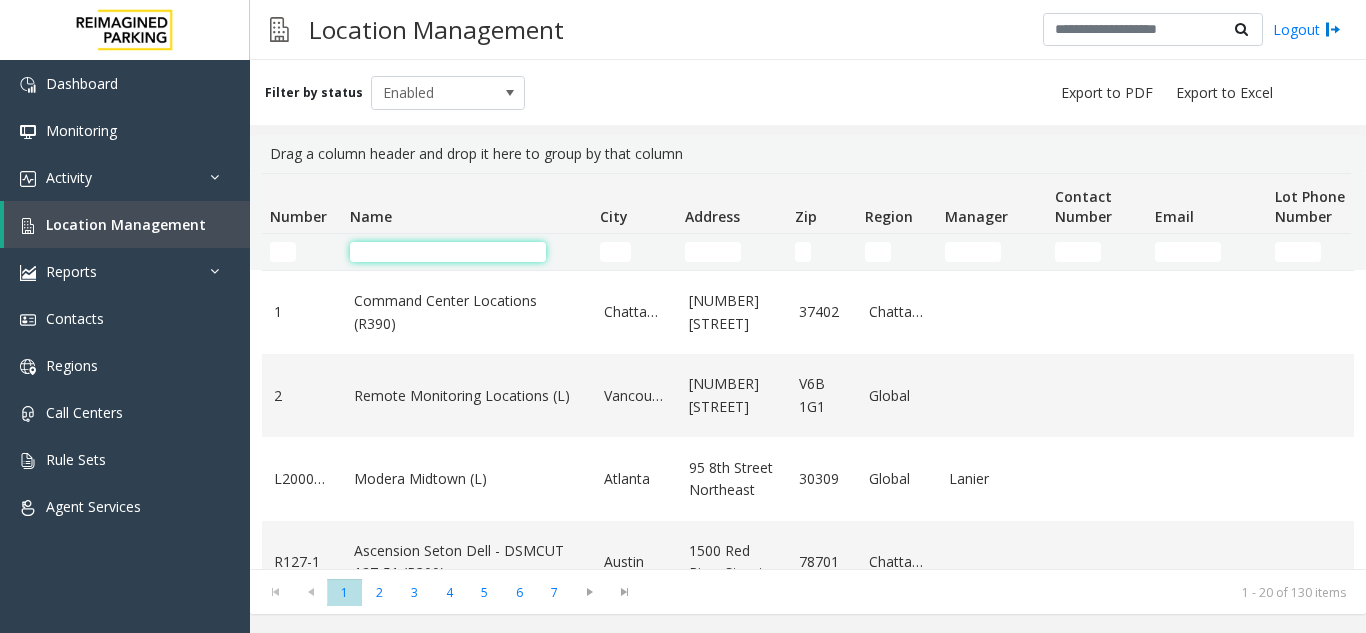 click 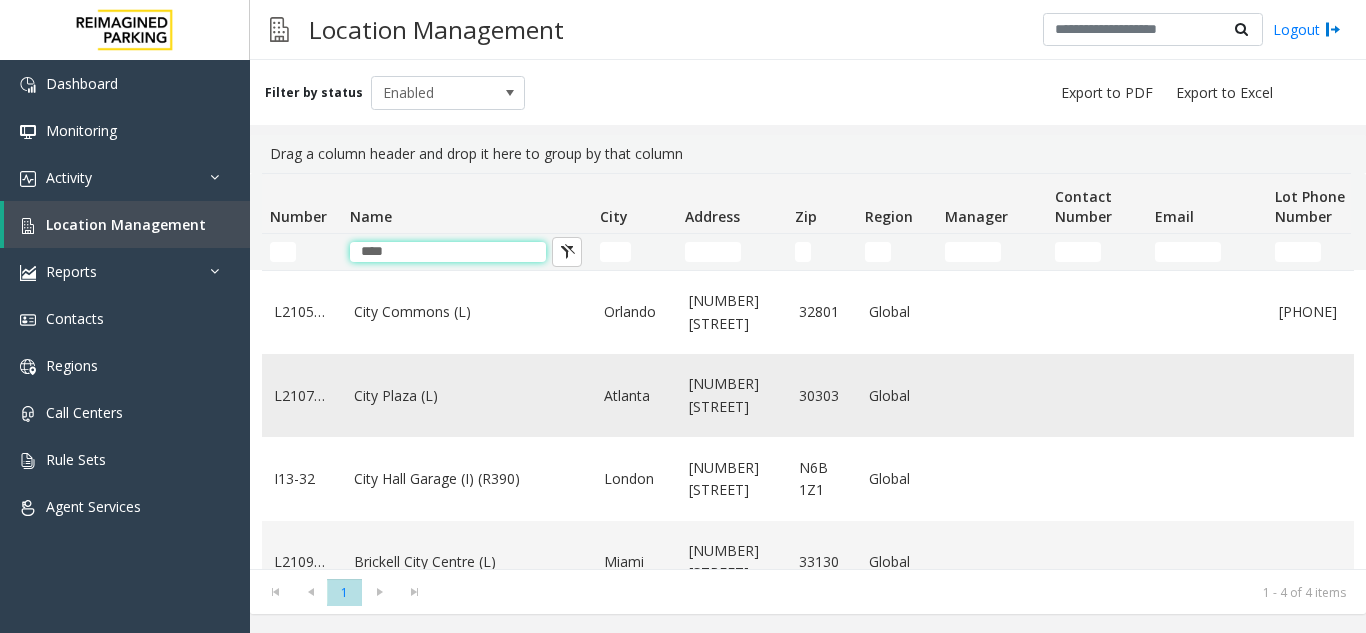 type on "****" 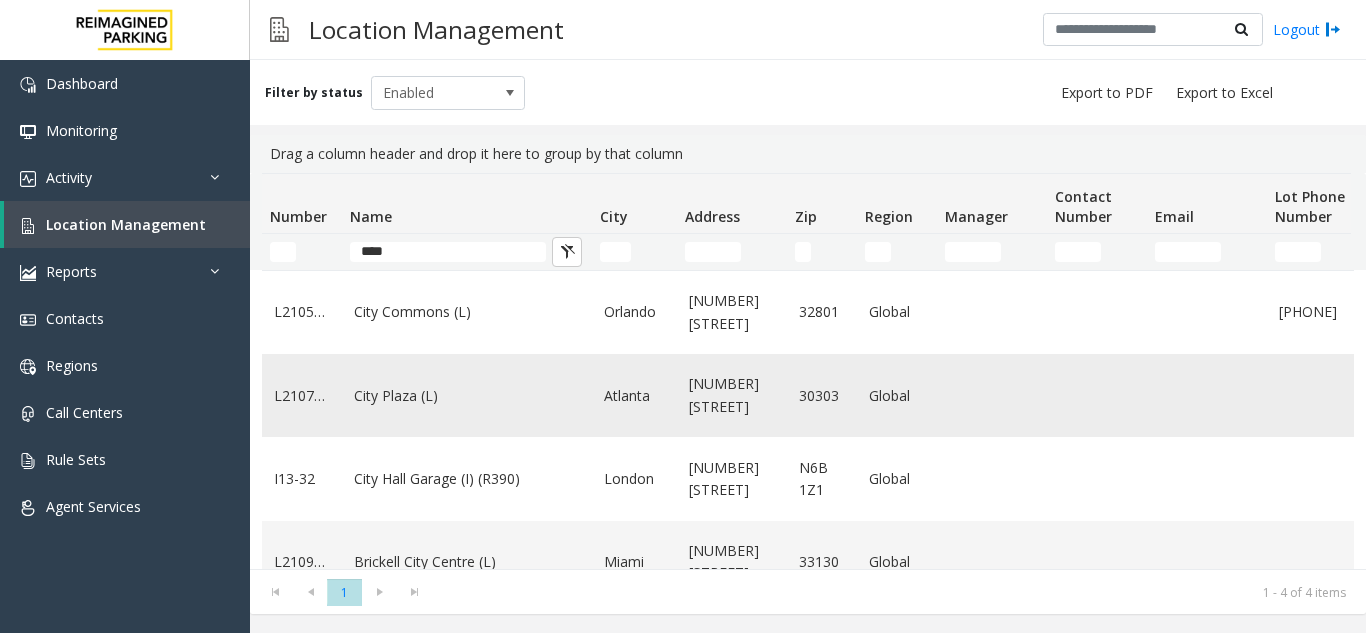 click on "City Plaza (L)" 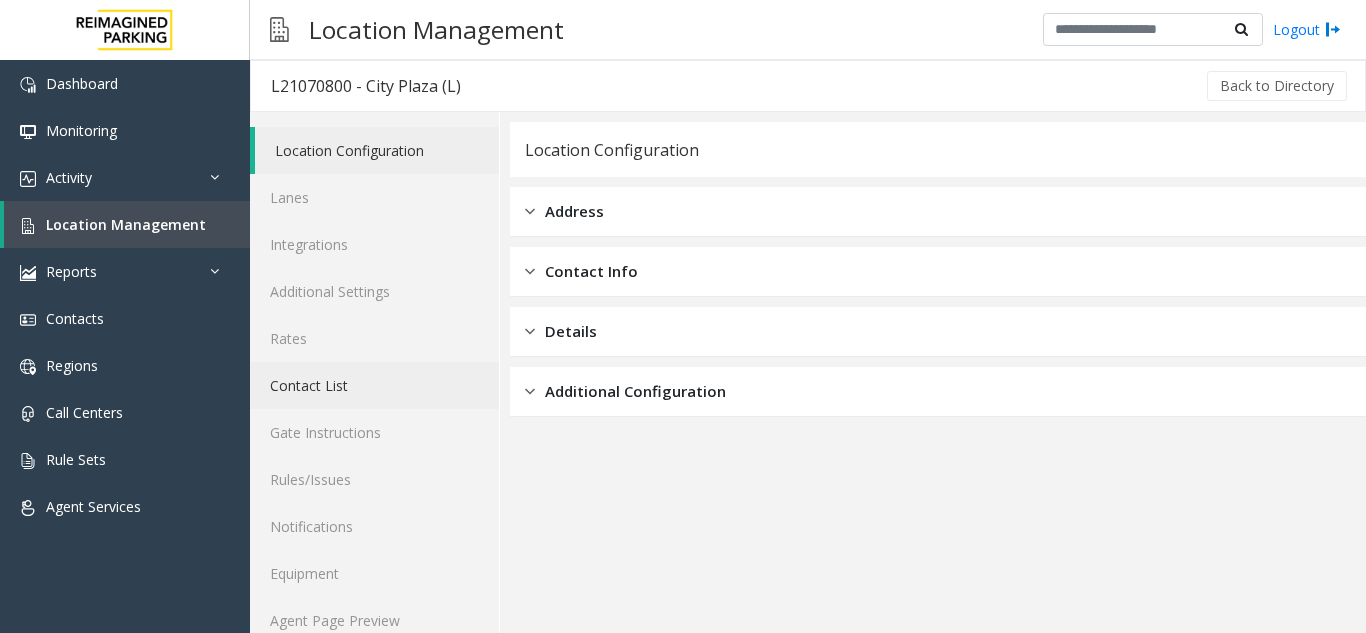 click on "Contact List" 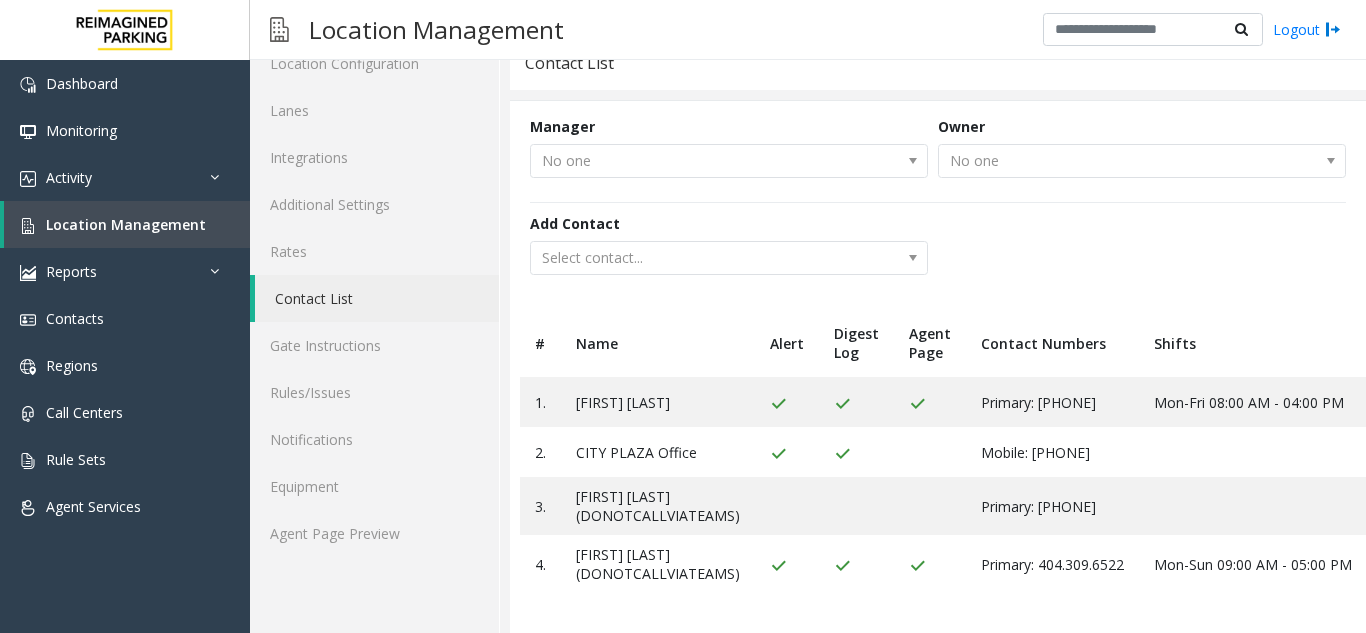 scroll, scrollTop: 251, scrollLeft: 0, axis: vertical 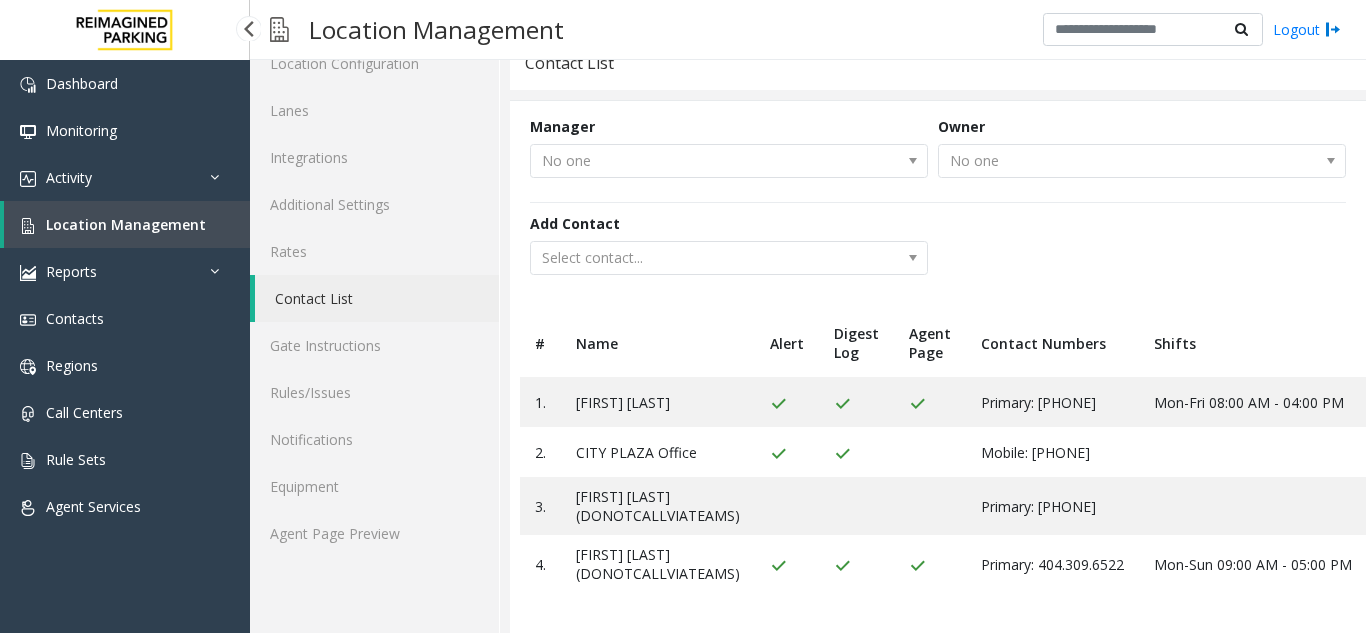 click on "Location Management" at bounding box center (127, 224) 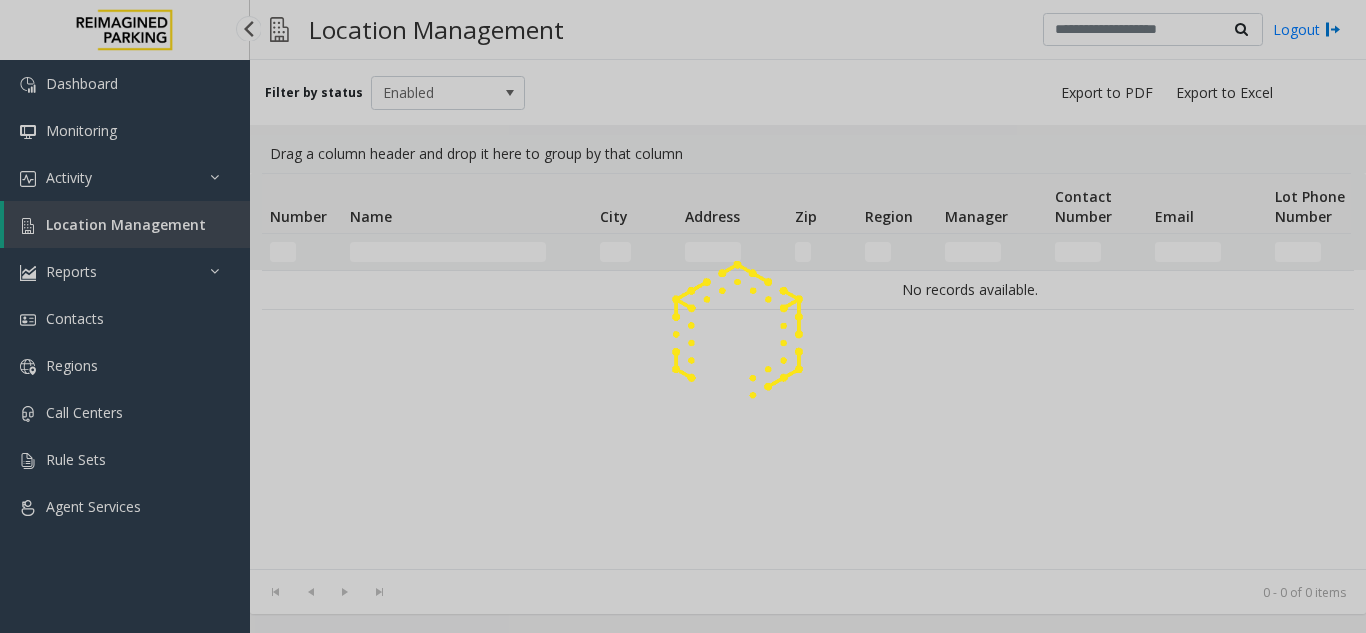 scroll, scrollTop: 0, scrollLeft: 0, axis: both 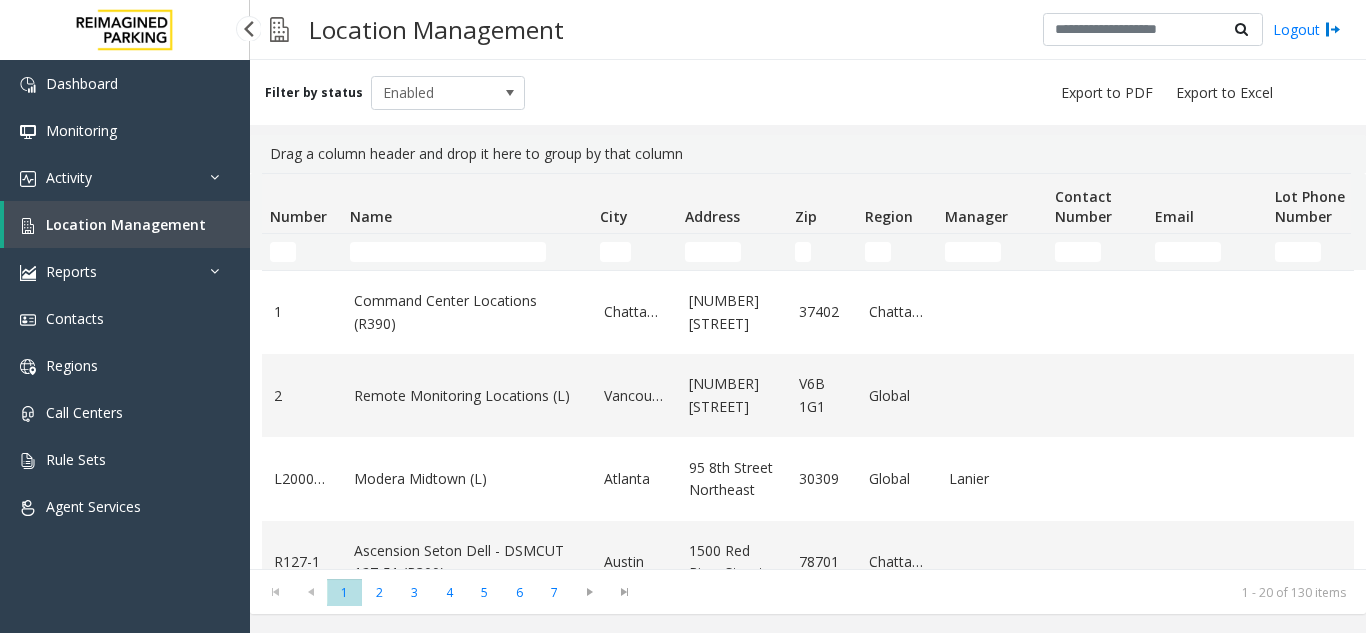 click 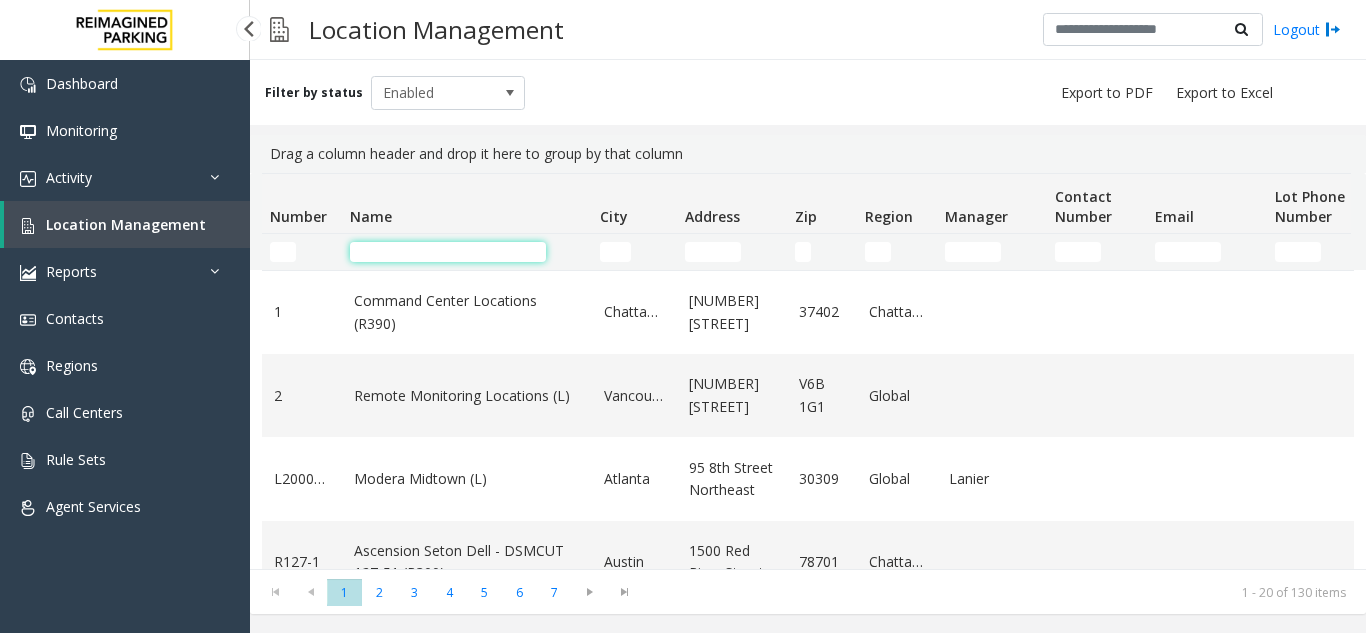 click 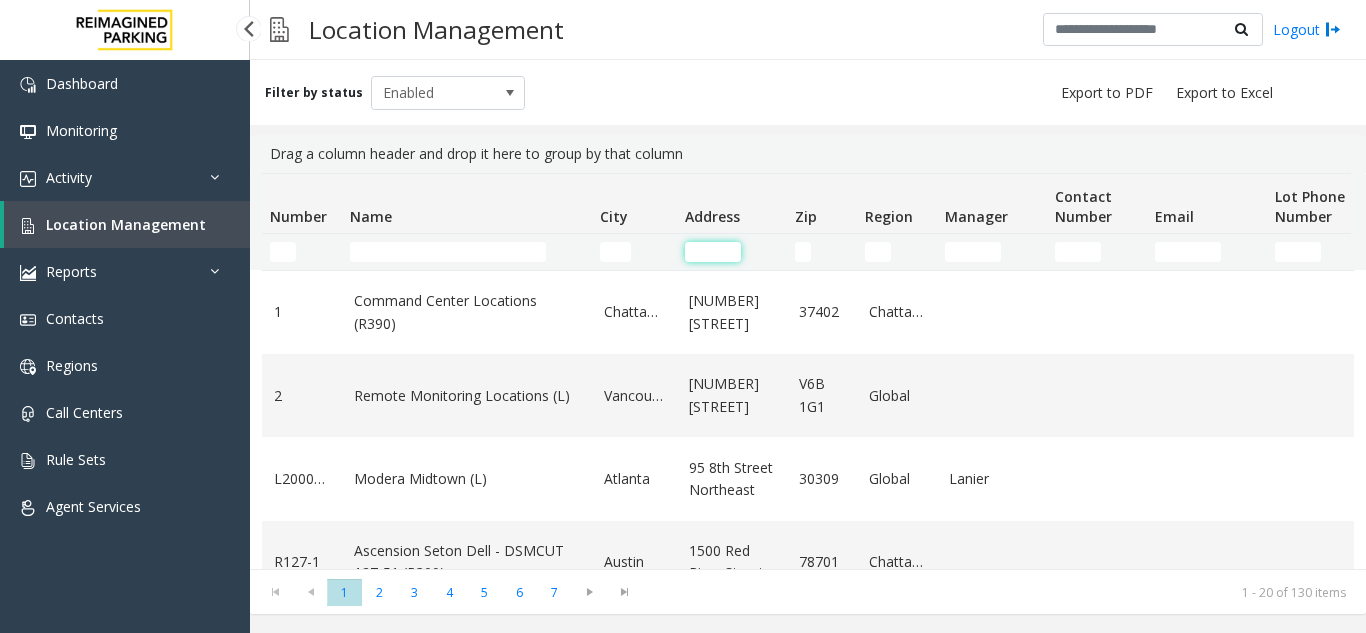 click 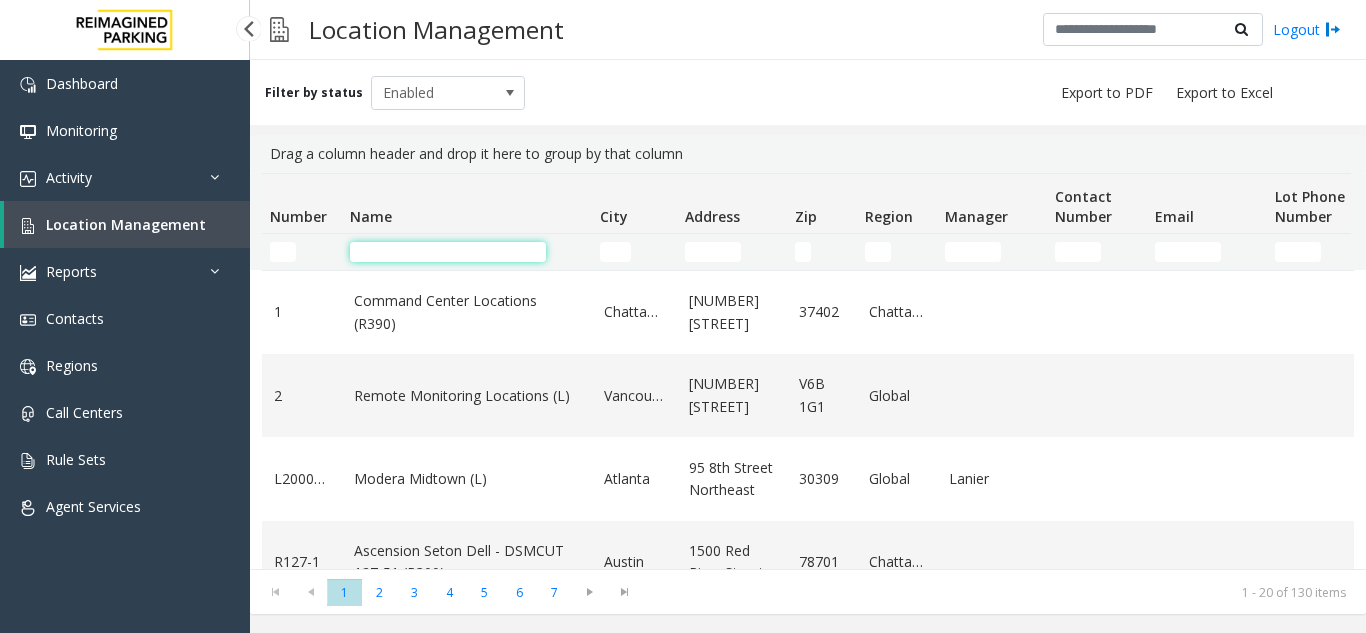 click 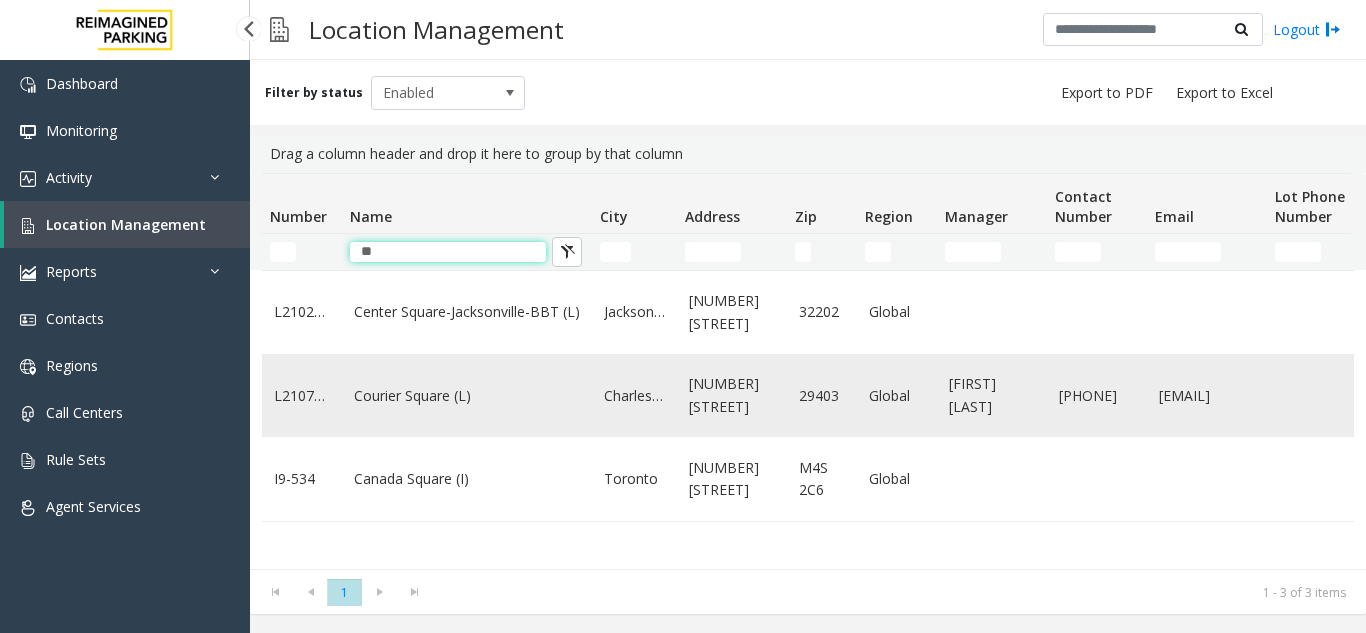 type on "**" 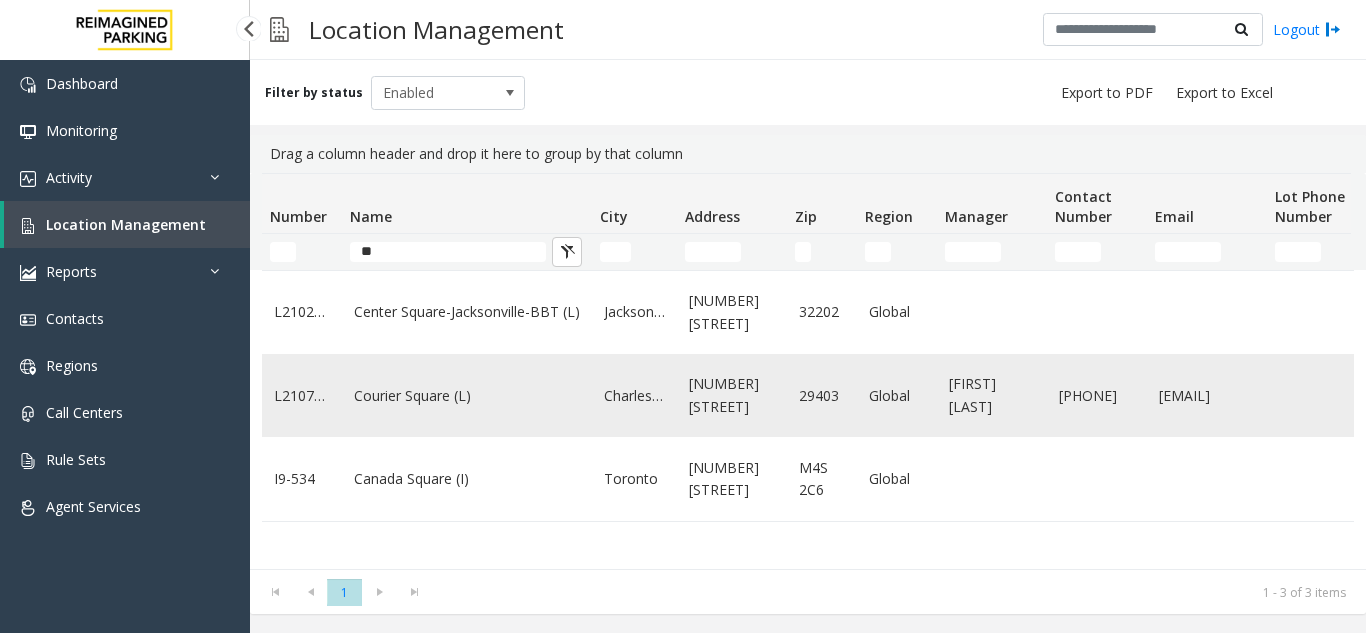 click on "Courier Square (L)" 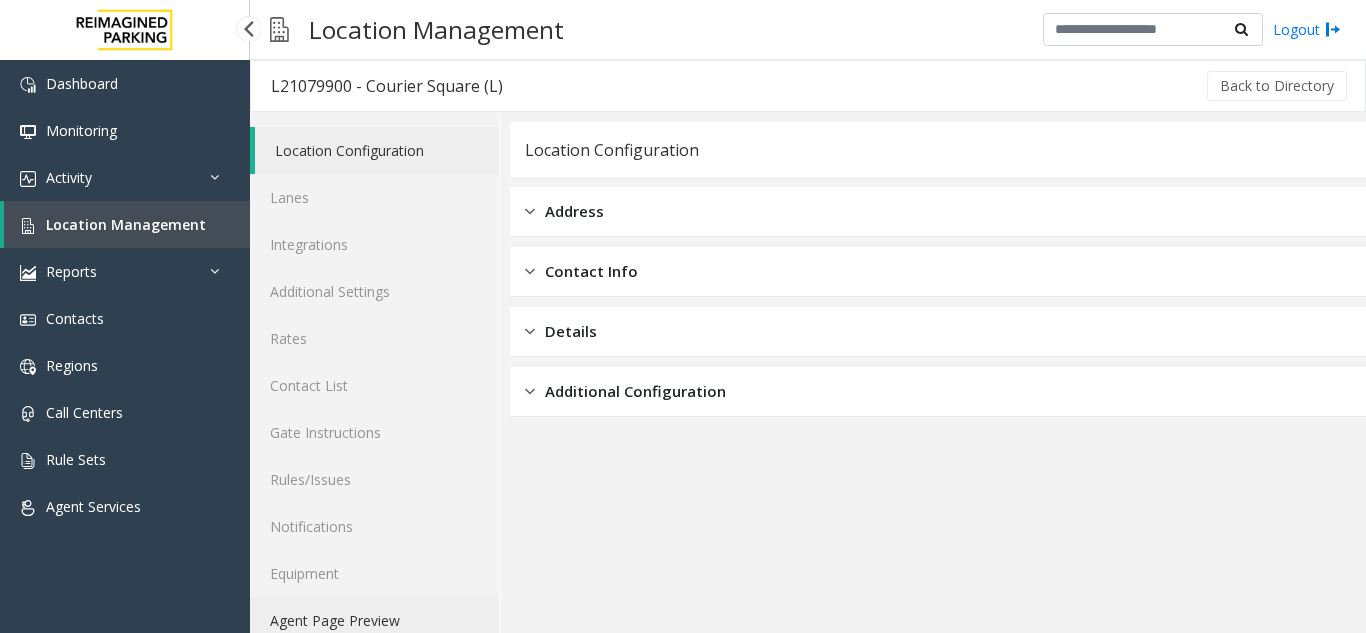 click on "Agent Page Preview" 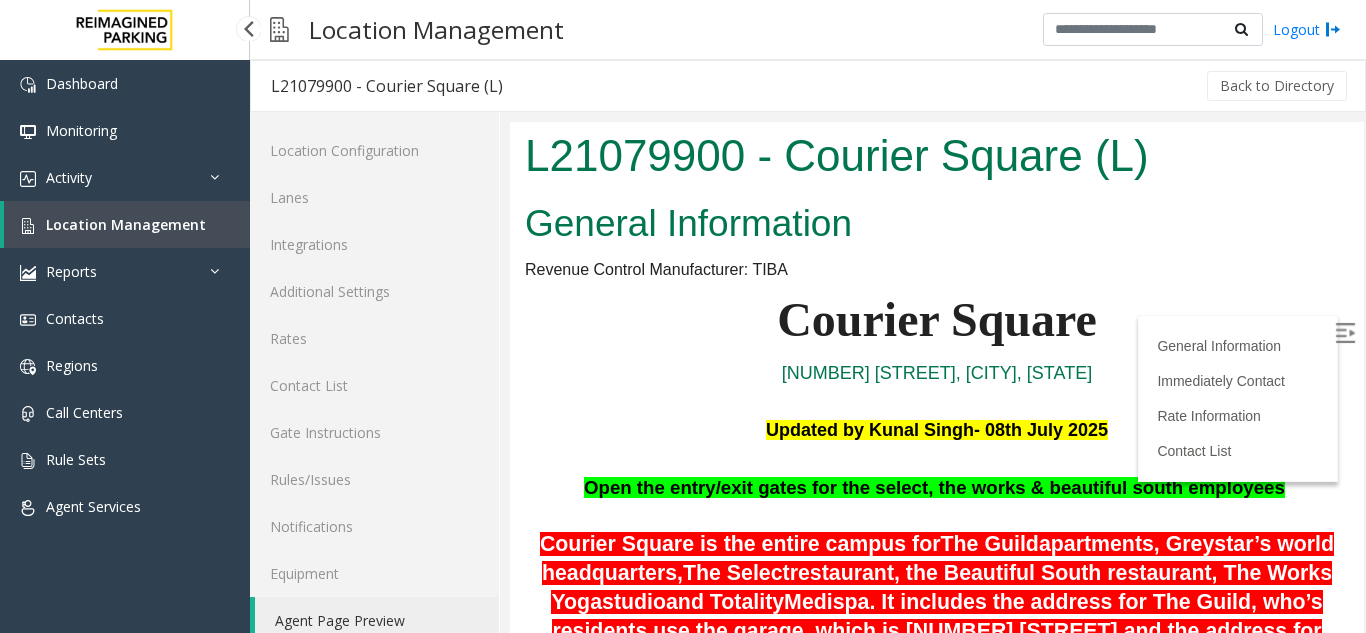 scroll, scrollTop: 0, scrollLeft: 0, axis: both 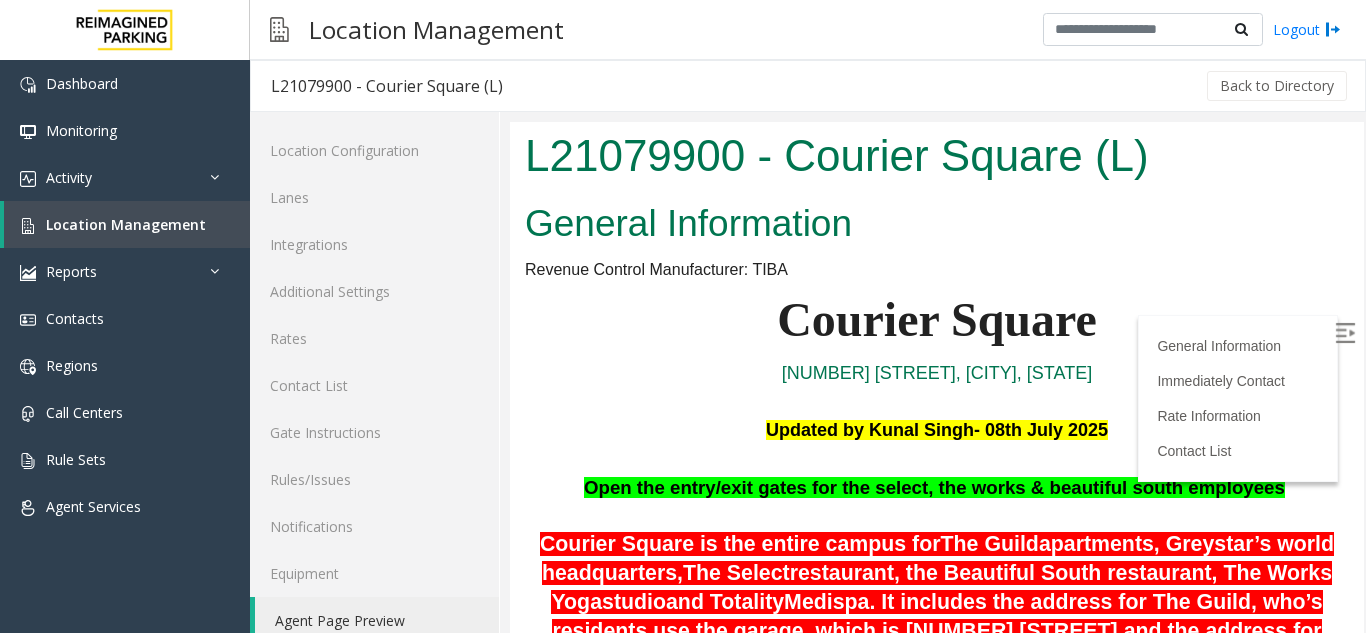 click on "L21079900 - Courier Square (L)" at bounding box center (937, 156) 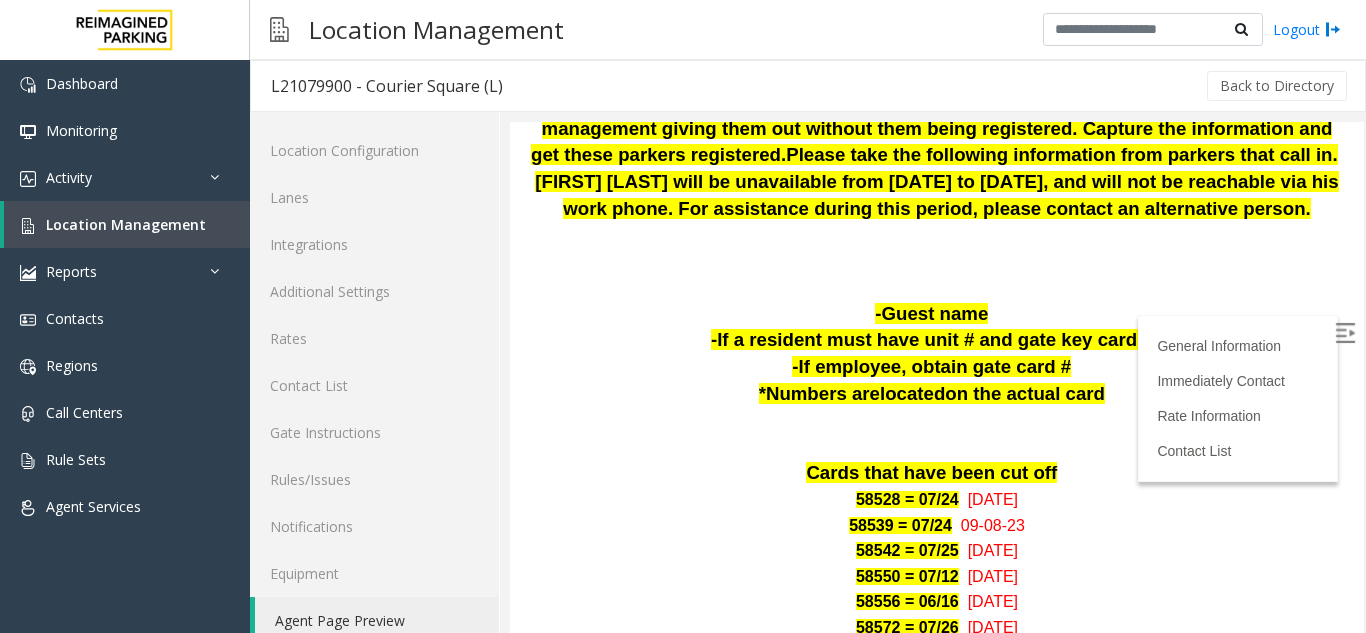 scroll, scrollTop: 600, scrollLeft: 0, axis: vertical 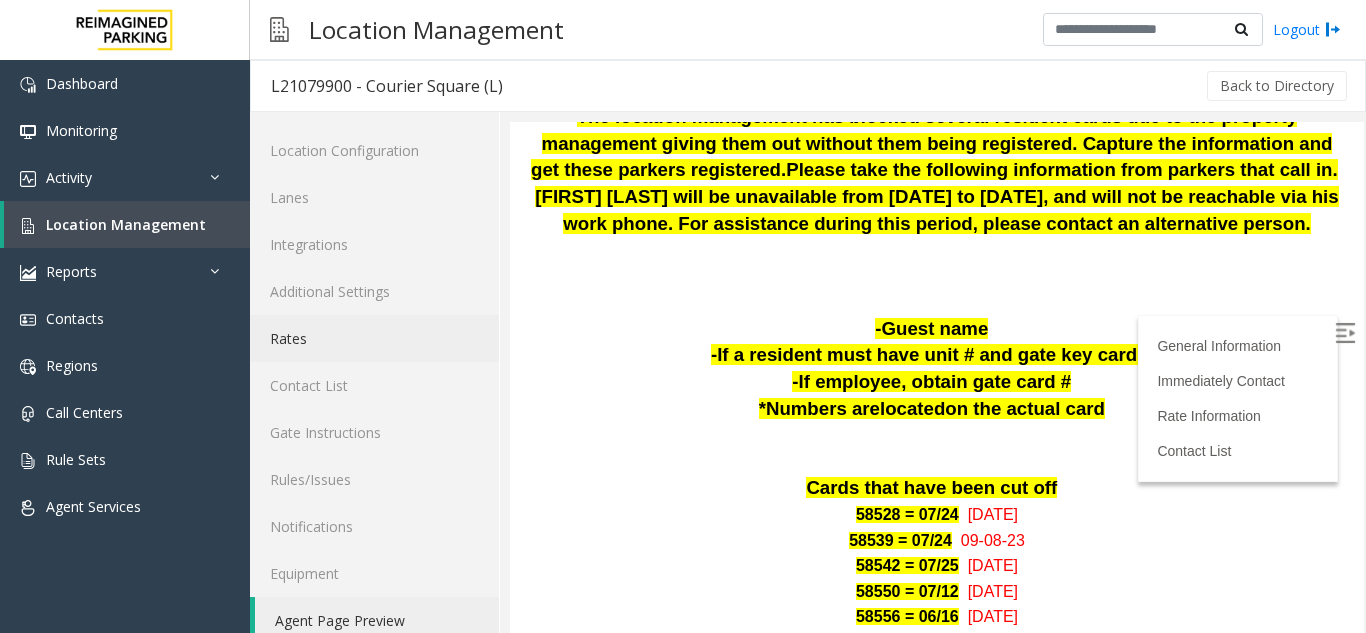 click on "Rates" 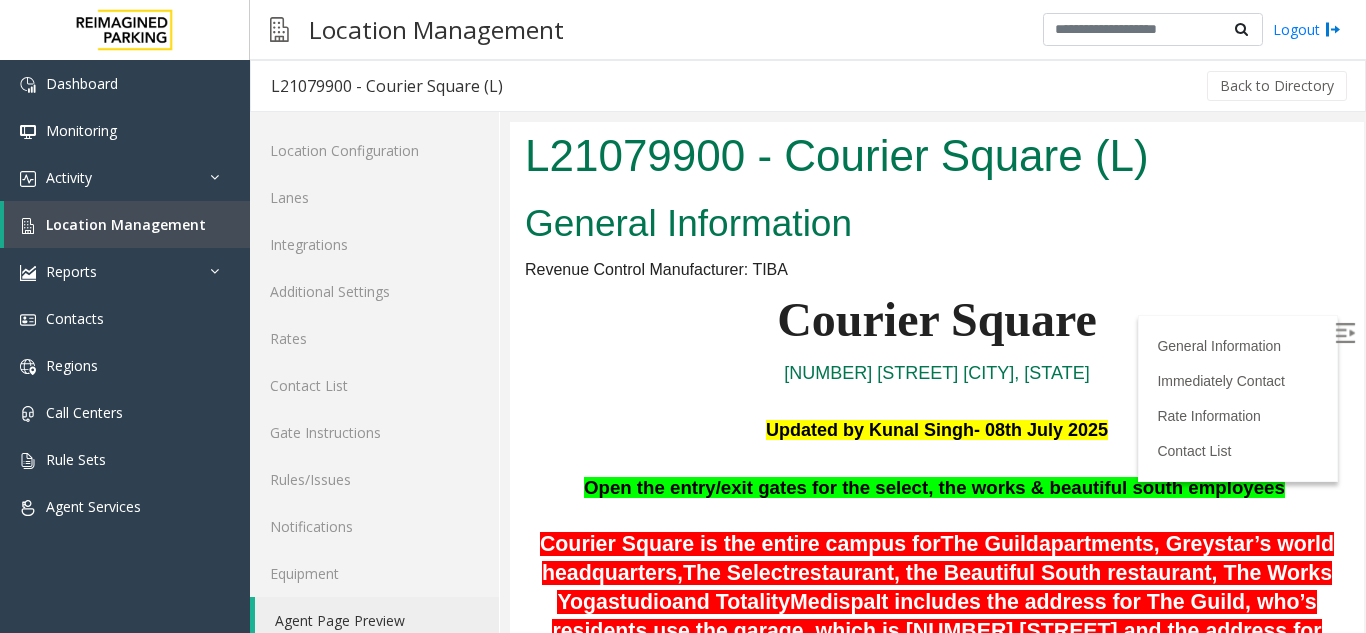 scroll, scrollTop: 0, scrollLeft: 0, axis: both 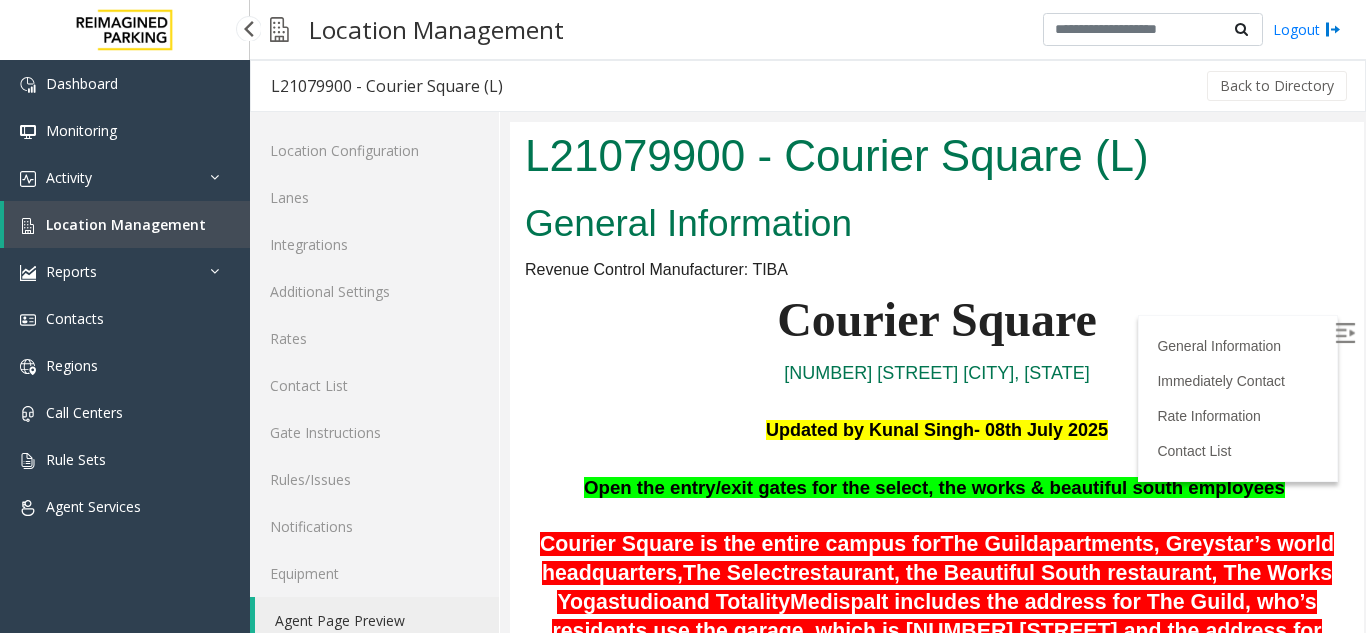 click on "Location Management" at bounding box center [127, 224] 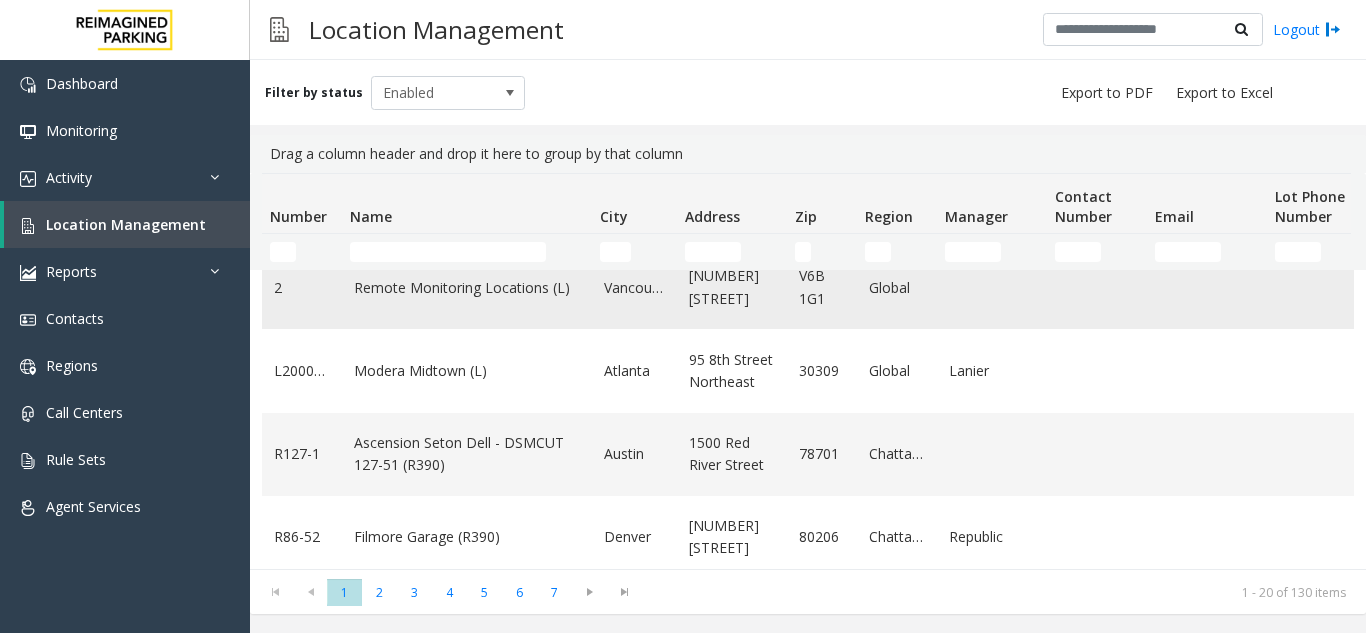 scroll, scrollTop: 0, scrollLeft: 0, axis: both 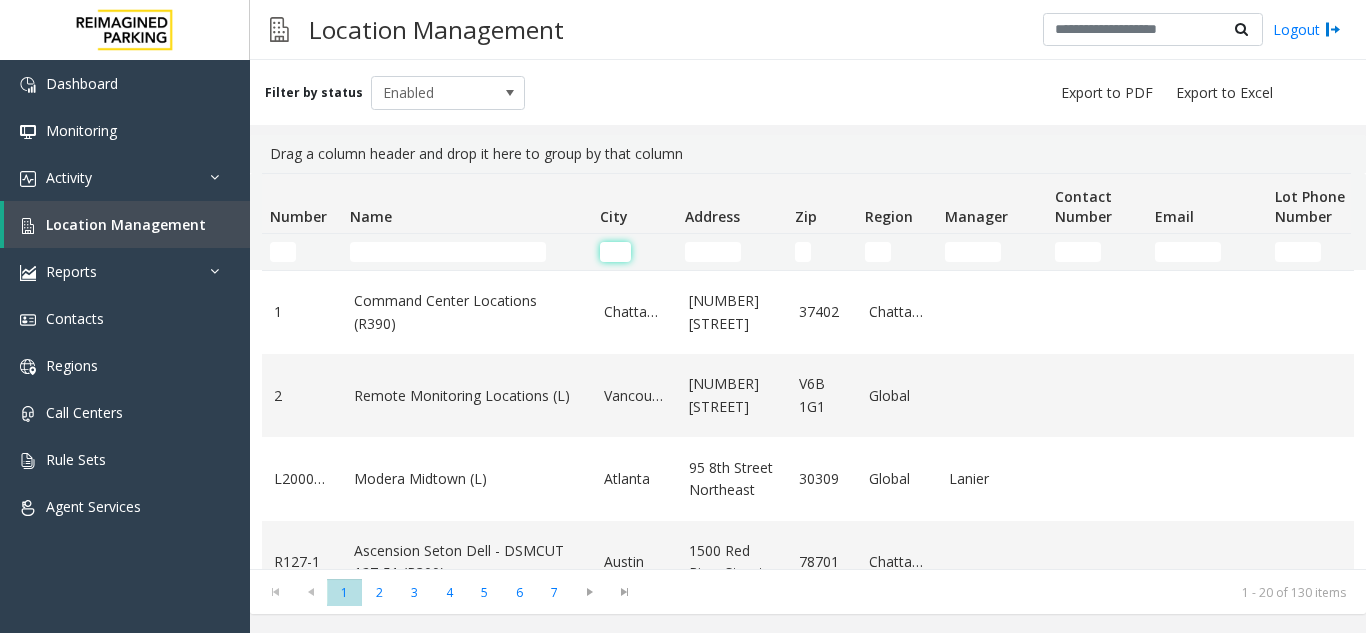 click 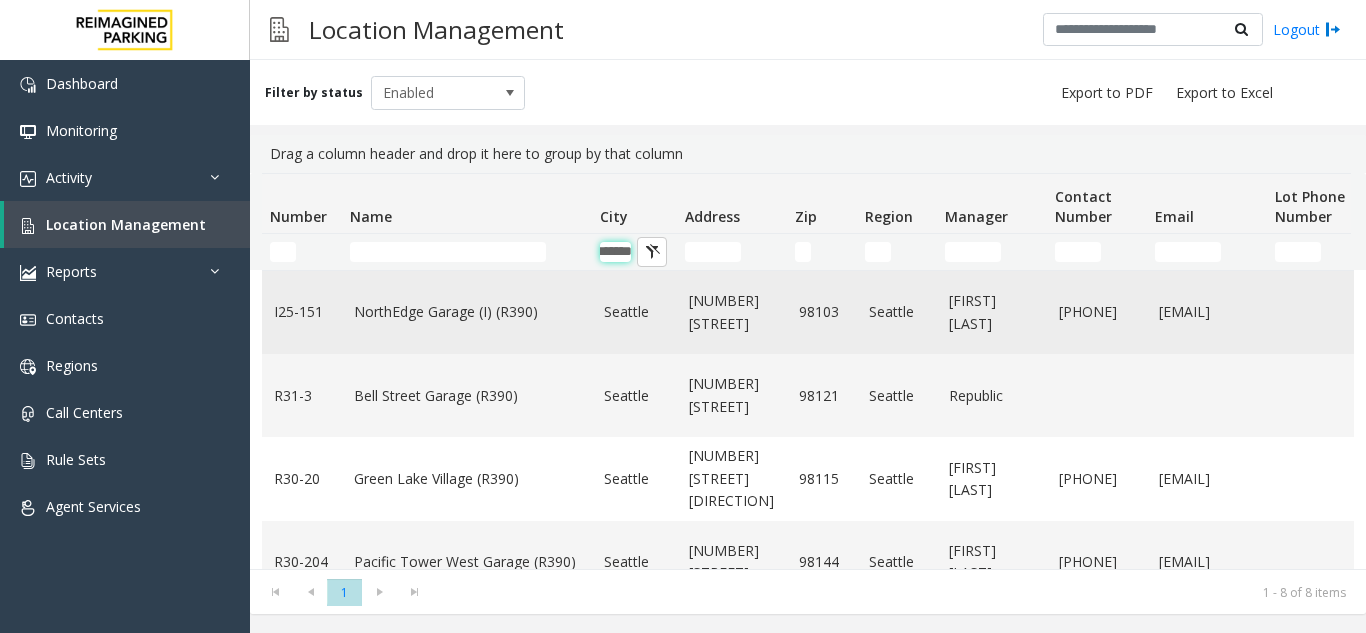 scroll, scrollTop: 0, scrollLeft: 23, axis: horizontal 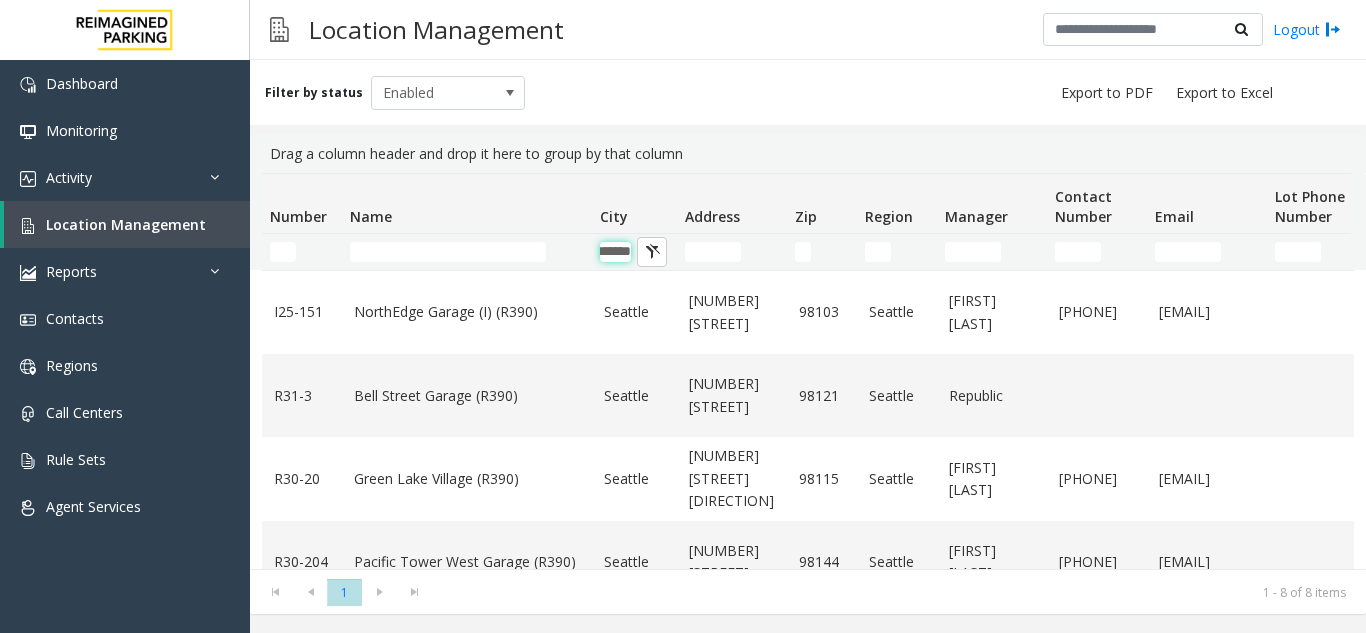 type on "*******" 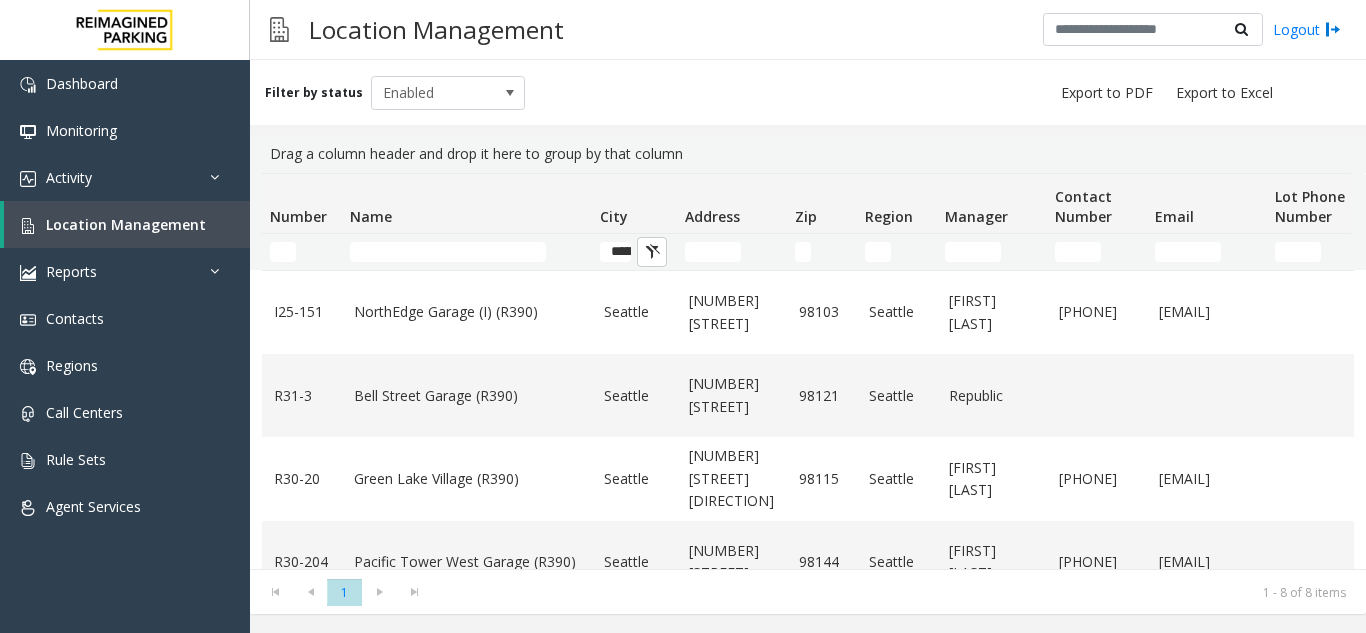 scroll, scrollTop: 0, scrollLeft: 198, axis: horizontal 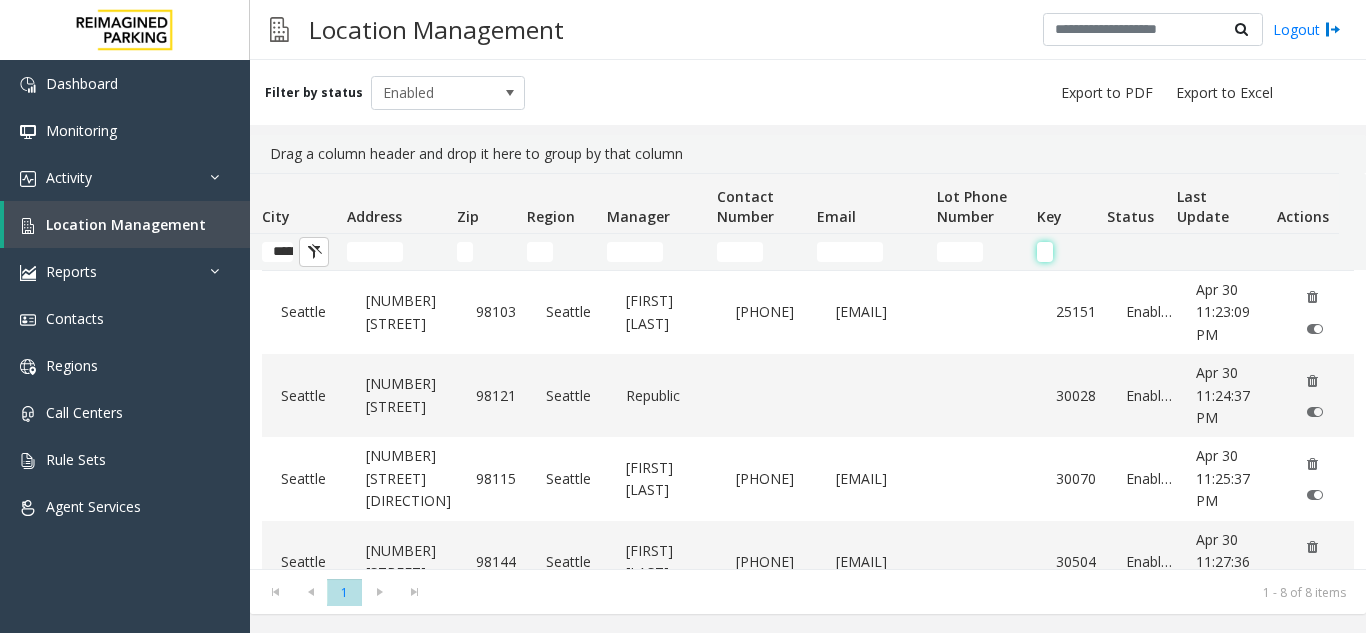 click 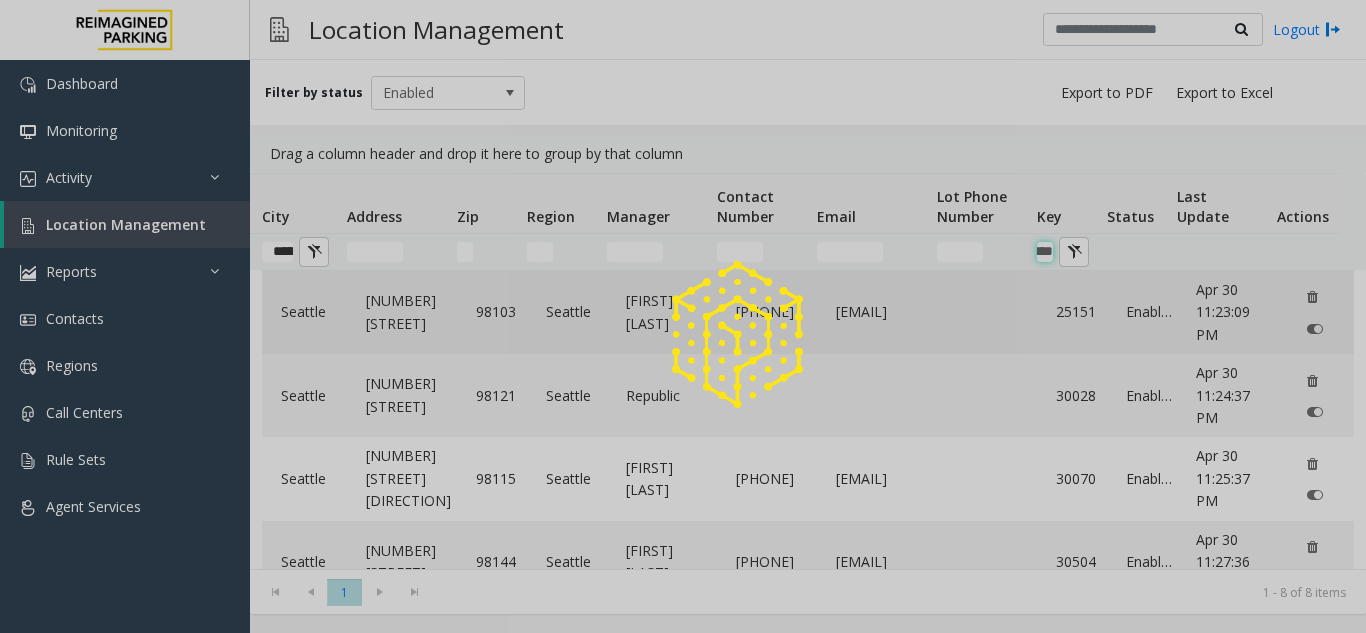 scroll, scrollTop: 0, scrollLeft: 27, axis: horizontal 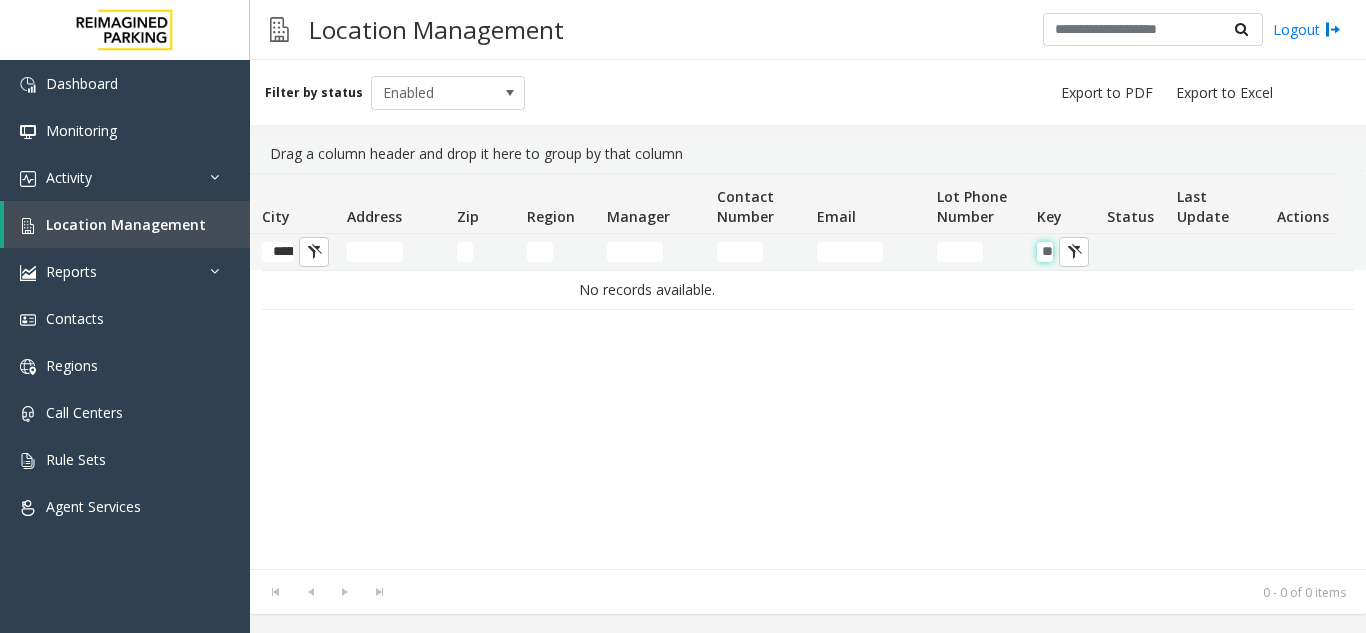type on "*" 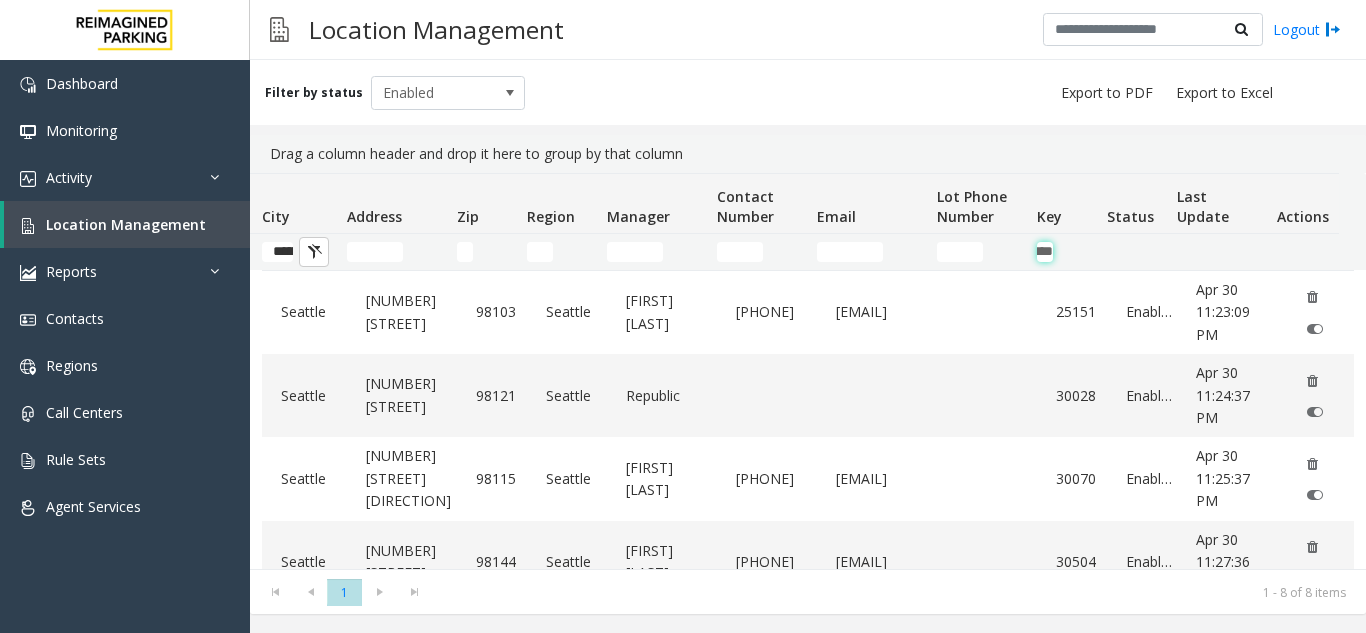 scroll, scrollTop: 0, scrollLeft: 27, axis: horizontal 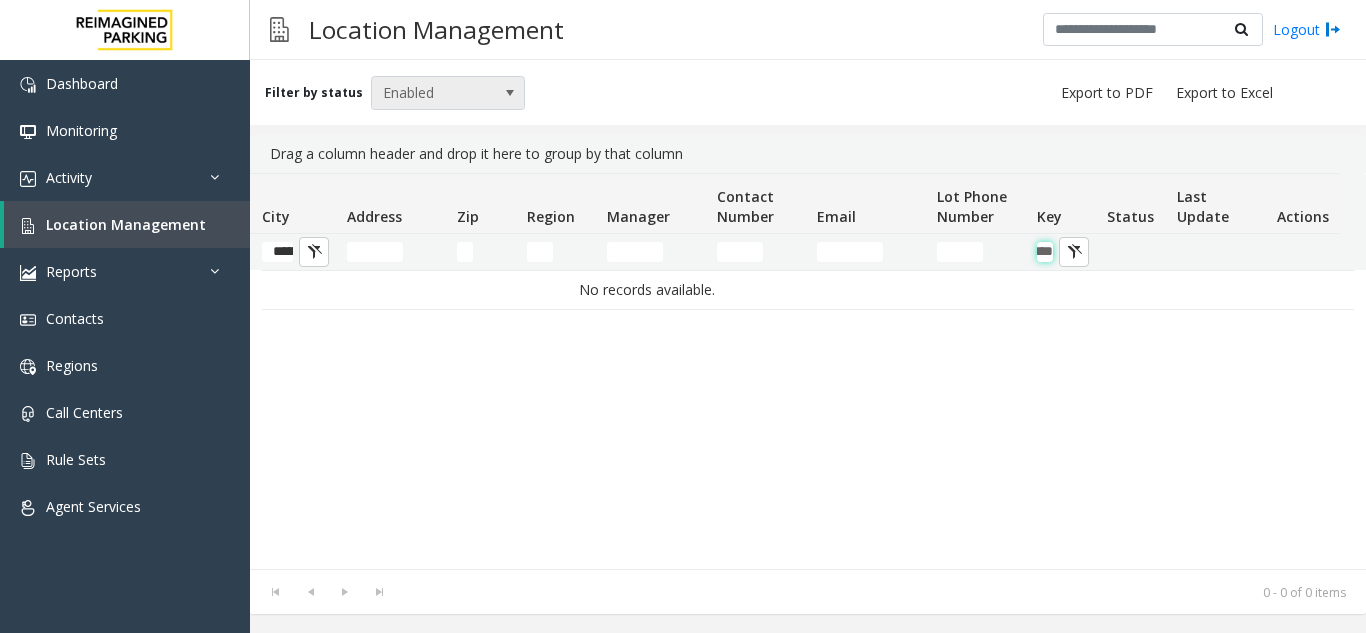 type on "****" 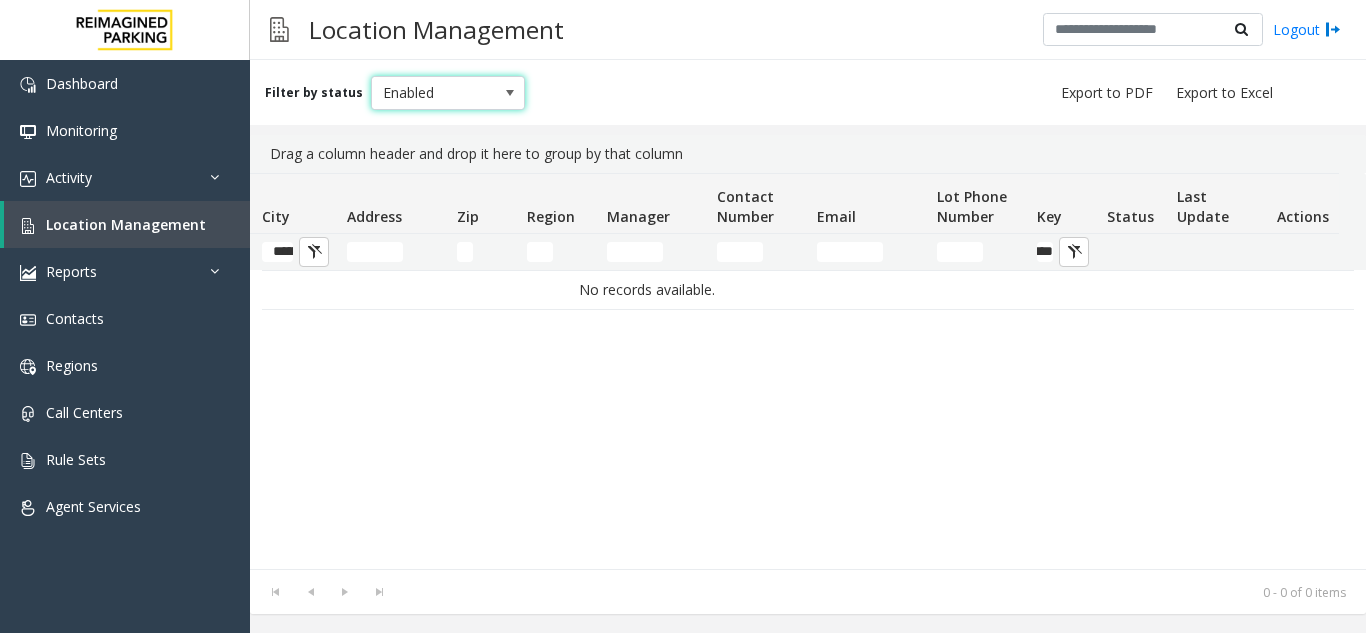 scroll, scrollTop: 0, scrollLeft: 0, axis: both 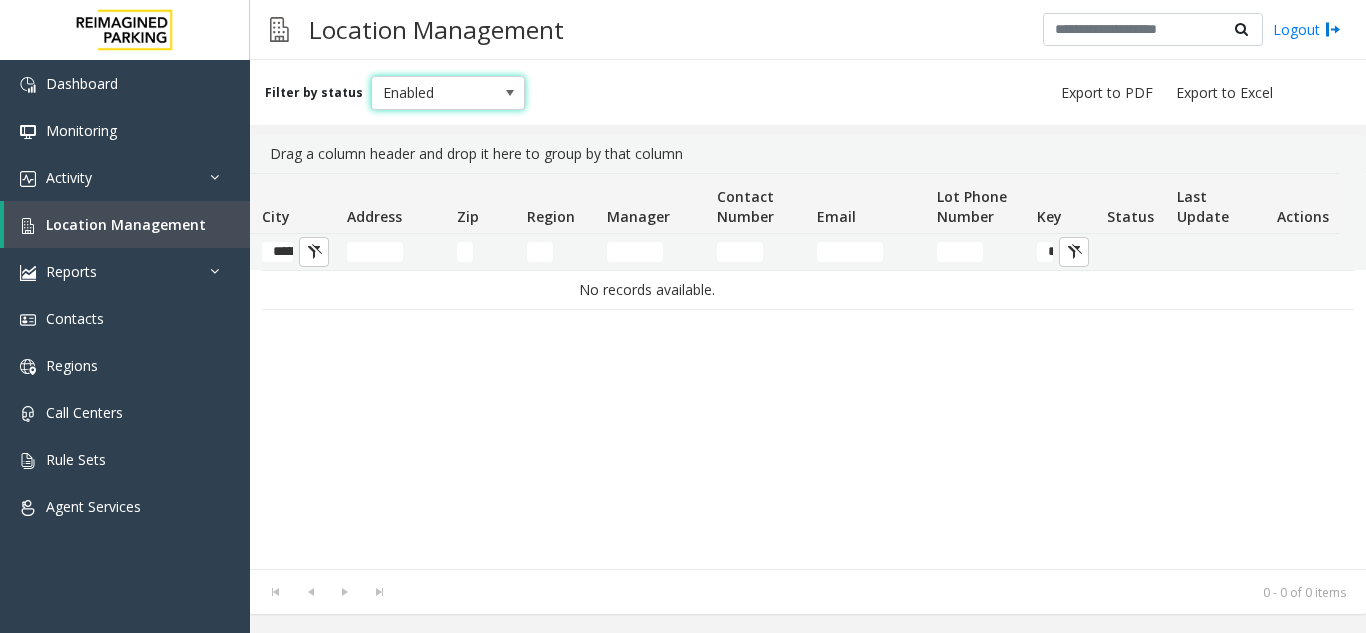 click at bounding box center (510, 93) 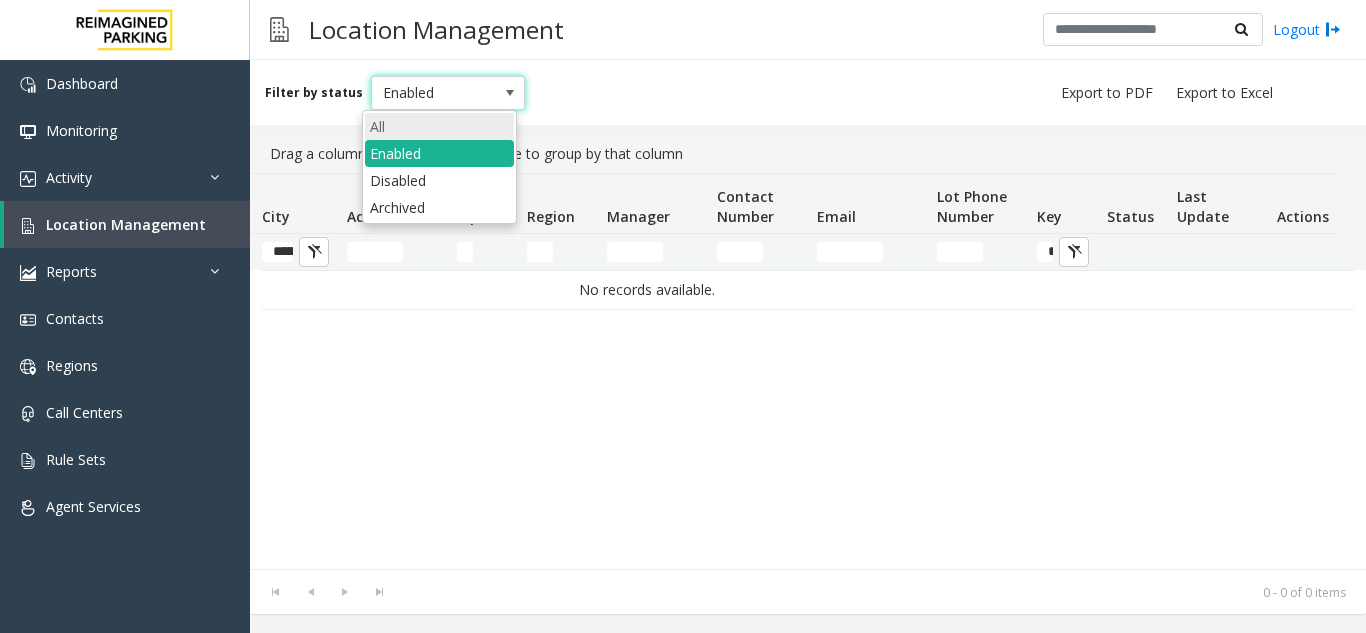 click on "All" at bounding box center (439, 126) 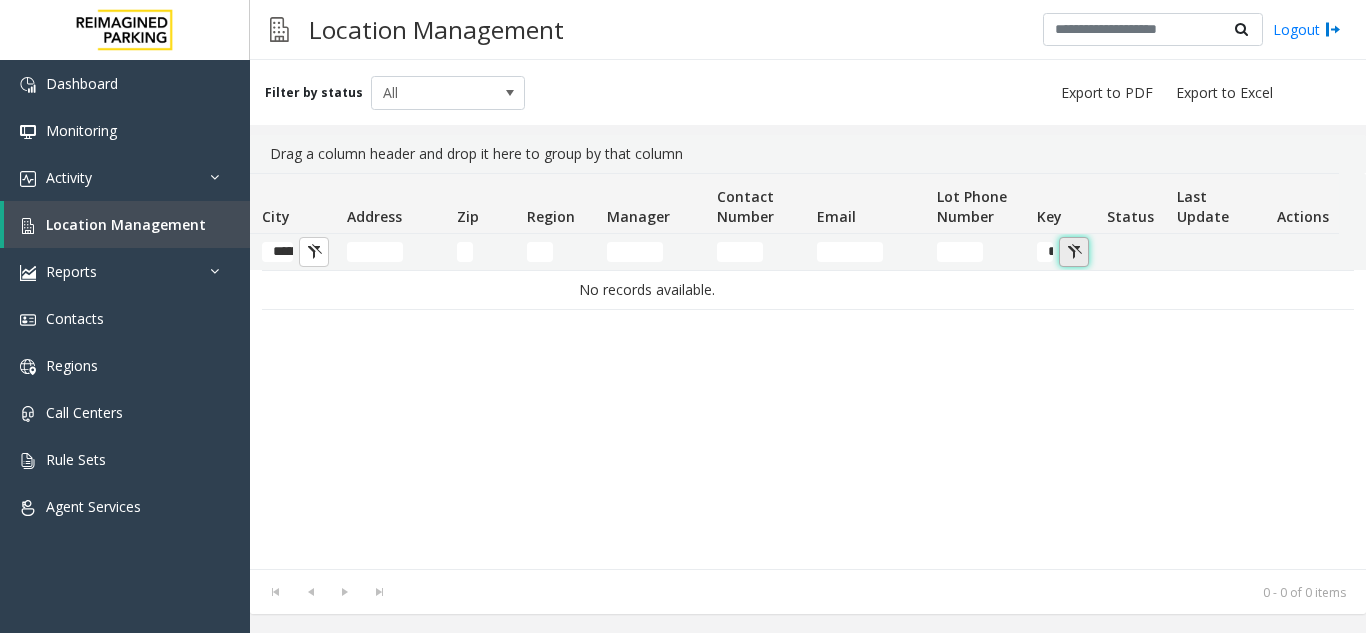 click 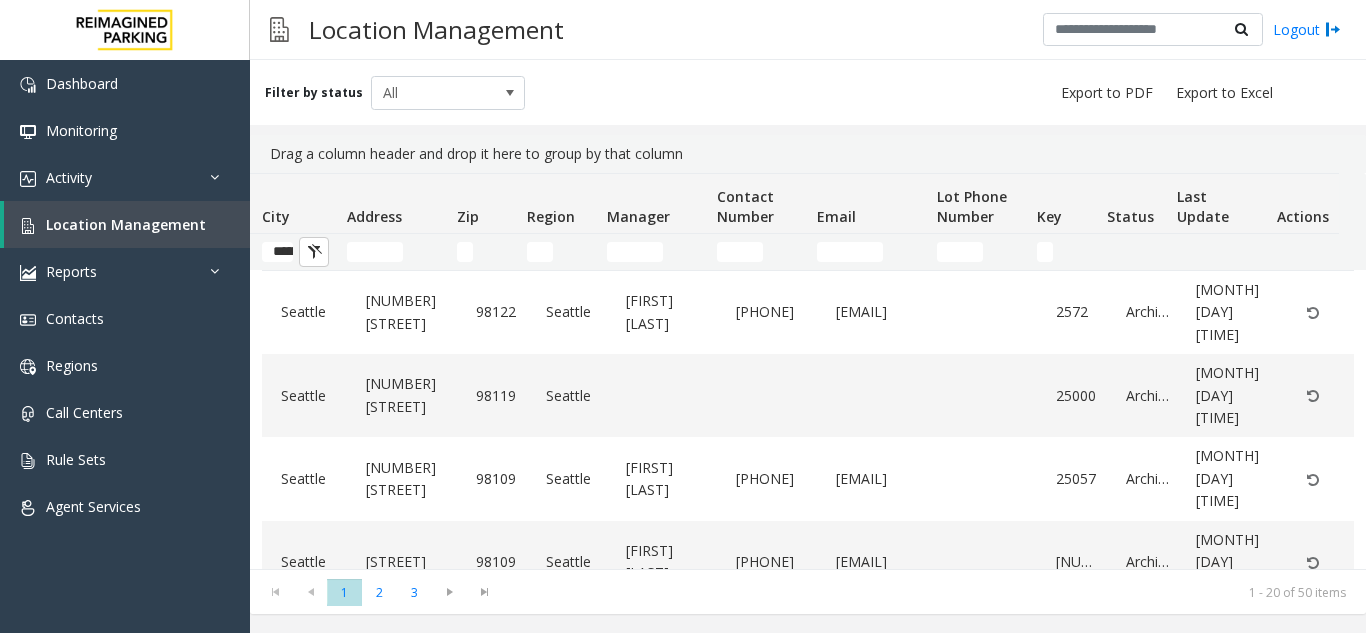 scroll, scrollTop: 0, scrollLeft: 202, axis: horizontal 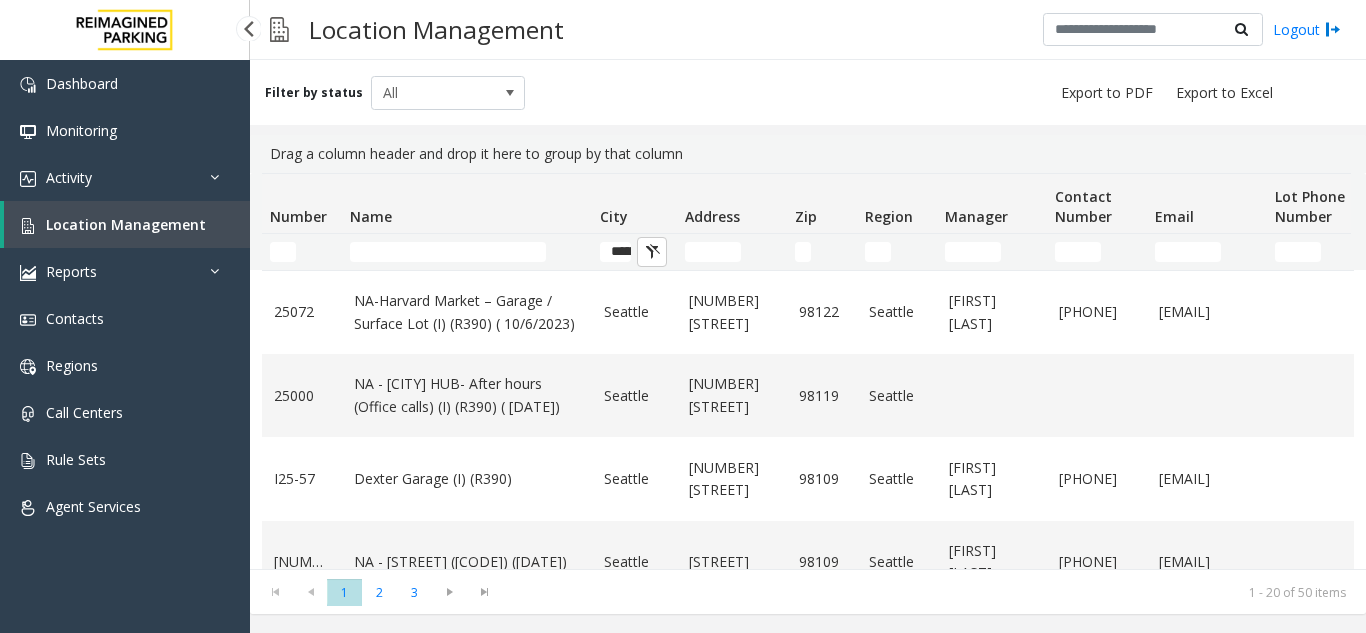 click on "Location Management" at bounding box center [127, 224] 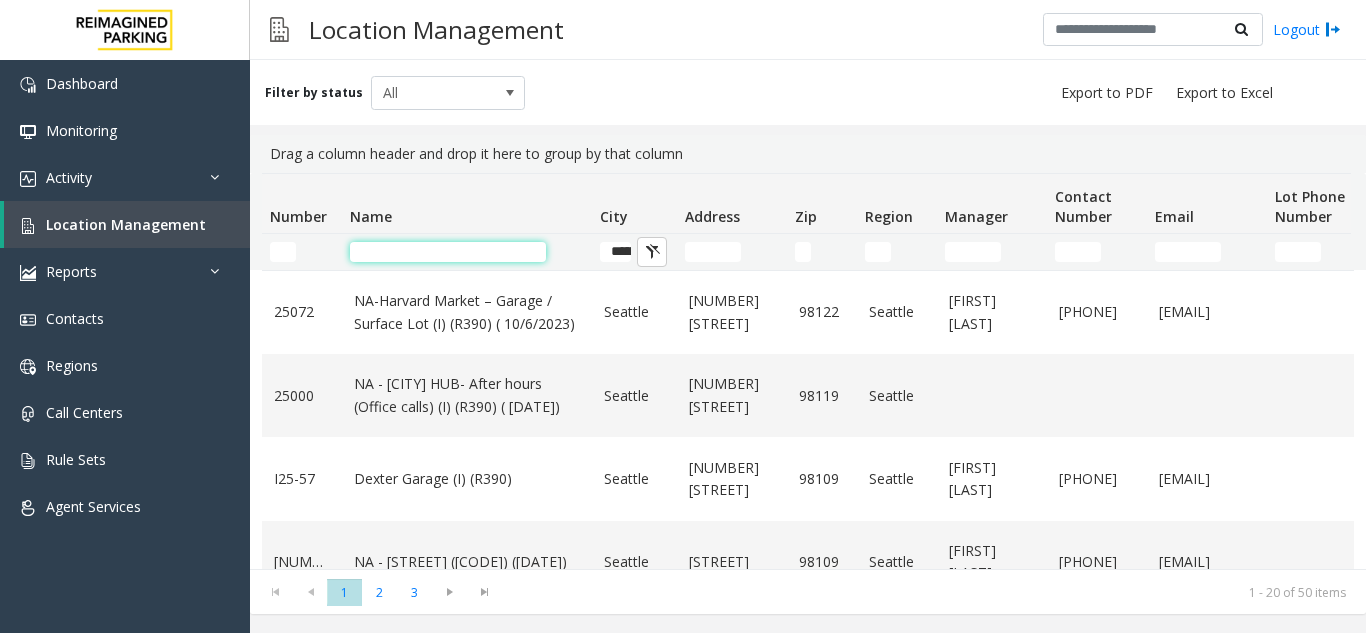 click 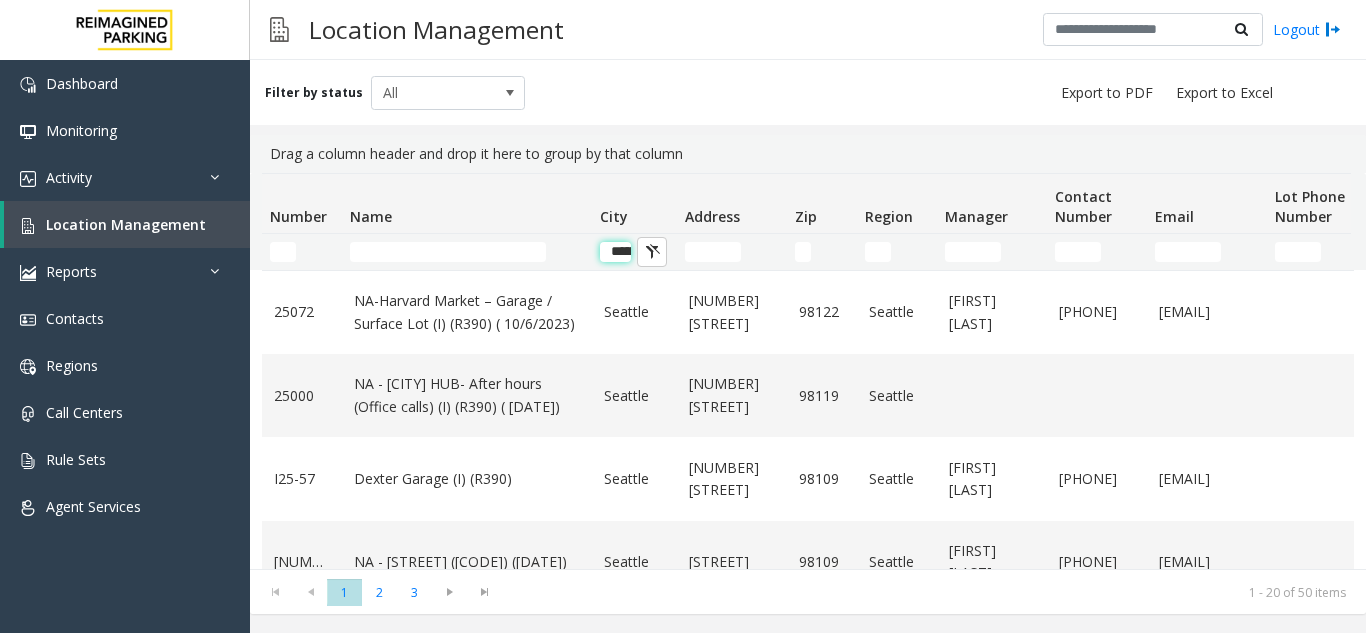 click on "*******" 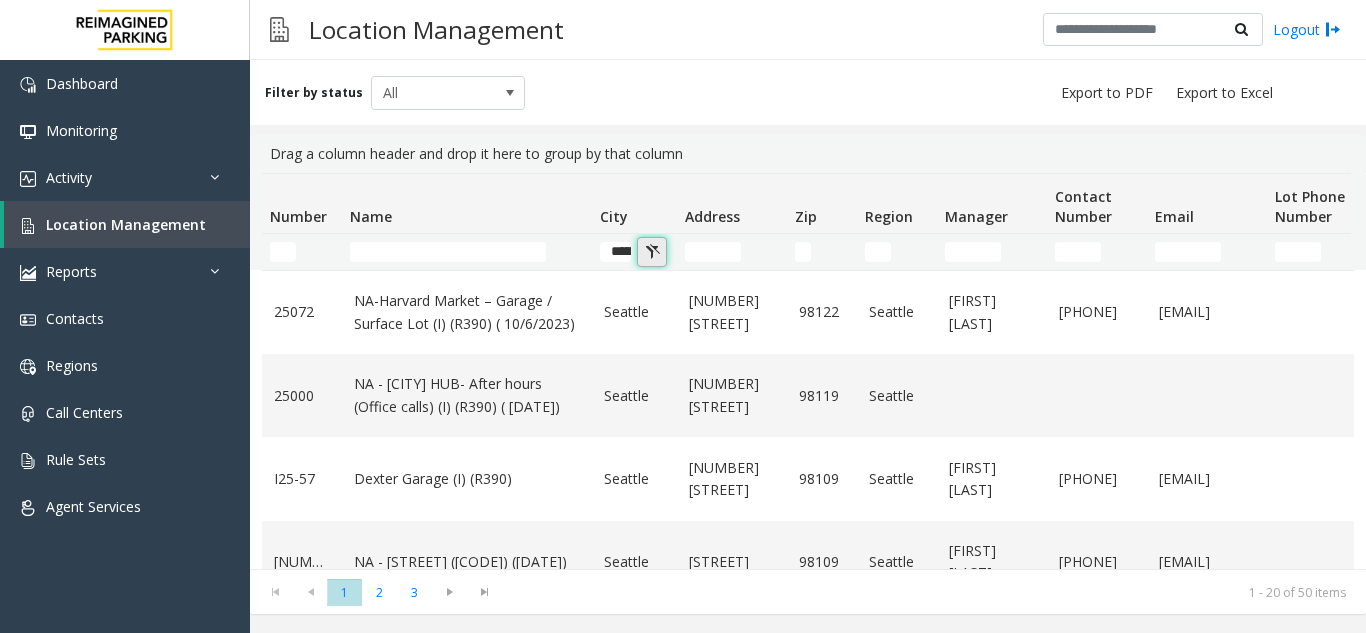 click 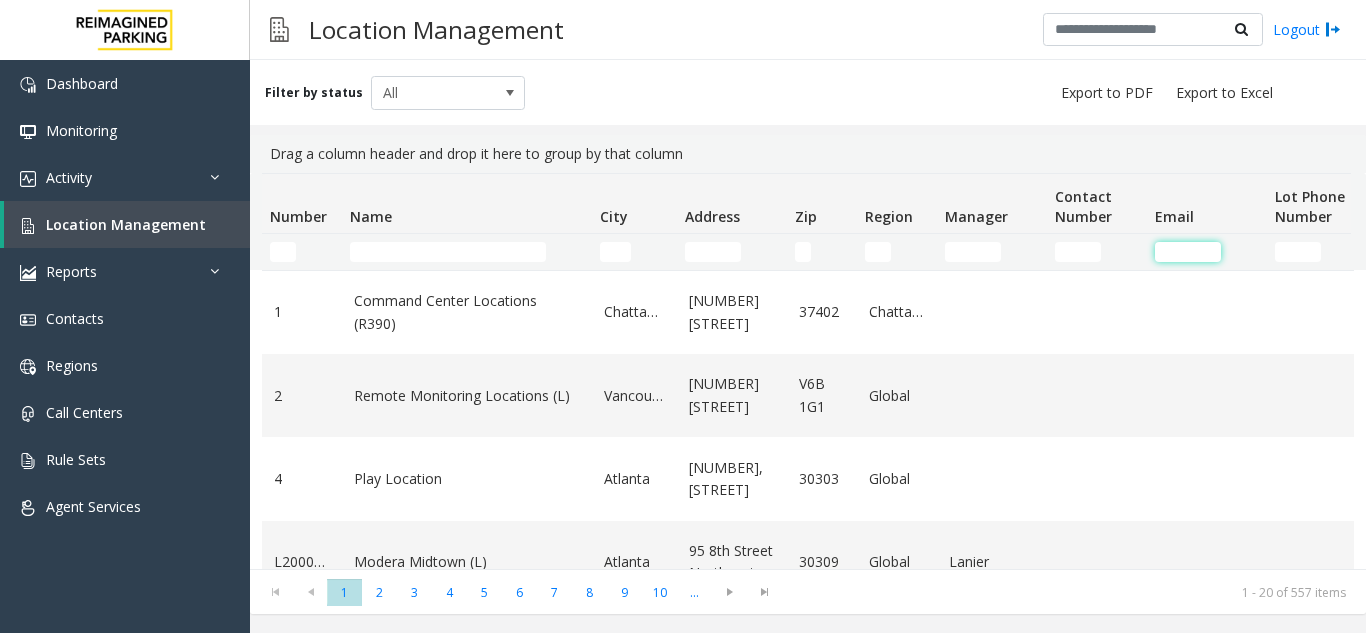 click 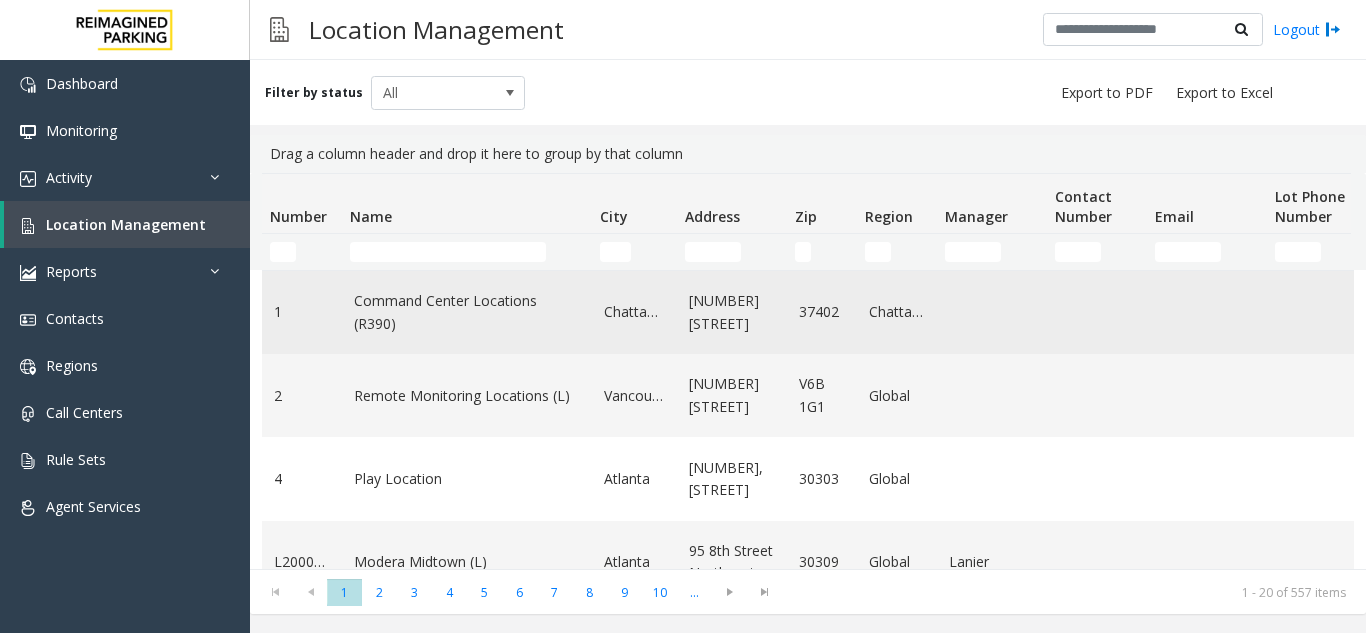 scroll, scrollTop: 0, scrollLeft: 338, axis: horizontal 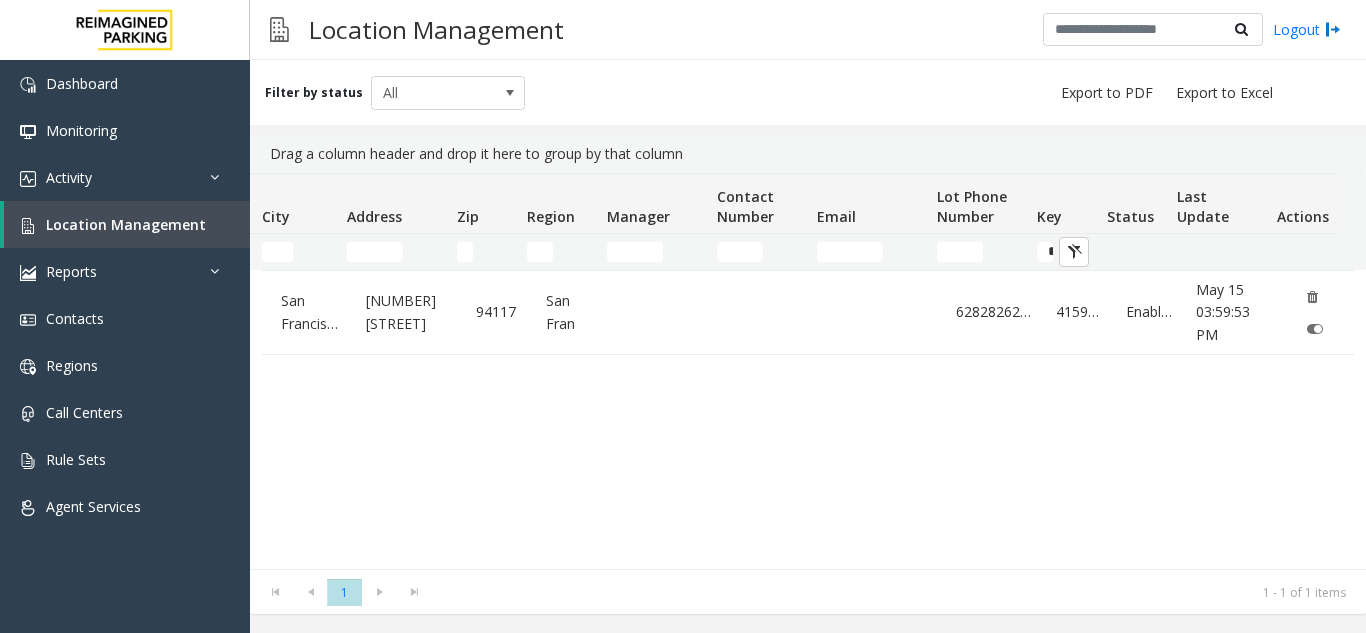 click on "I[NUMBER]-[NUMBER]   [STREET] Medical Center (I)   [CITY]   [NUMBER] [STREET]   [POSTAL_CODE]   [CITY]            [PHONE]   [NUMBER]   Enabled   [MONTH] [DAY] [TIME]" 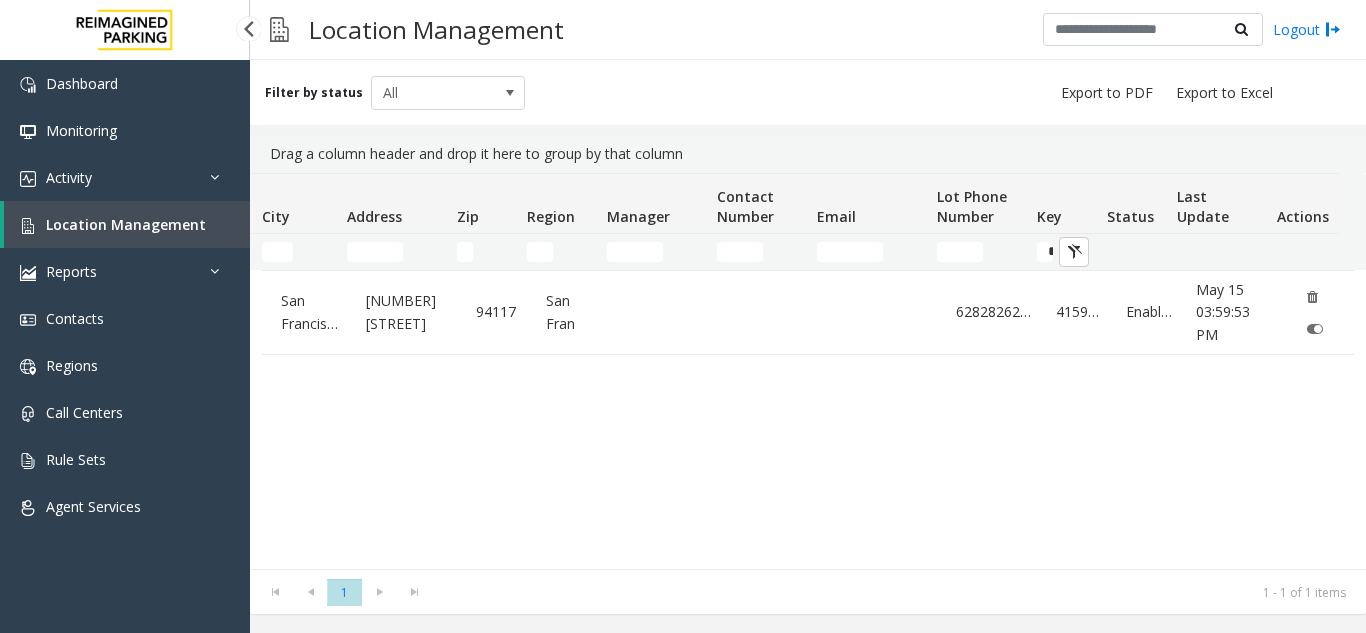 click on "Location Management" at bounding box center [126, 224] 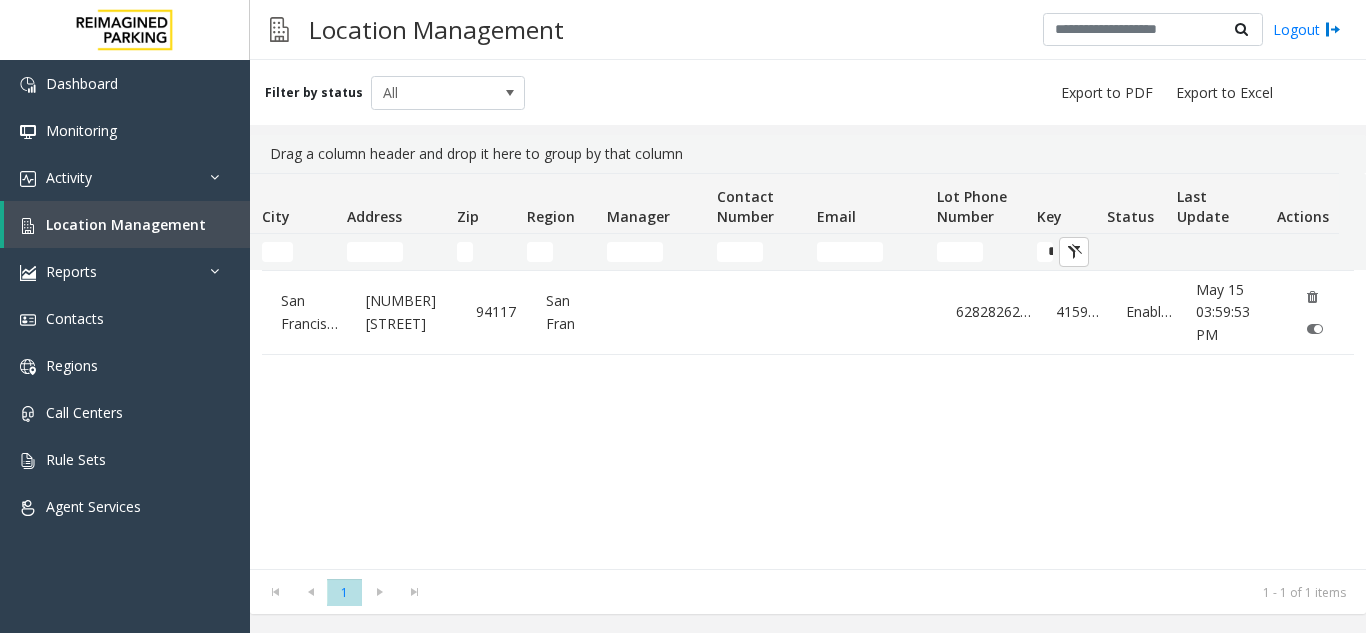 click 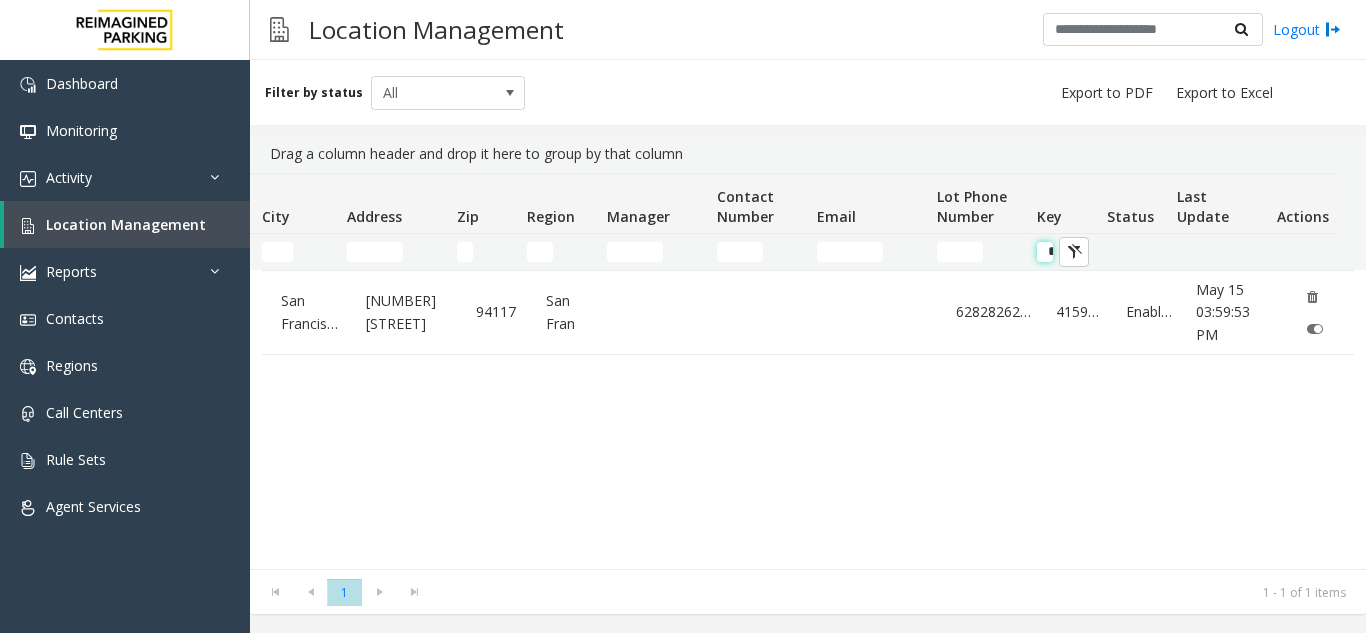click on "****" 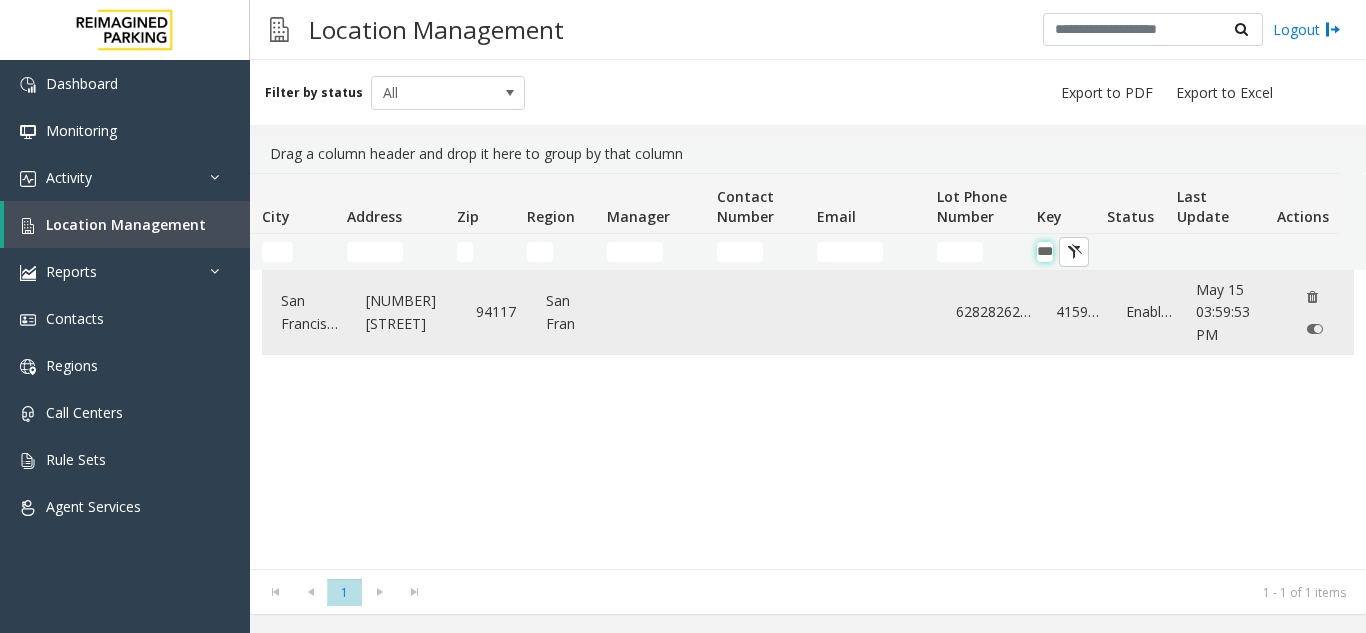 scroll, scrollTop: 0, scrollLeft: 19, axis: horizontal 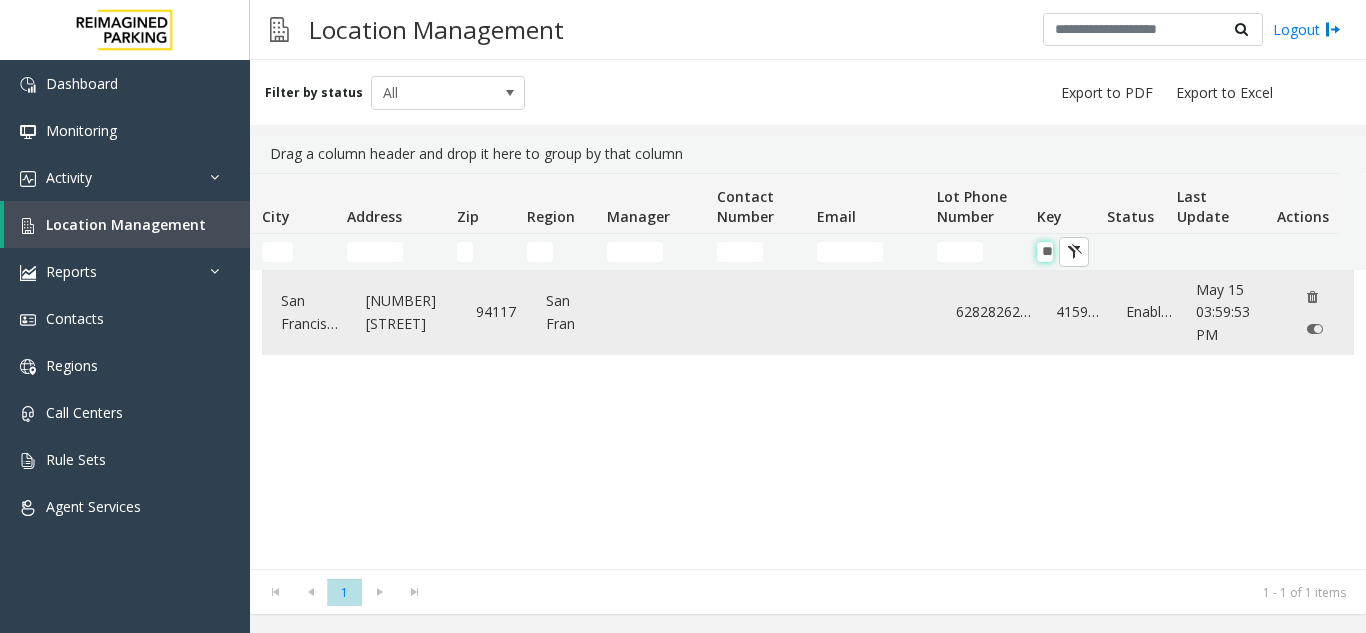 type on "*" 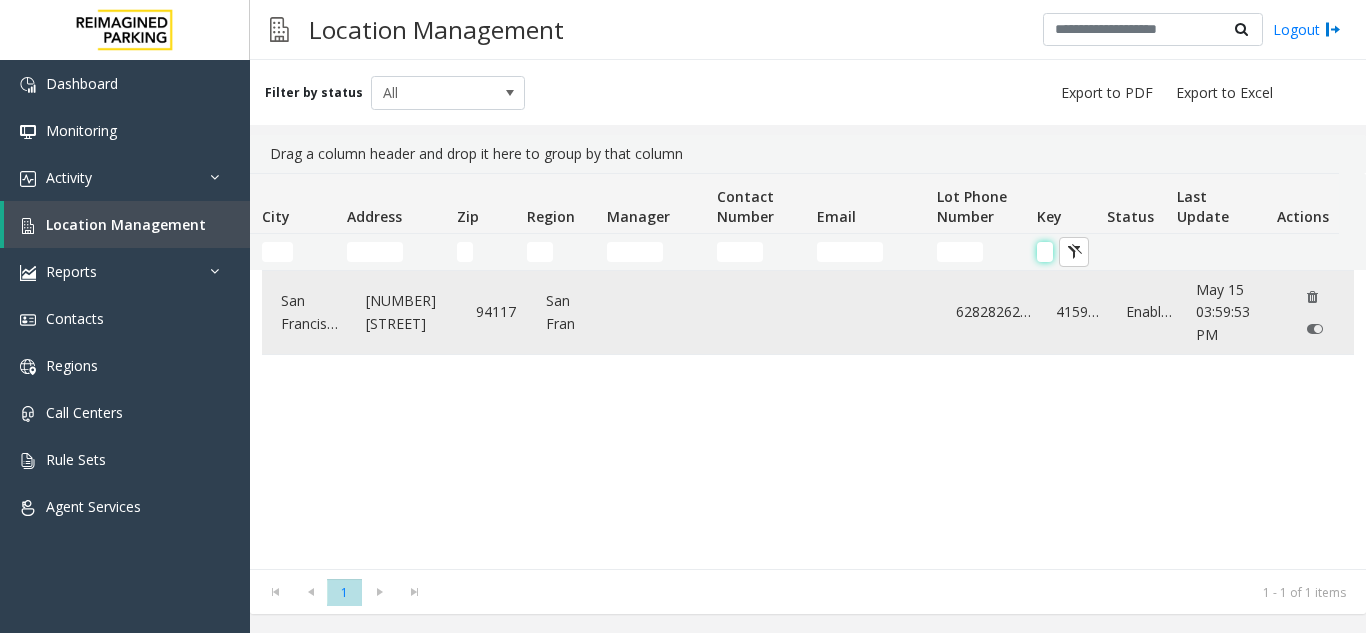 scroll, scrollTop: 0, scrollLeft: 0, axis: both 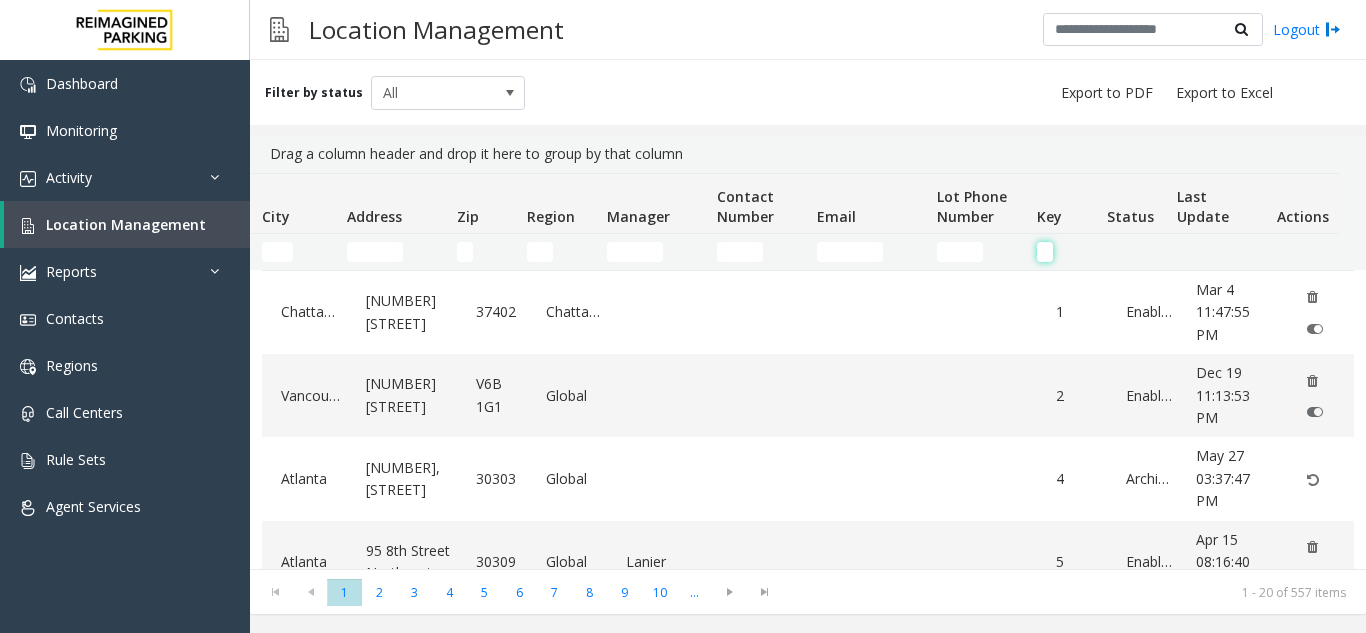 type 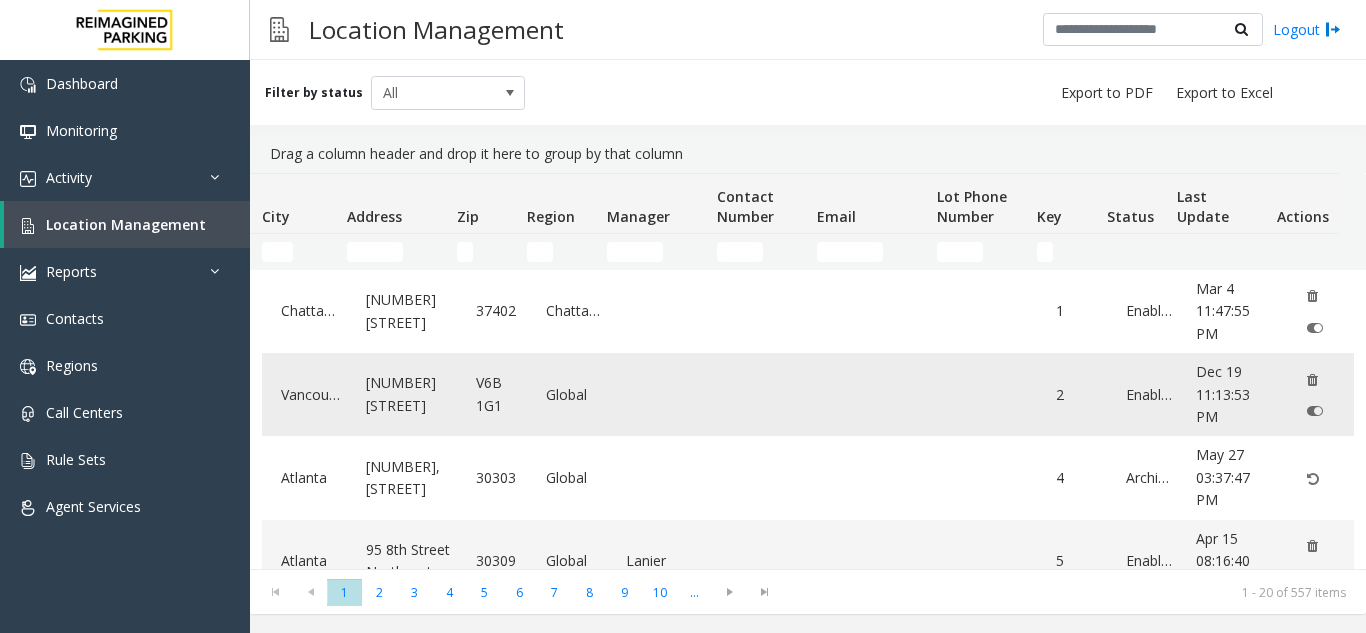 scroll, scrollTop: 0, scrollLeft: 338, axis: horizontal 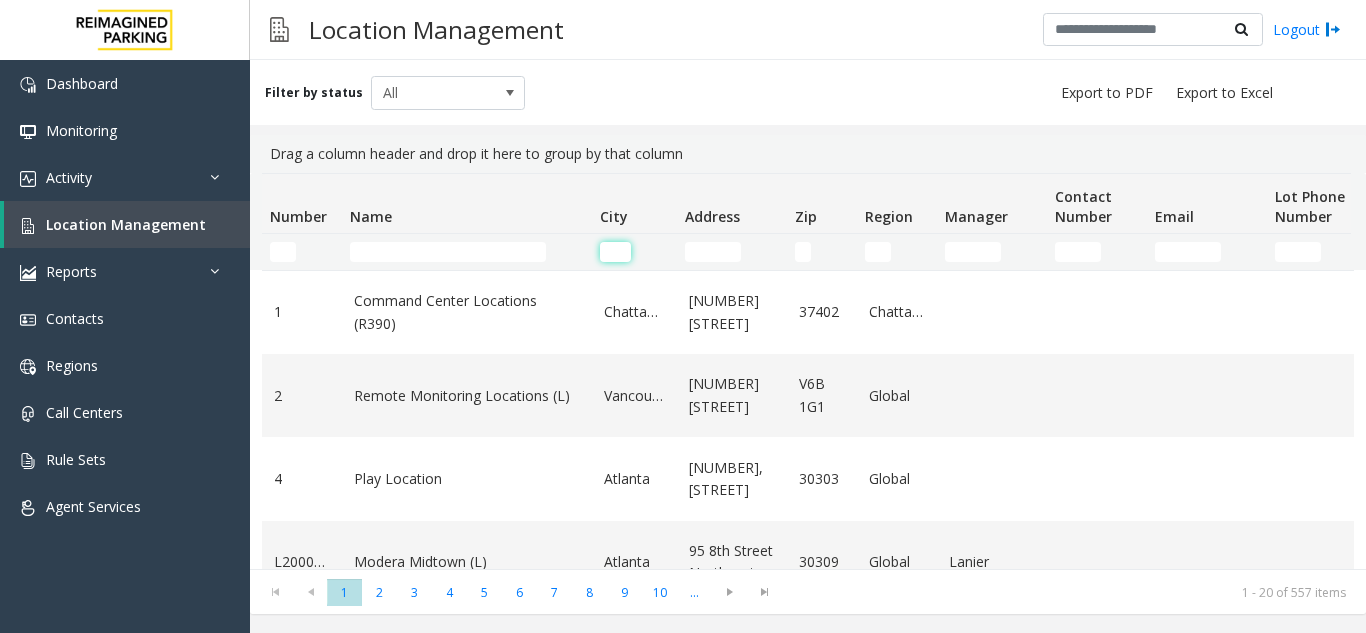 click 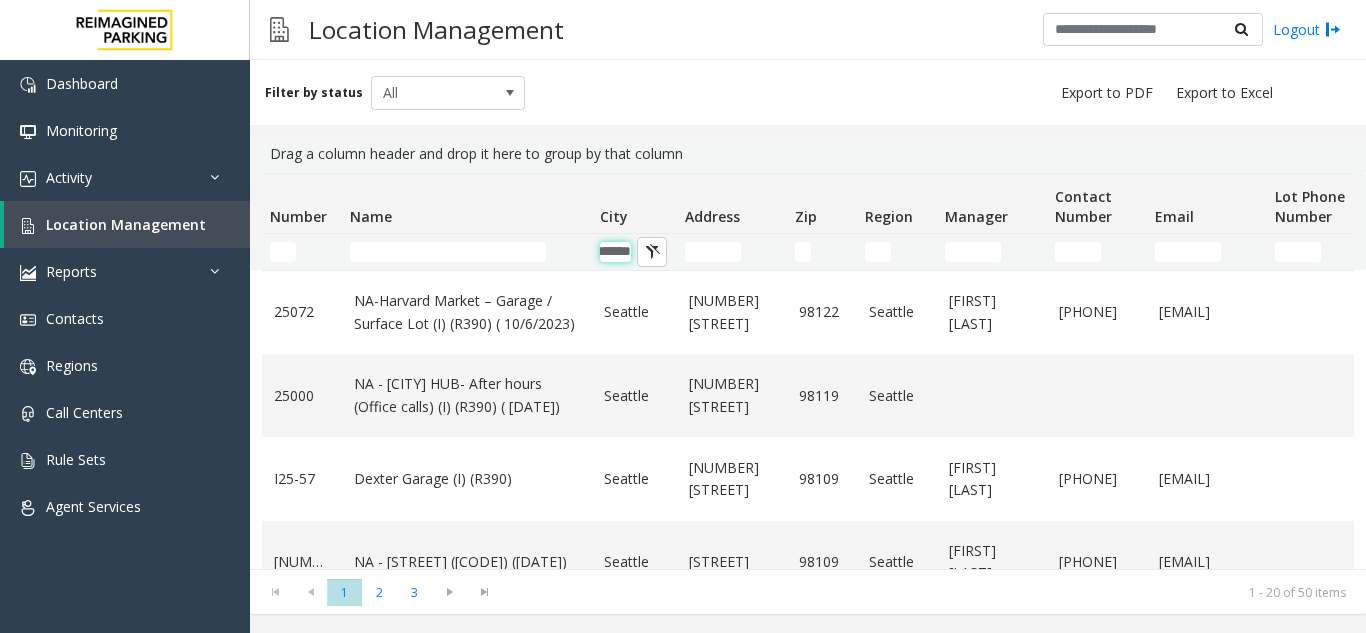 type on "*******" 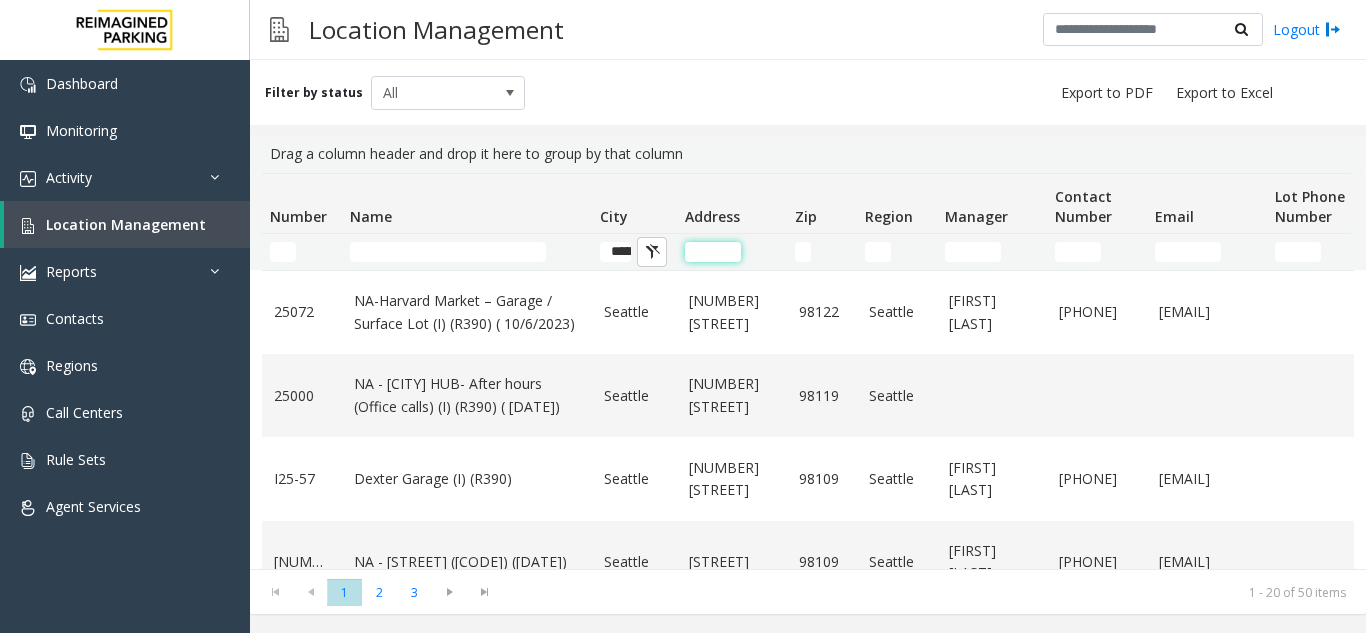 drag, startPoint x: 726, startPoint y: 256, endPoint x: 725, endPoint y: 242, distance: 14.035668 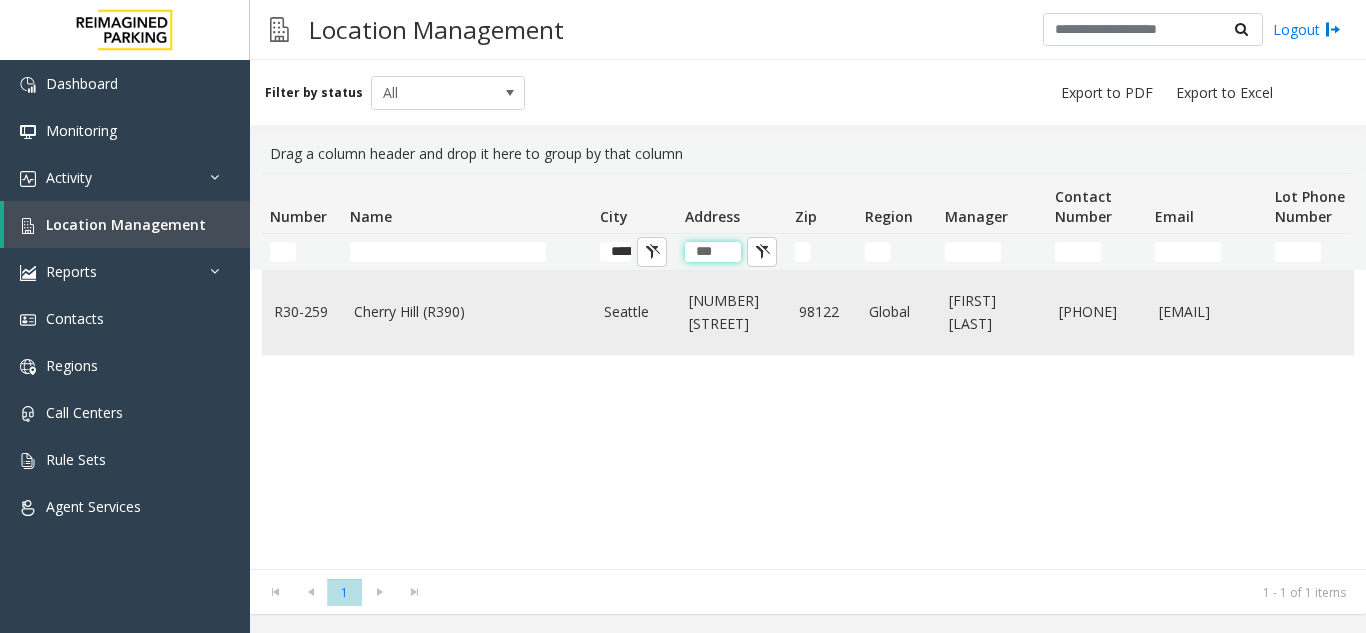 type on "***" 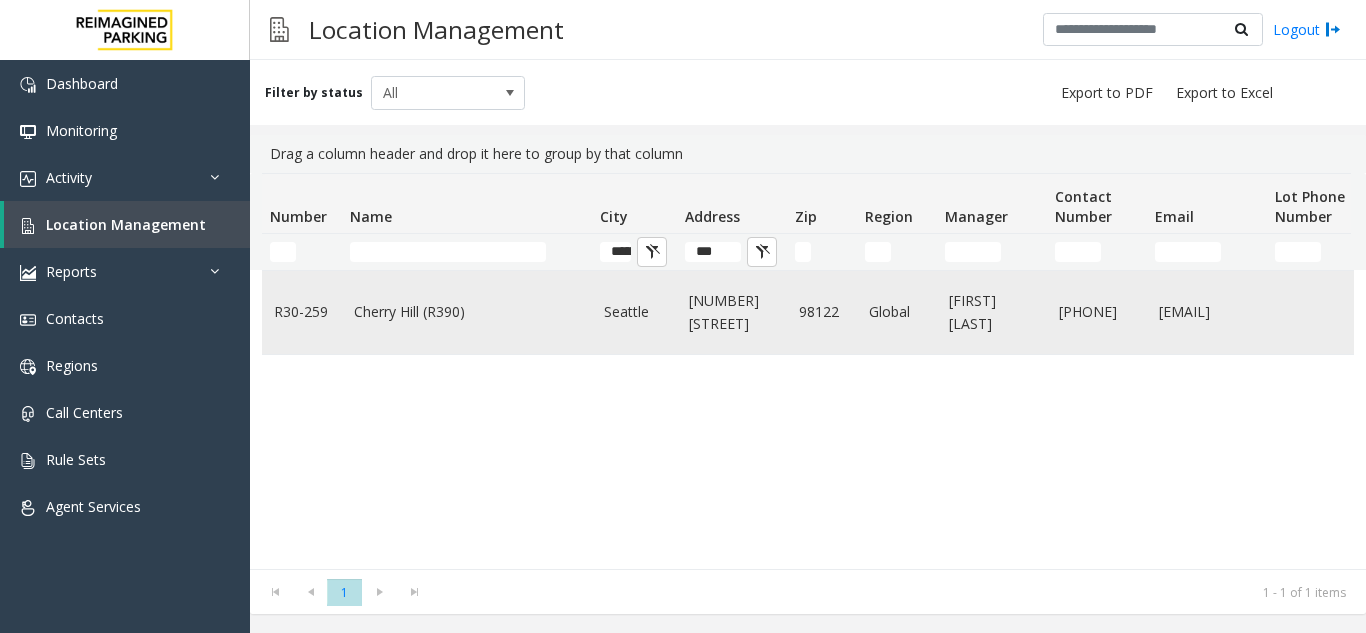 click on "Cherry Hill (R390)" 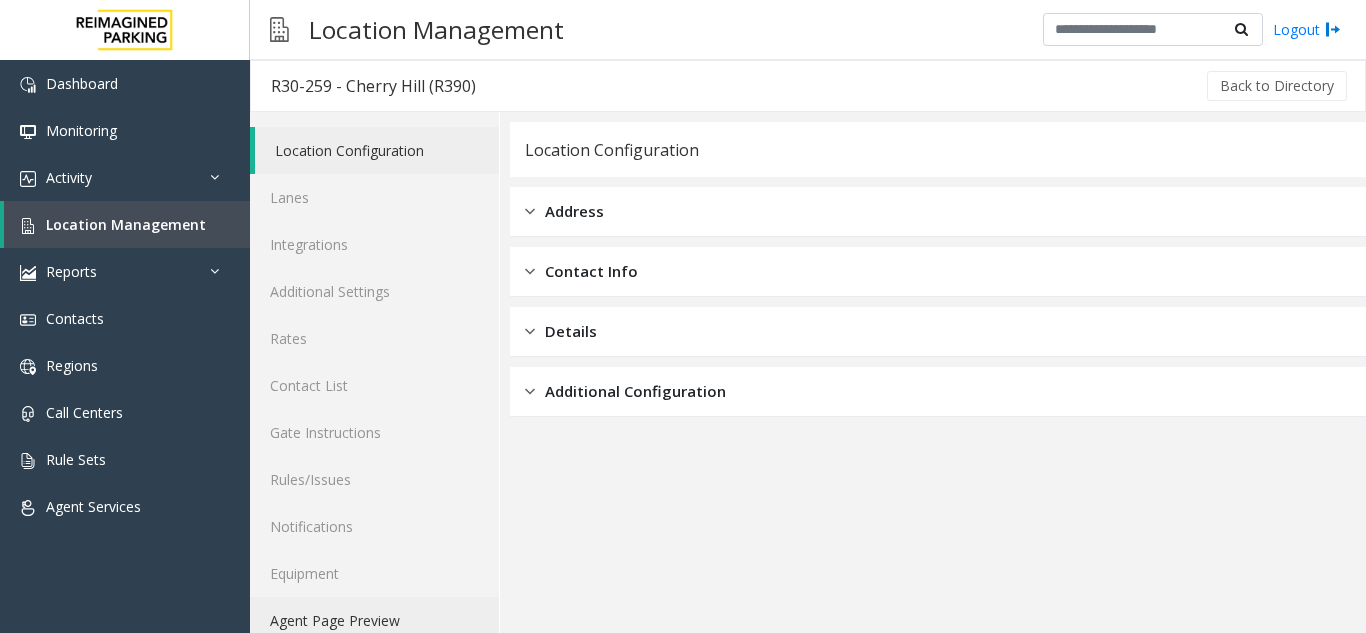 click on "Agent Page Preview" 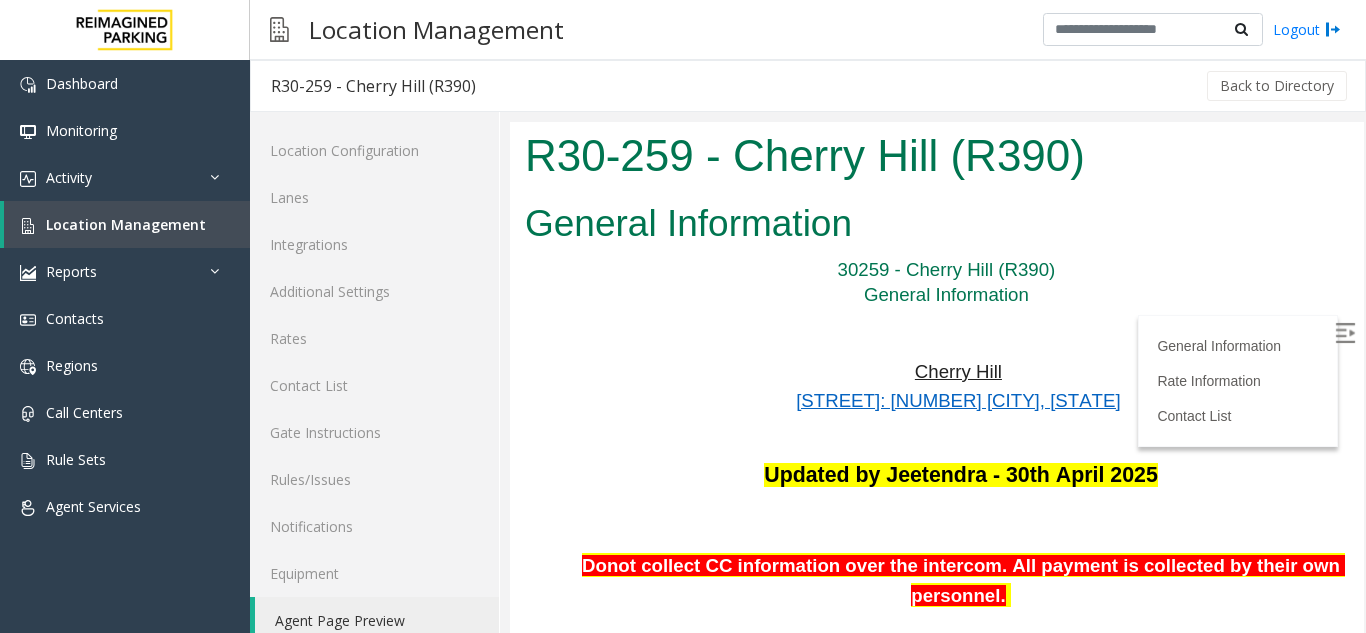 click at bounding box center [1347, 336] 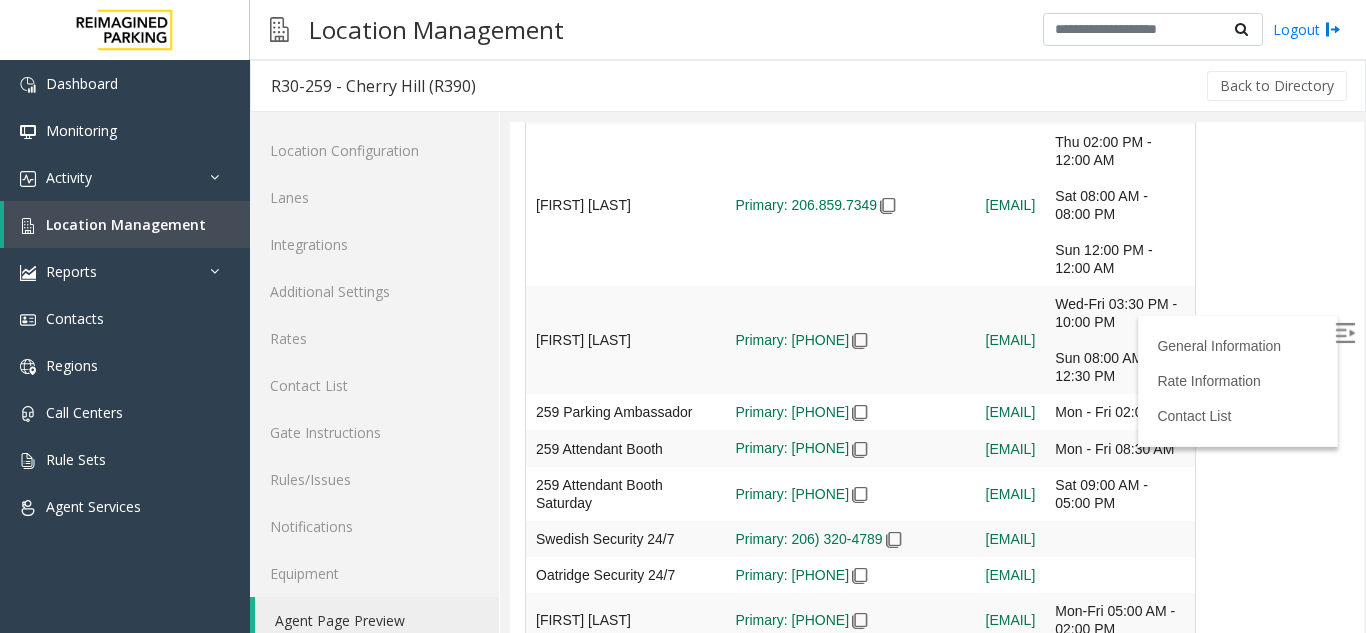 scroll, scrollTop: 8021, scrollLeft: 0, axis: vertical 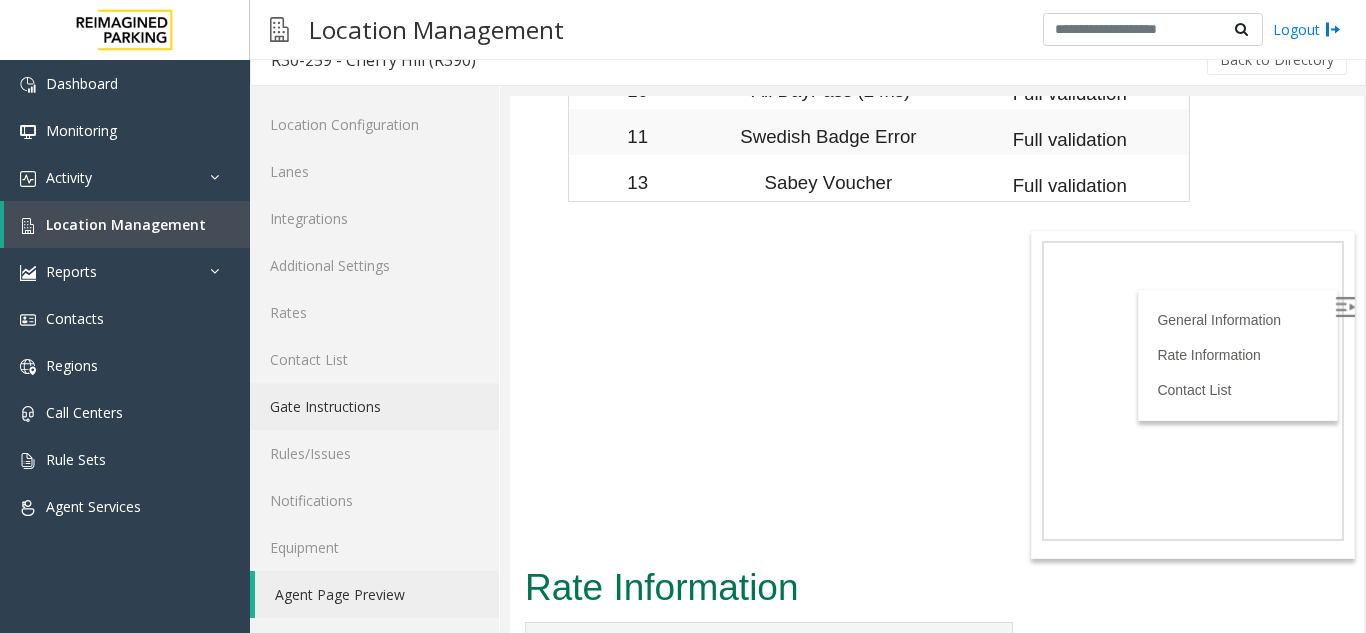 click on "Gate Instructions" 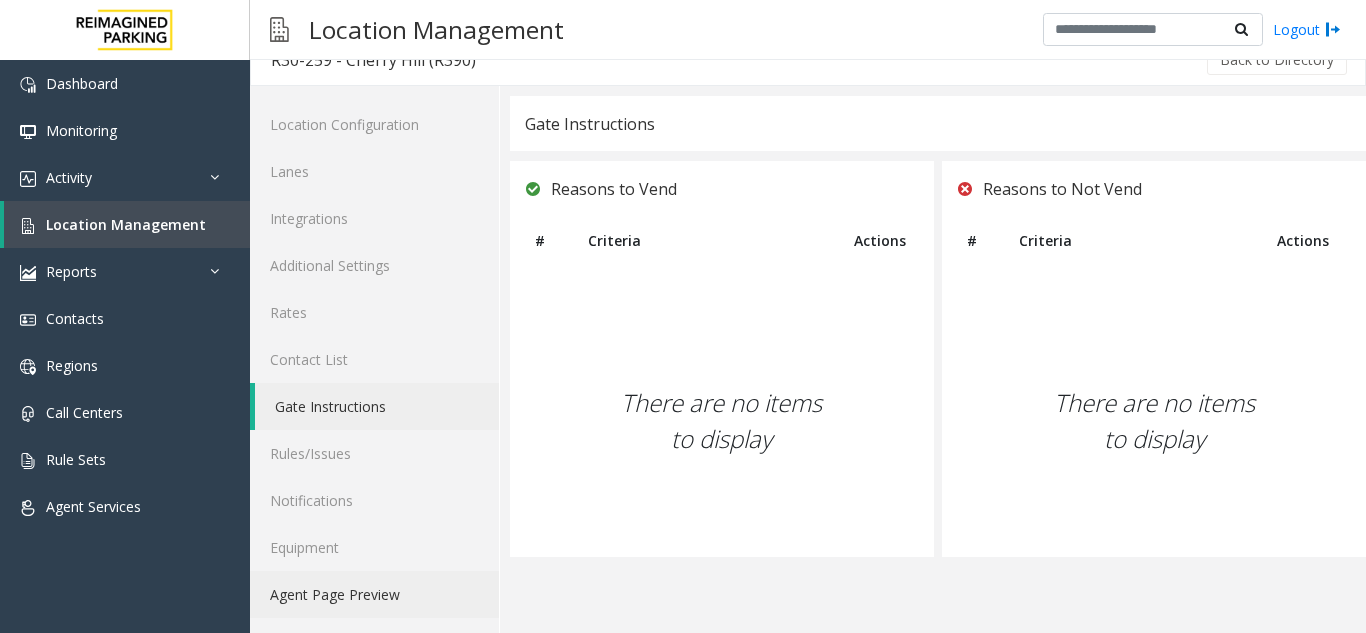 click on "Agent Page Preview" 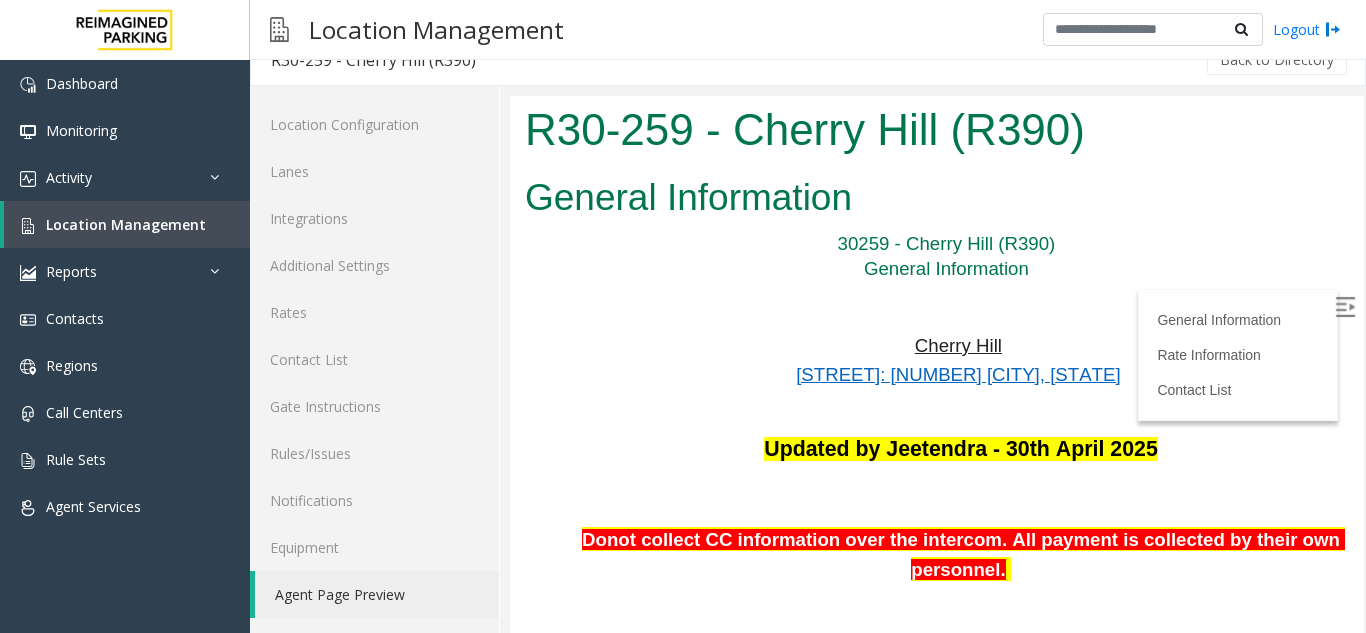 scroll, scrollTop: 0, scrollLeft: 0, axis: both 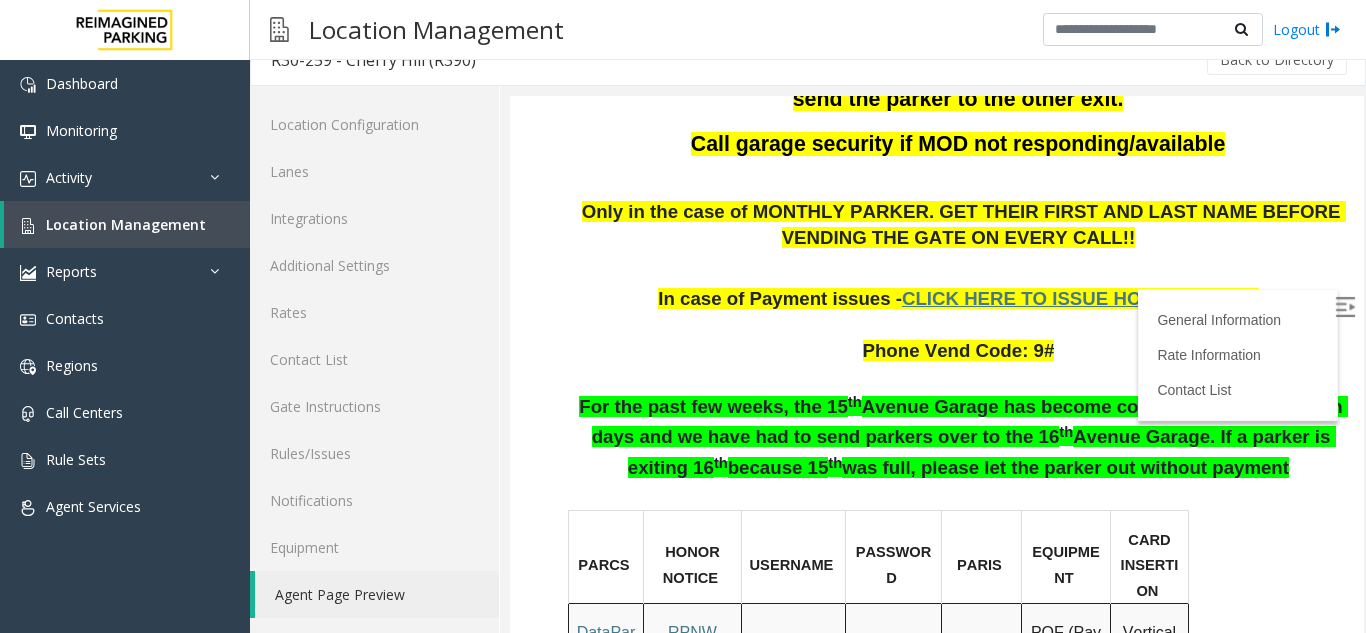 click on "CLICK HERE TO ISSUE HONOR NOTICE" at bounding box center (1080, 298) 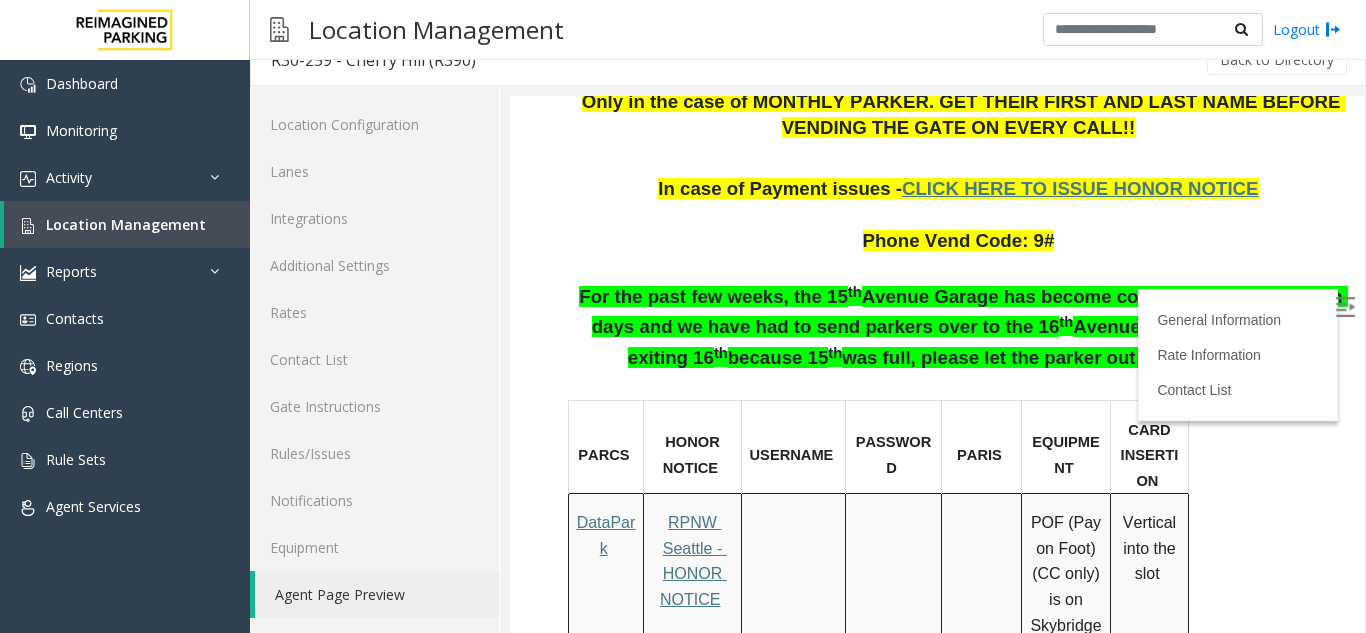 scroll, scrollTop: 1000, scrollLeft: 0, axis: vertical 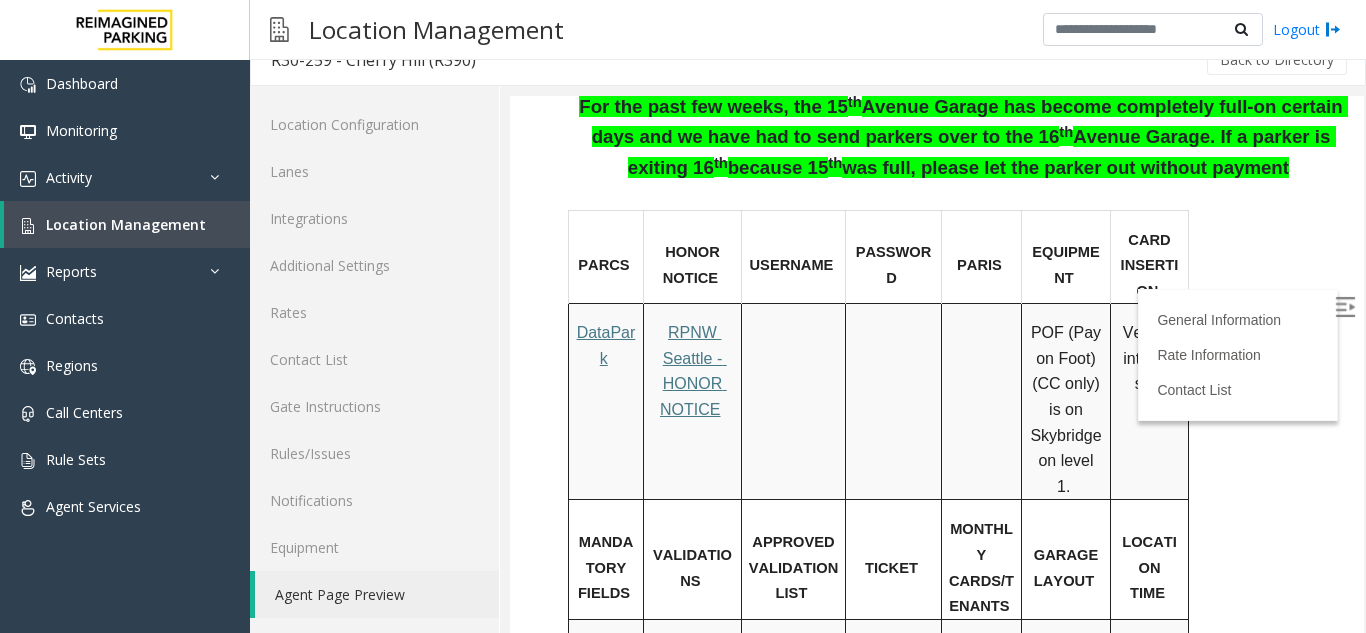 click on "Local Time" at bounding box center [1151, 661] 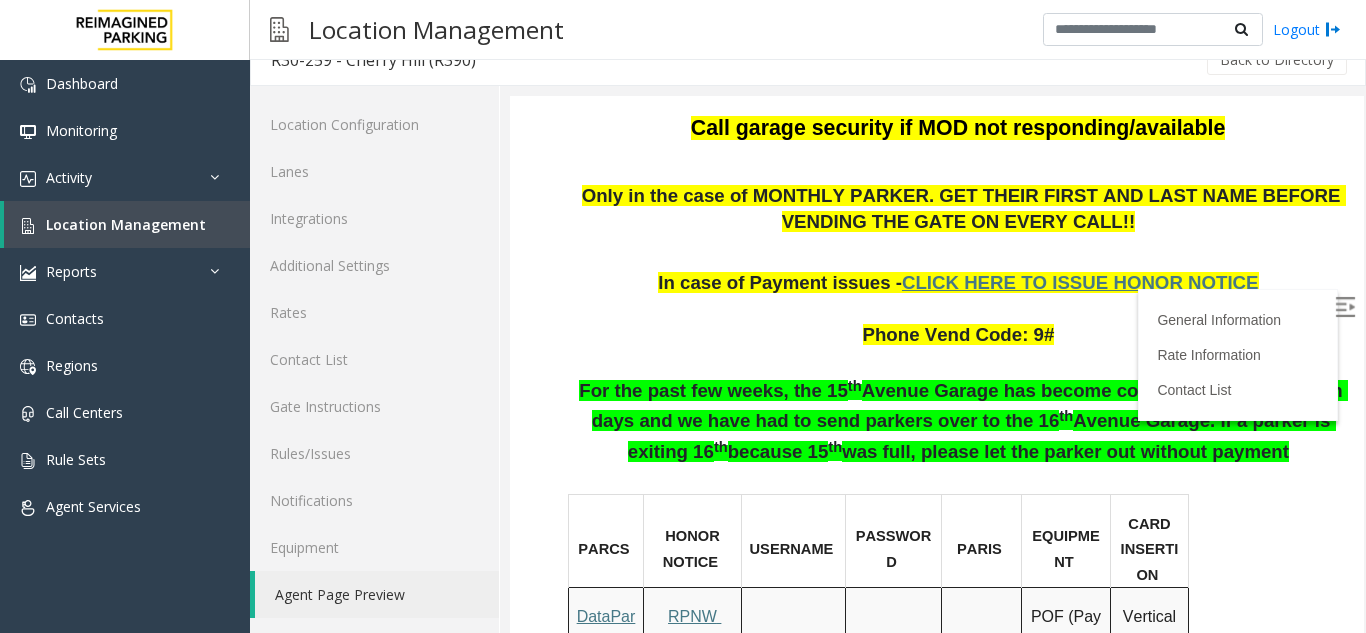 scroll, scrollTop: 700, scrollLeft: 0, axis: vertical 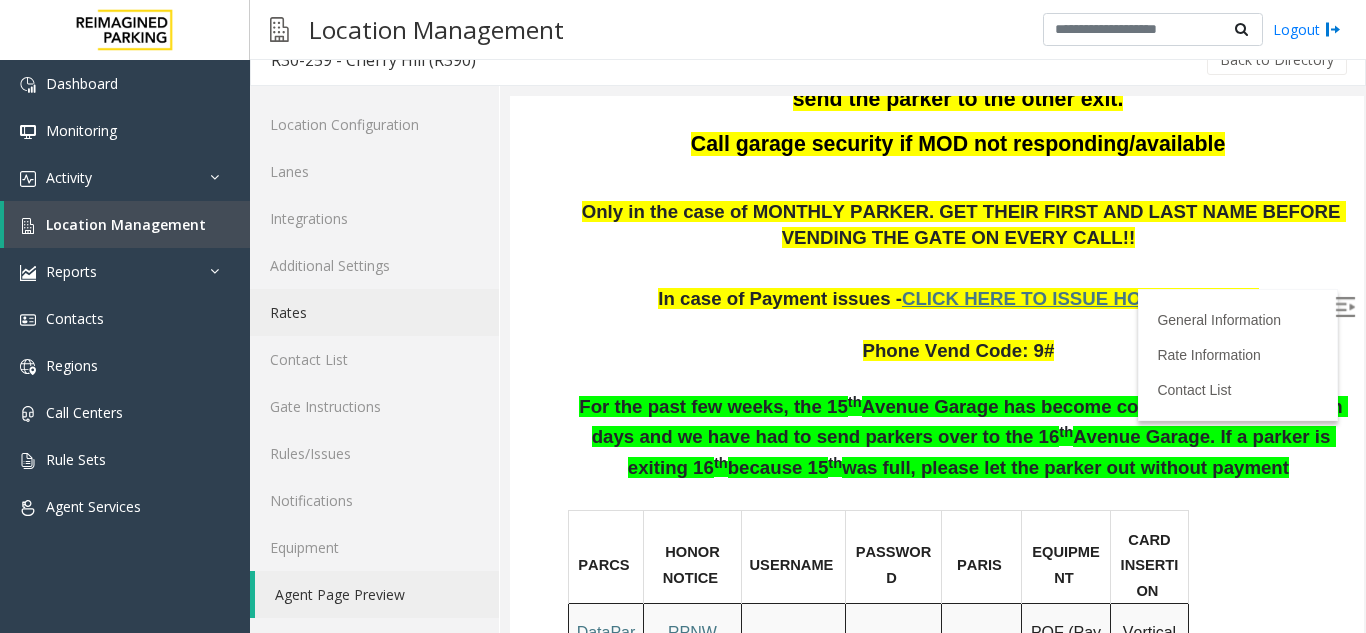 click on "Rates" 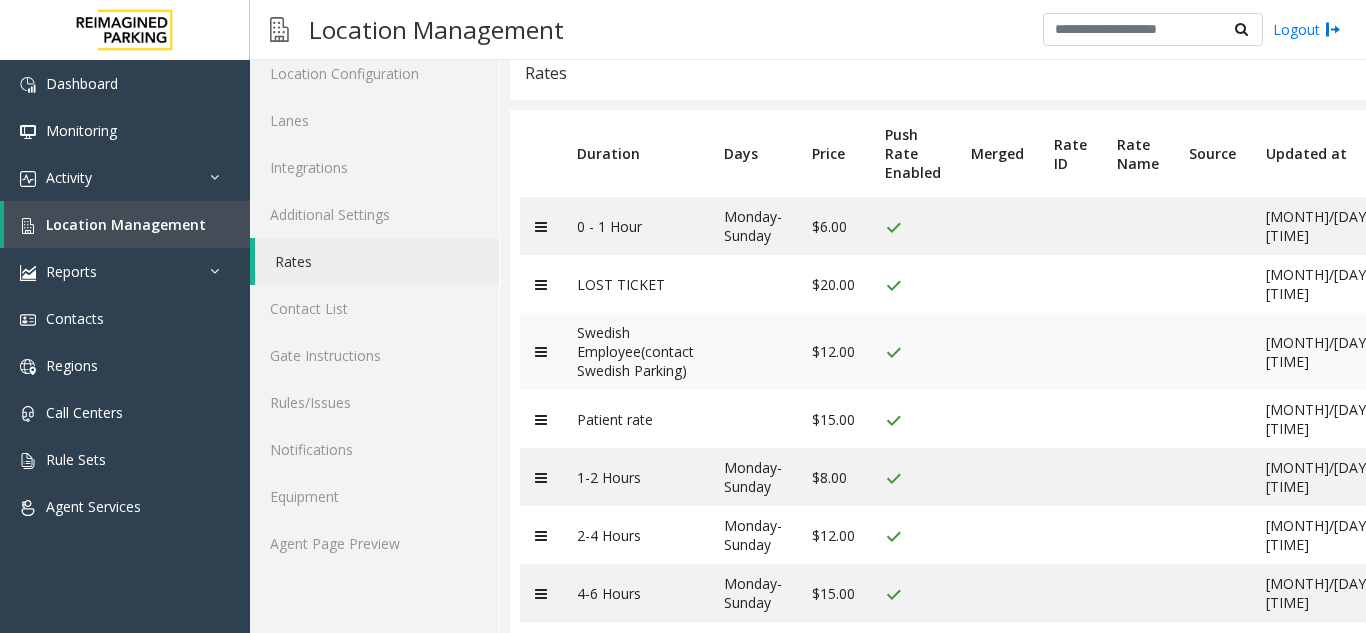 scroll, scrollTop: 126, scrollLeft: 0, axis: vertical 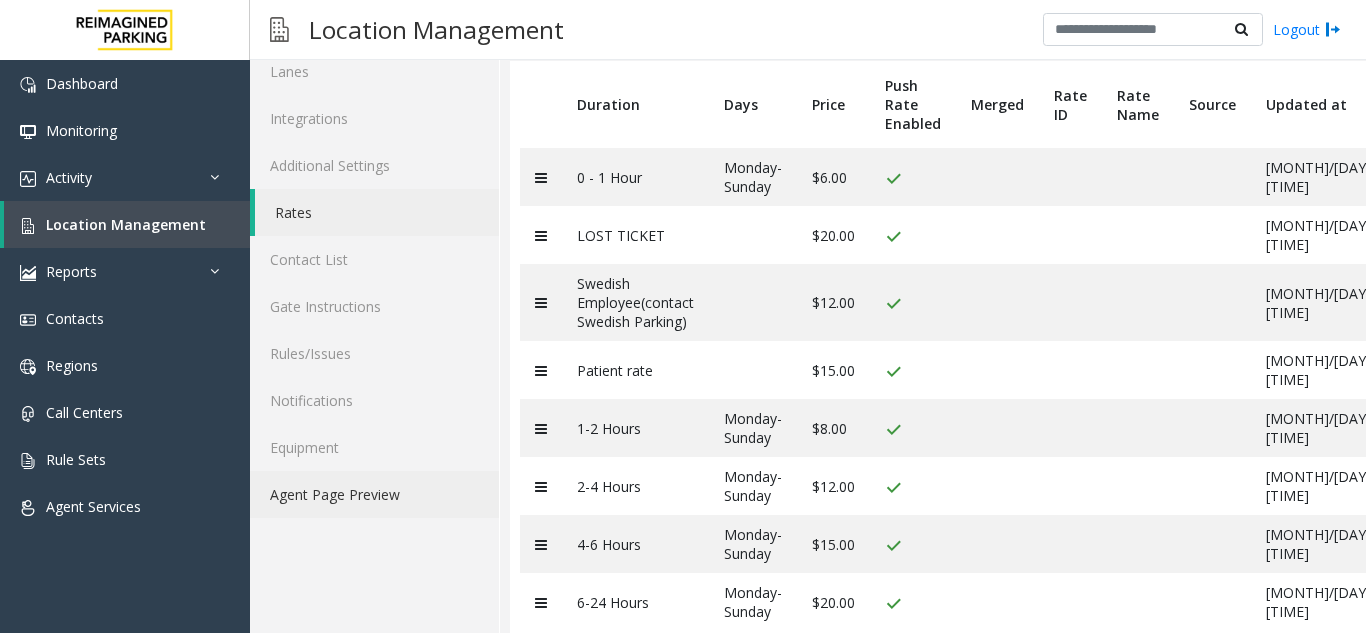 click on "Agent Page Preview" 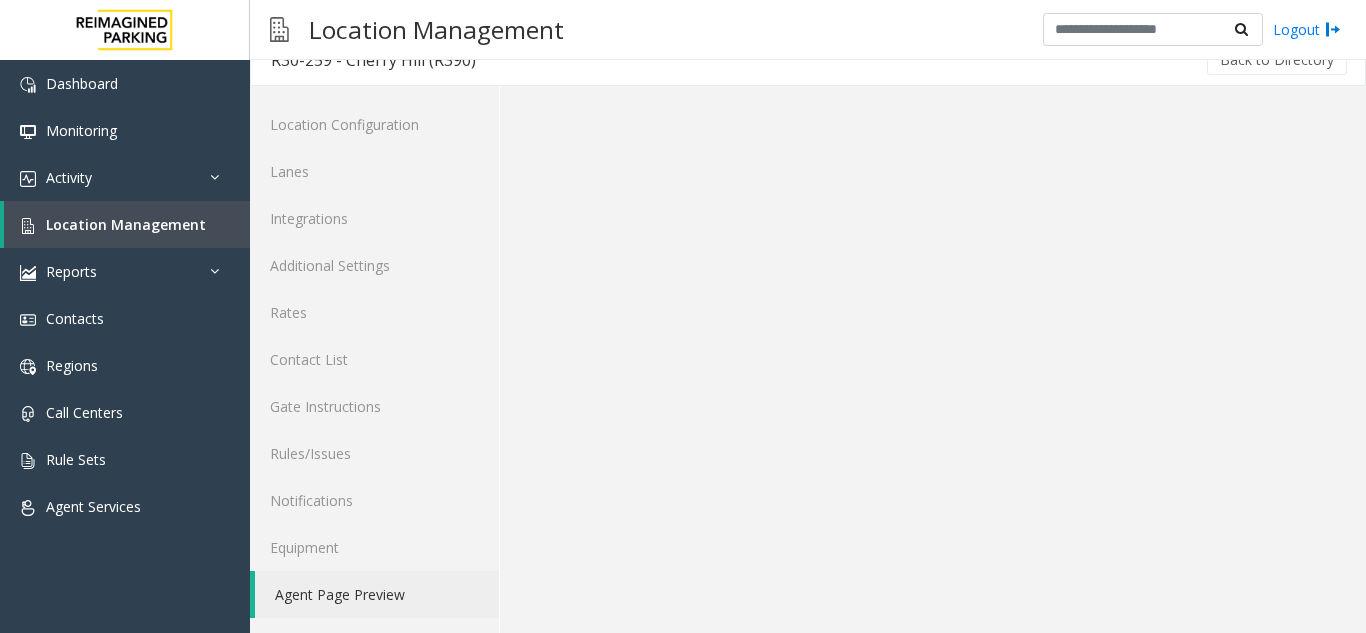 scroll, scrollTop: 26, scrollLeft: 0, axis: vertical 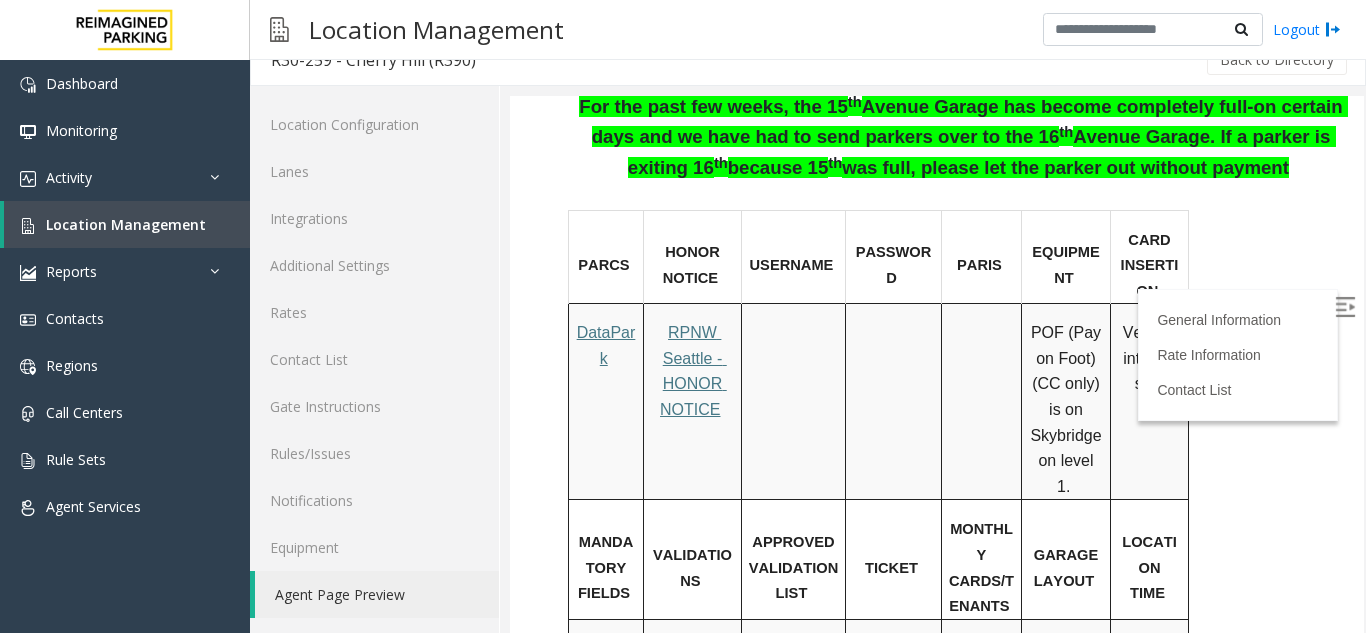 click on "Local Time" at bounding box center (1151, 661) 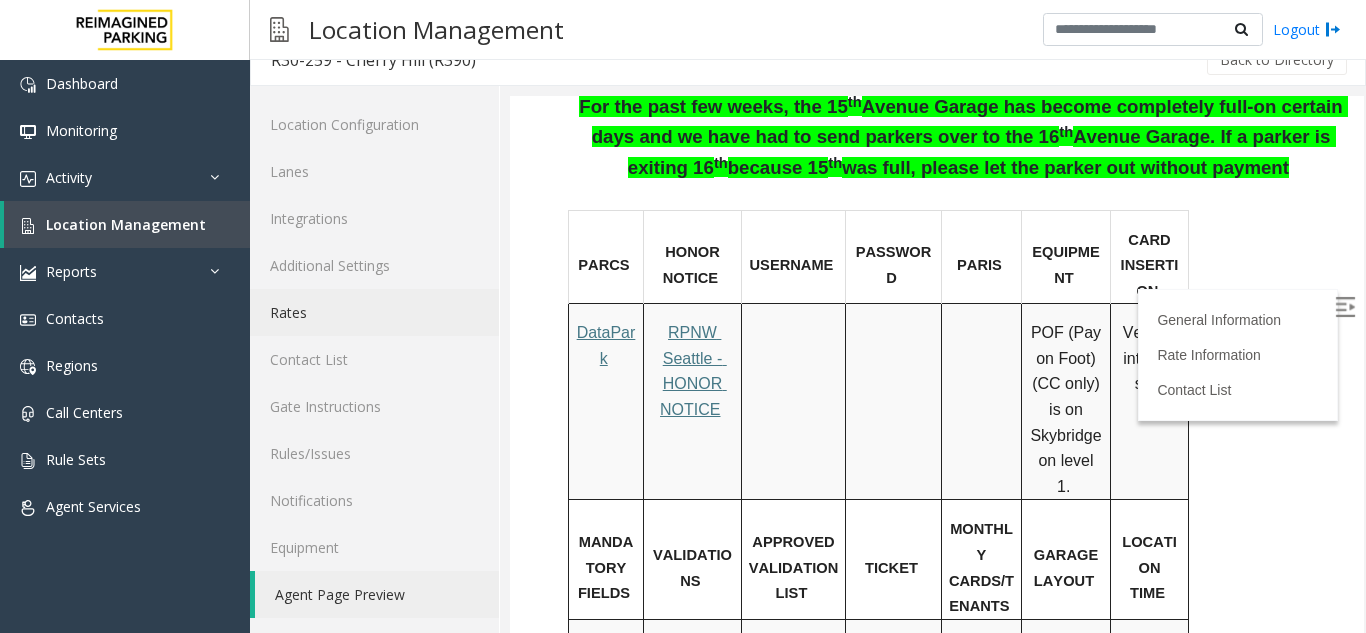 click on "Rates" 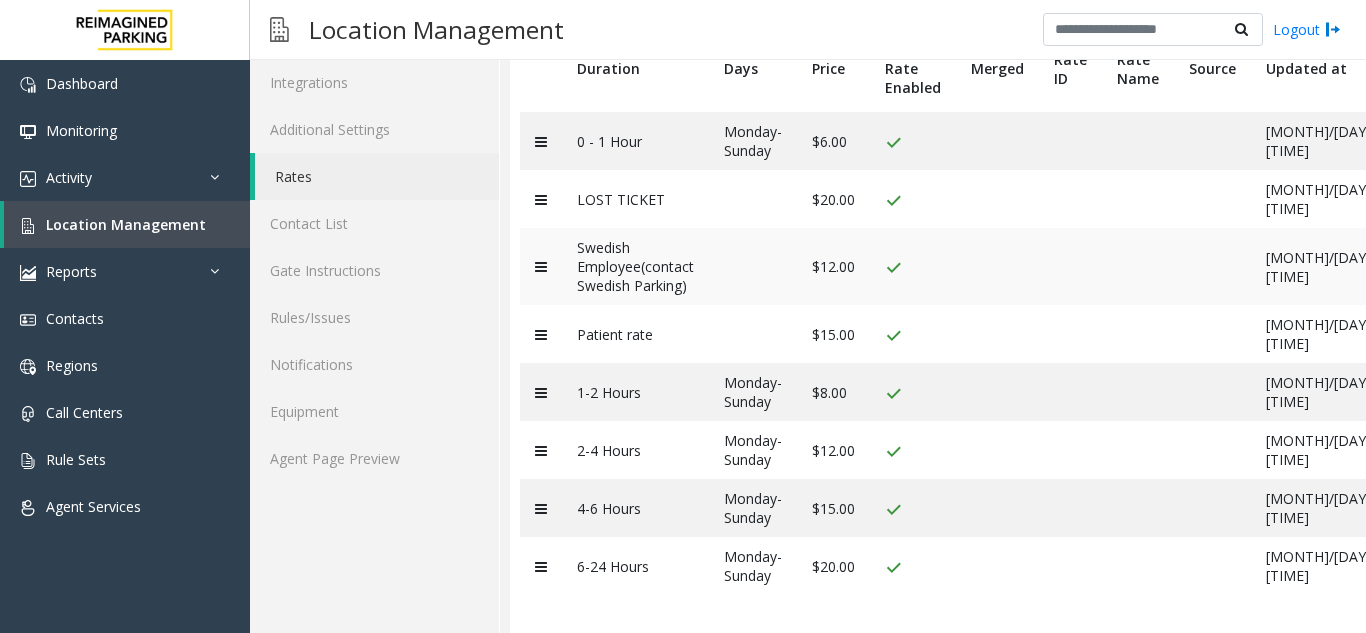 scroll, scrollTop: 179, scrollLeft: 0, axis: vertical 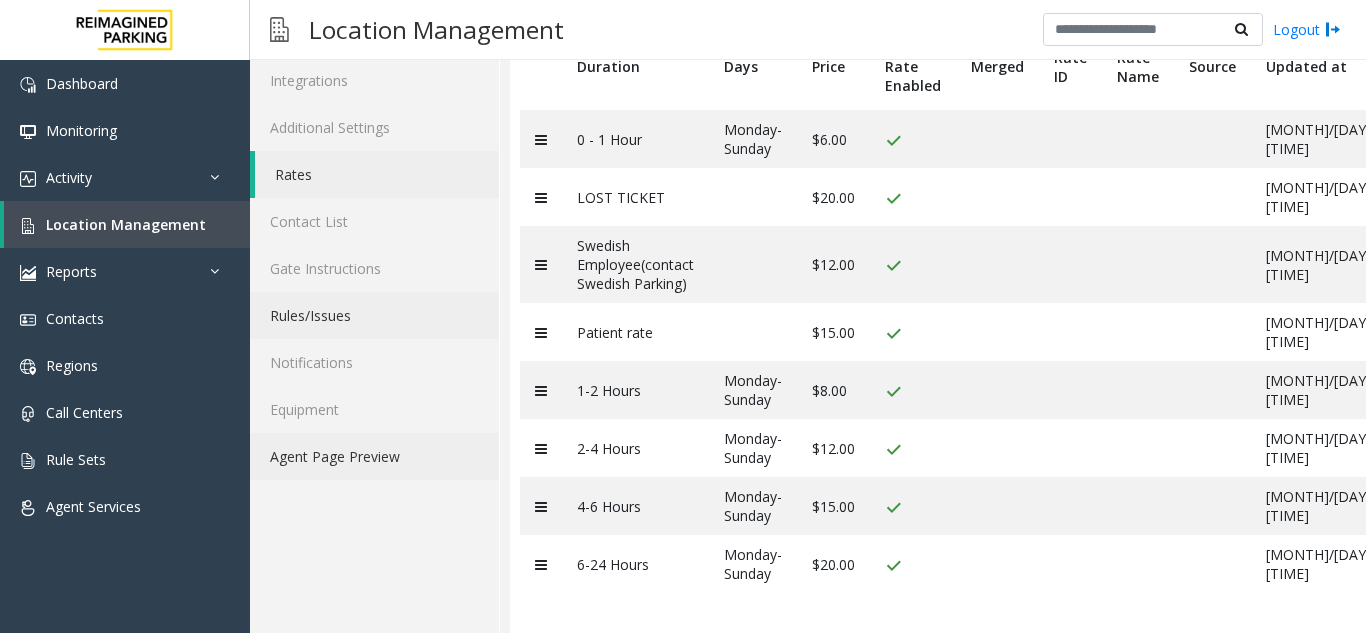 click on "Agent Page Preview" 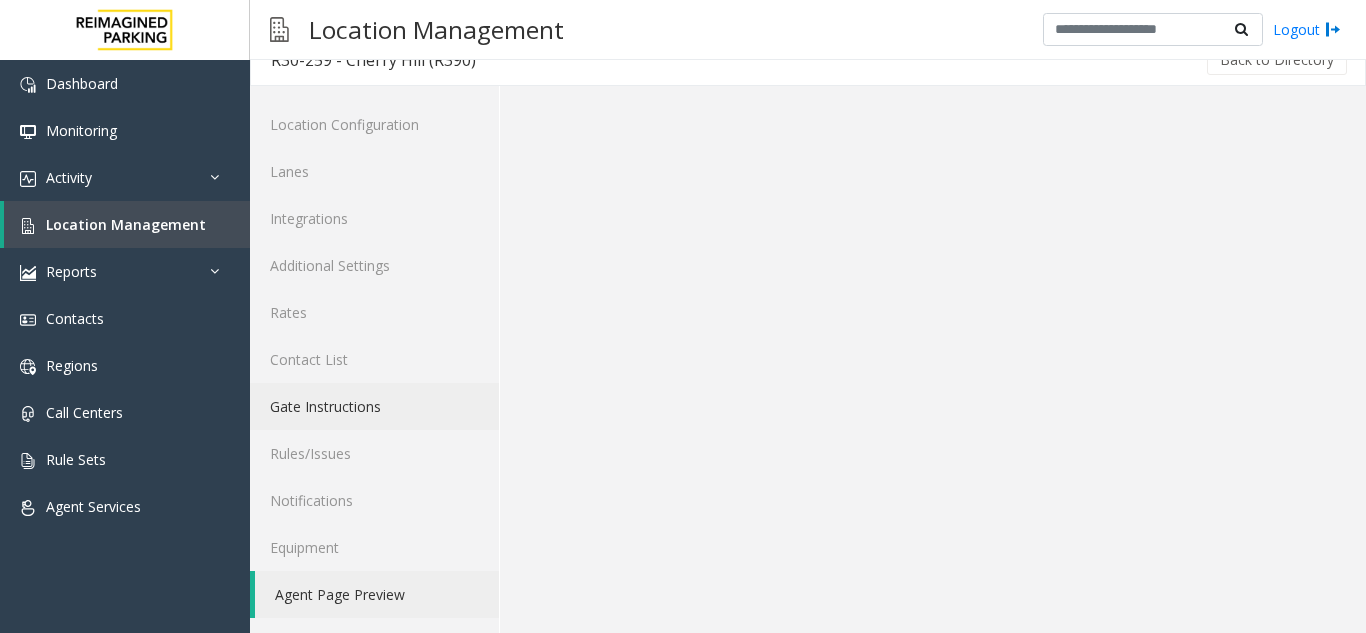 scroll, scrollTop: 26, scrollLeft: 0, axis: vertical 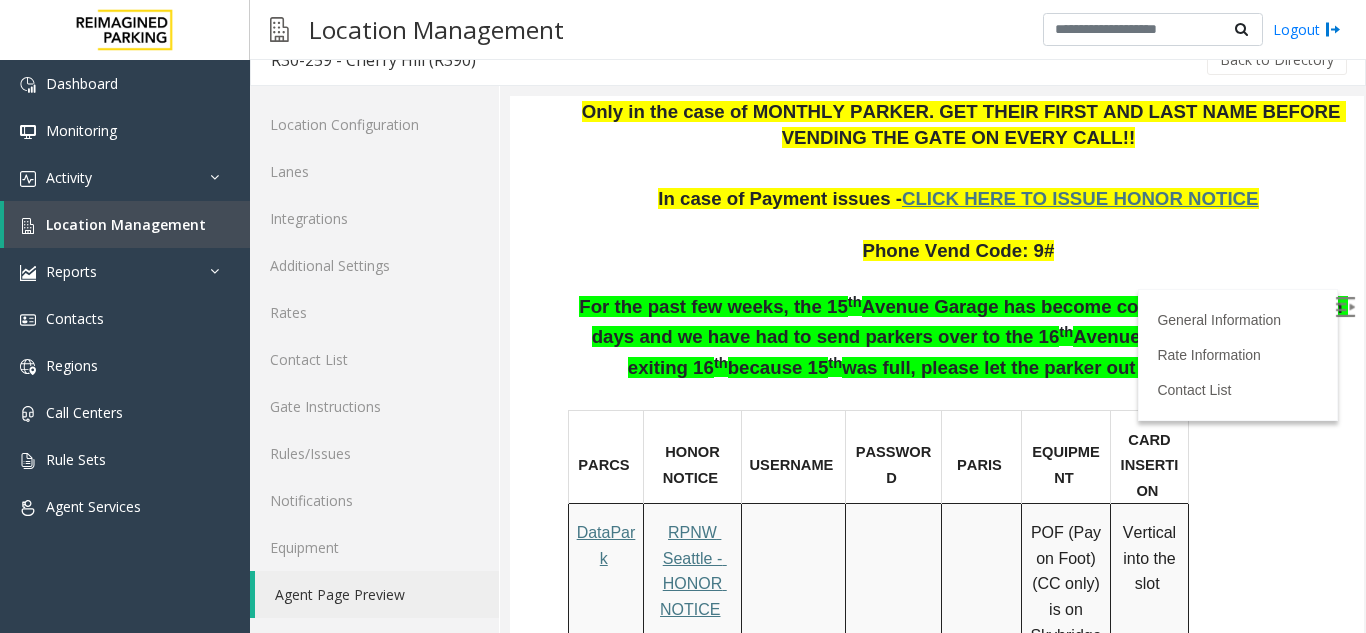 click at bounding box center (1345, 307) 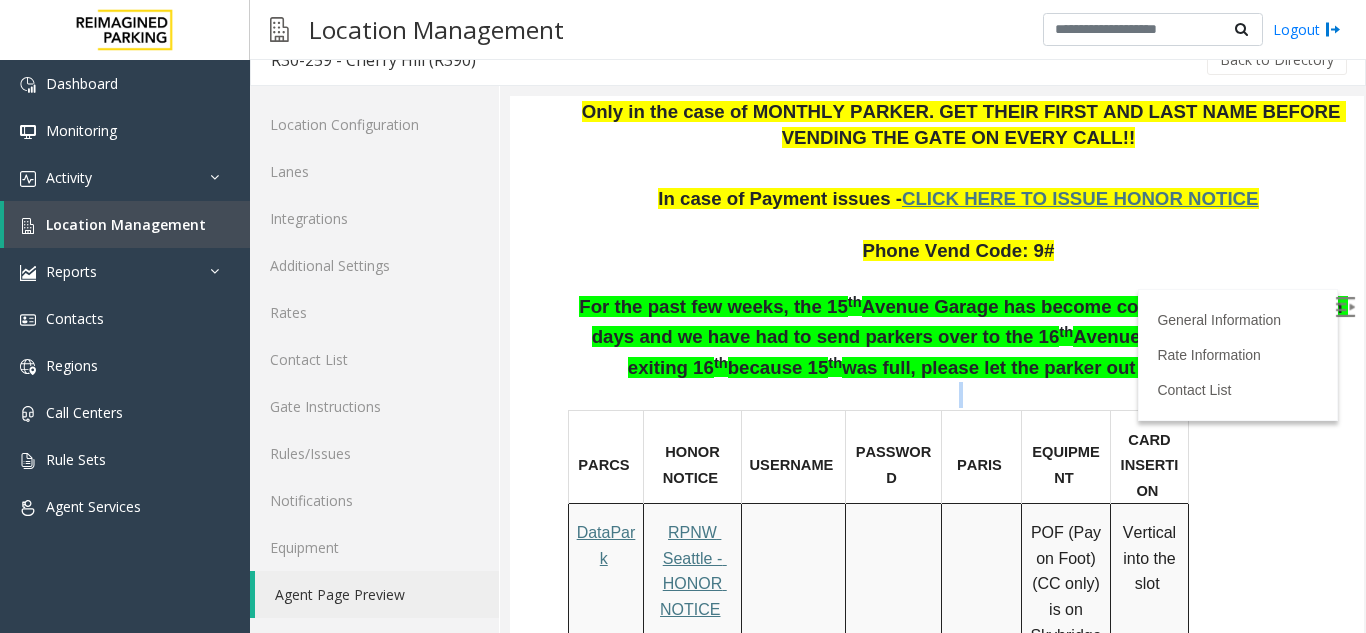drag, startPoint x: 1200, startPoint y: 378, endPoint x: 545, endPoint y: 433, distance: 657.3051 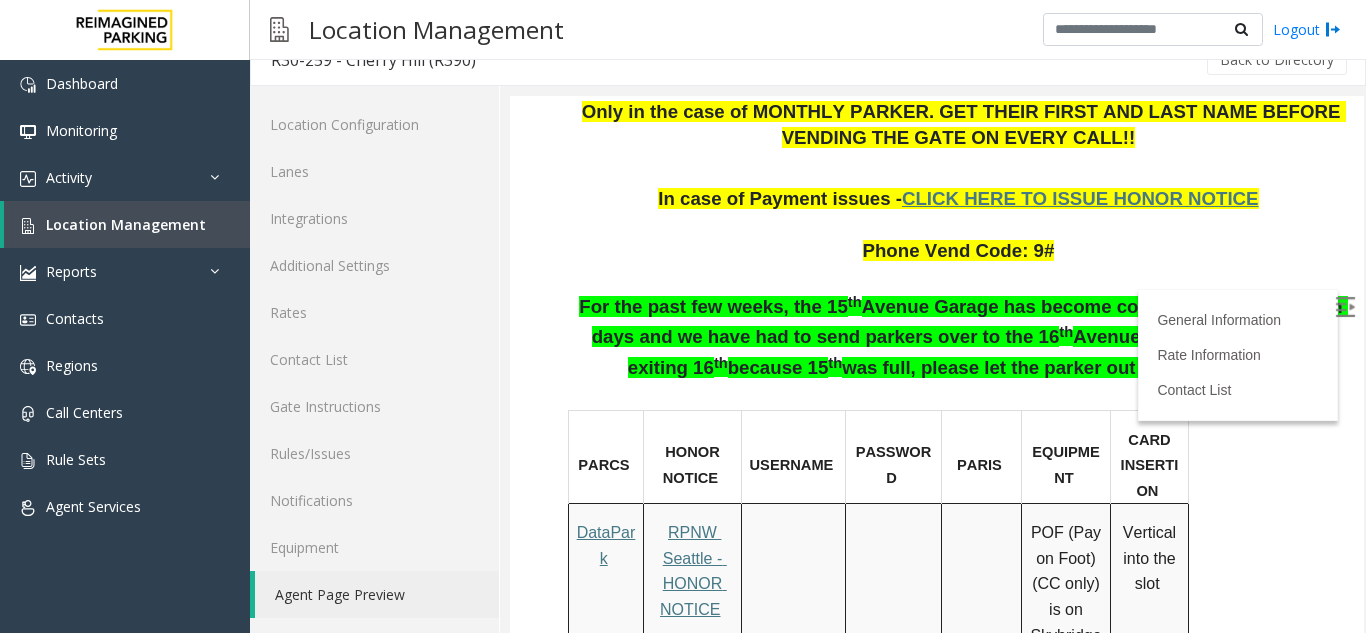 click on "For the past few weeks, the 15 th  Avenue Garage has become completely full-on certain days and we have had to send parkers over to the 16 th  Avenue Garage. If a parker is exiting 16 th  because 15 th  was full, please let the parker out without payment" at bounding box center (961, 349) 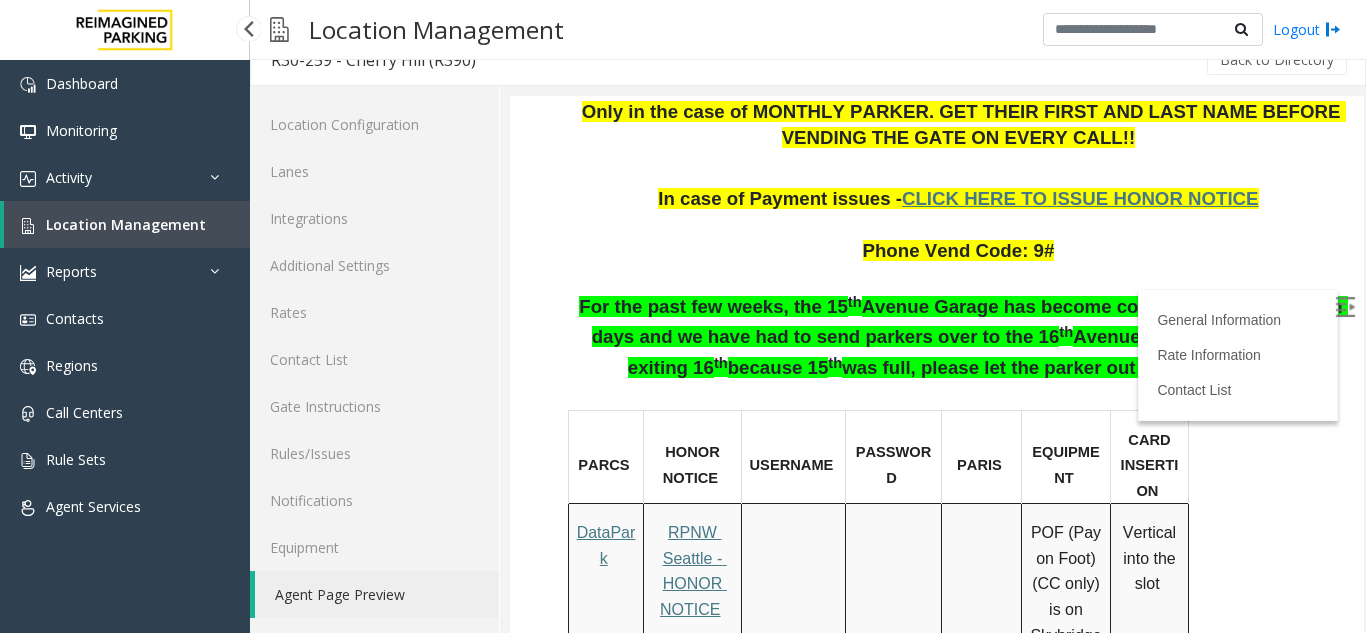 click on "Location Management" at bounding box center (126, 224) 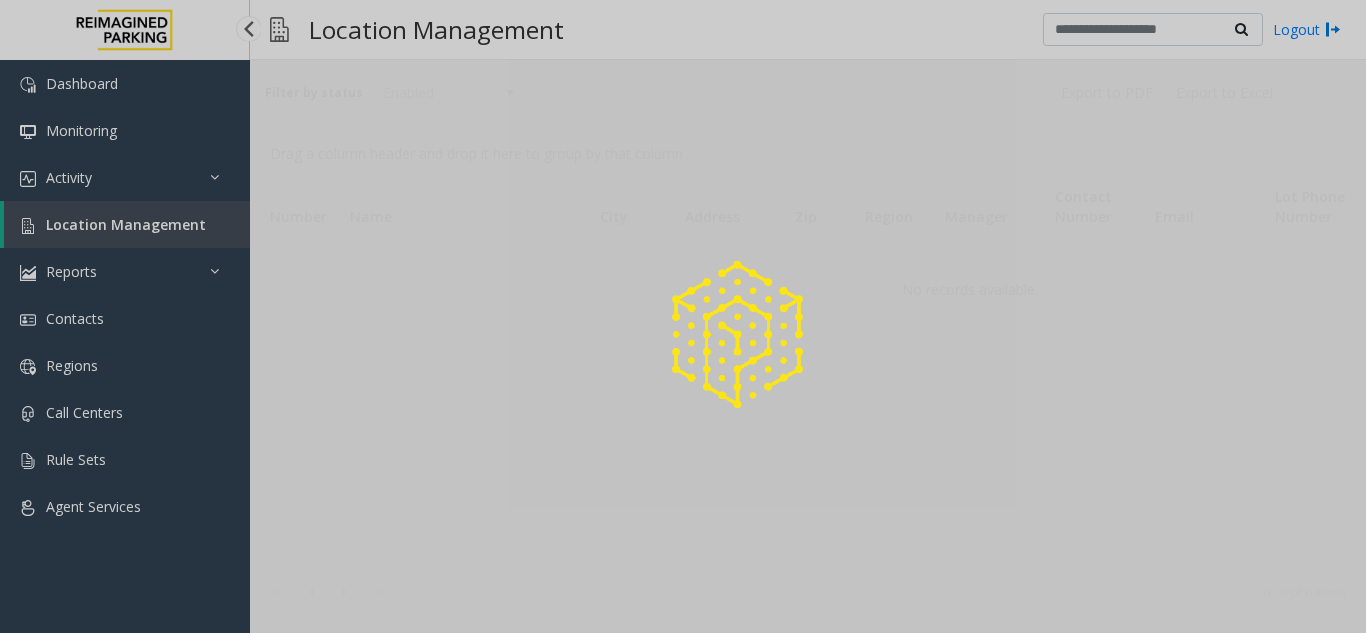 scroll, scrollTop: 0, scrollLeft: 0, axis: both 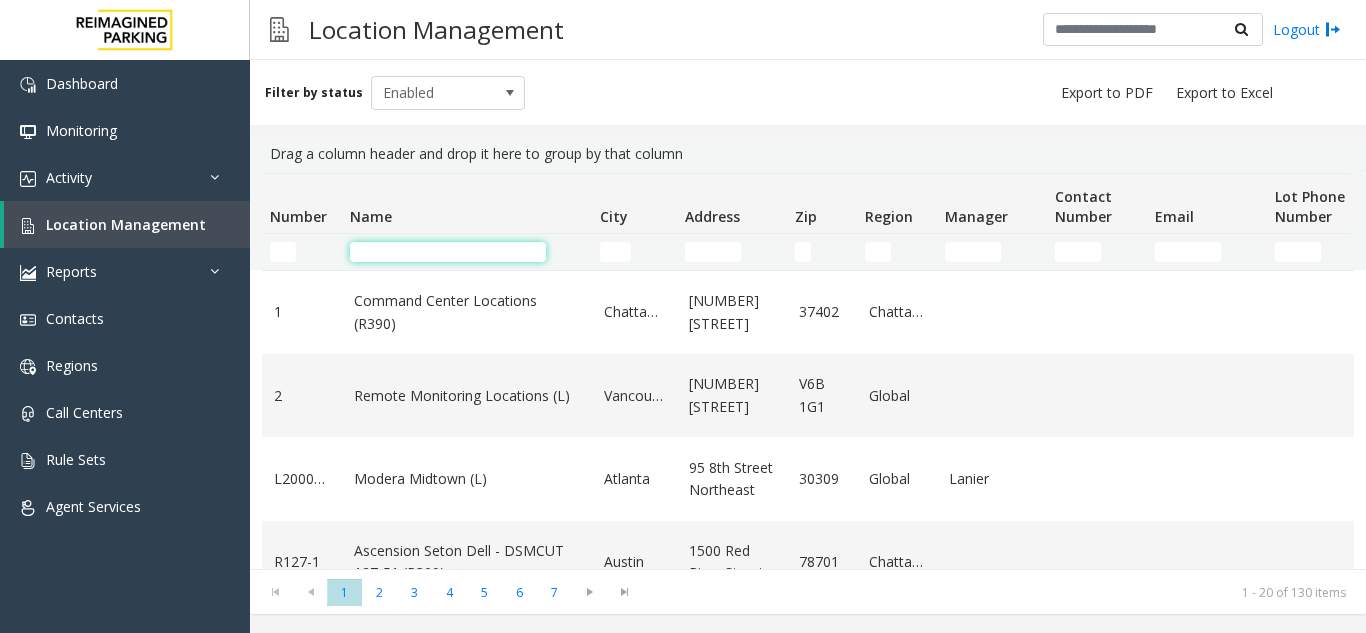 click 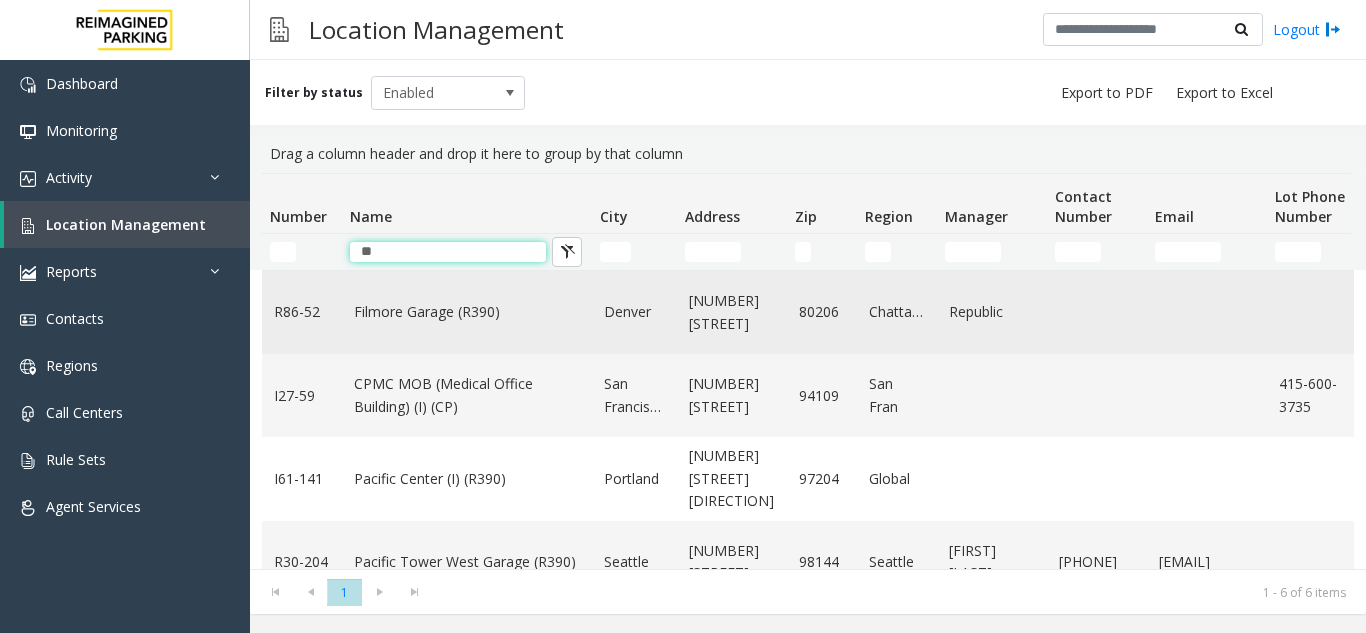 type on "*" 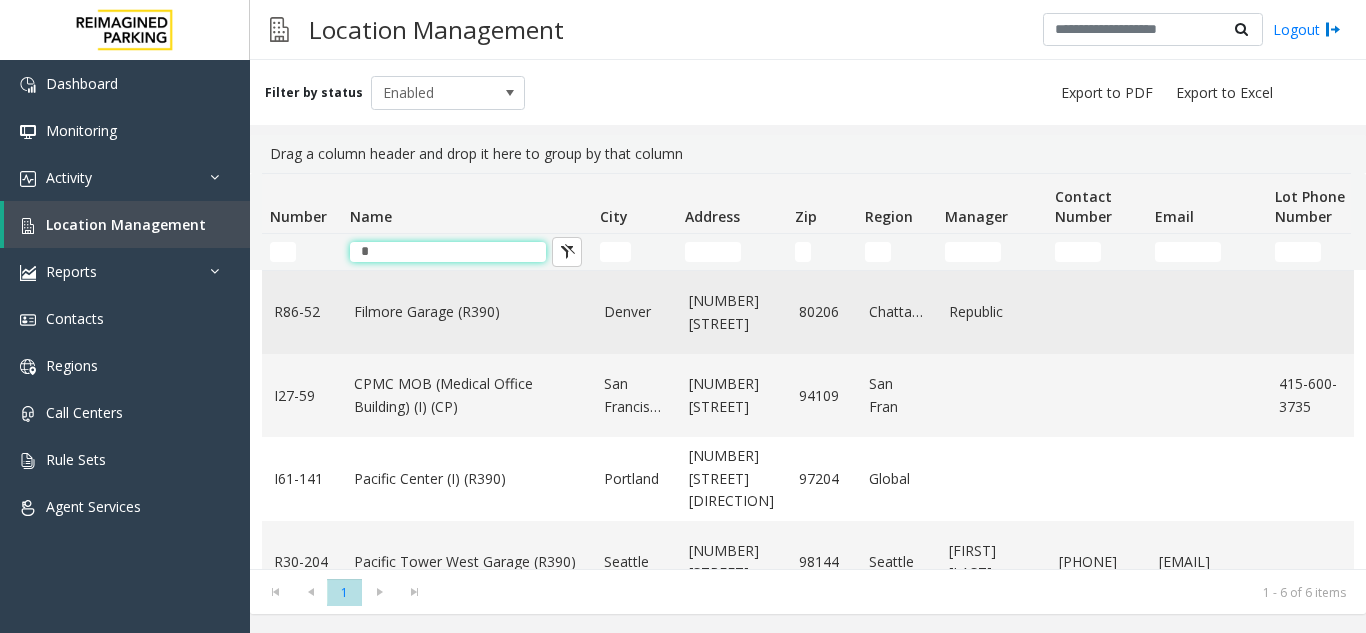type 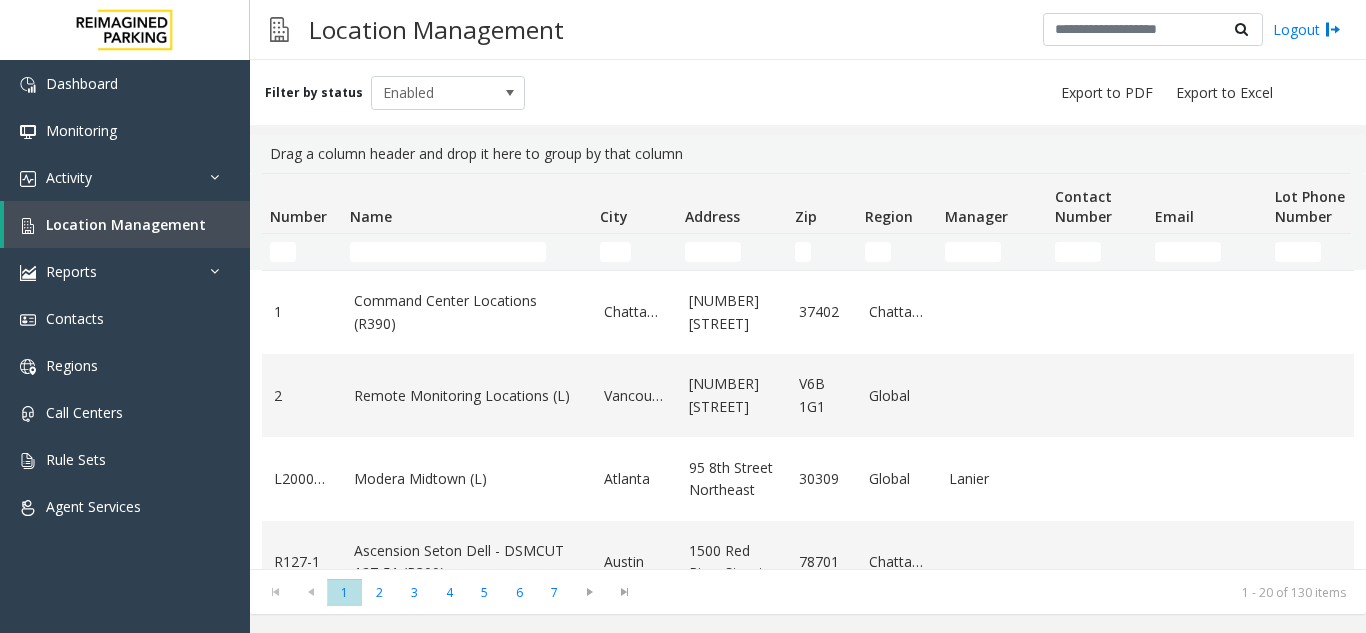 click on "Filter by status Enabled" 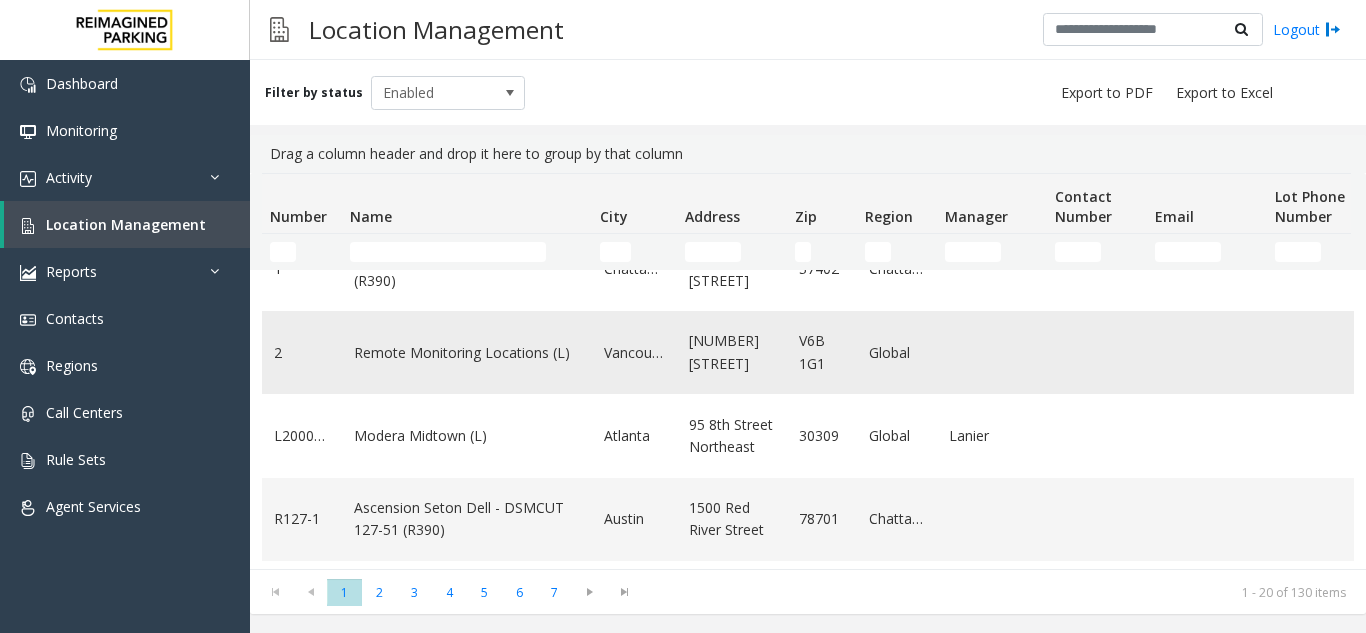 scroll, scrollTop: 0, scrollLeft: 0, axis: both 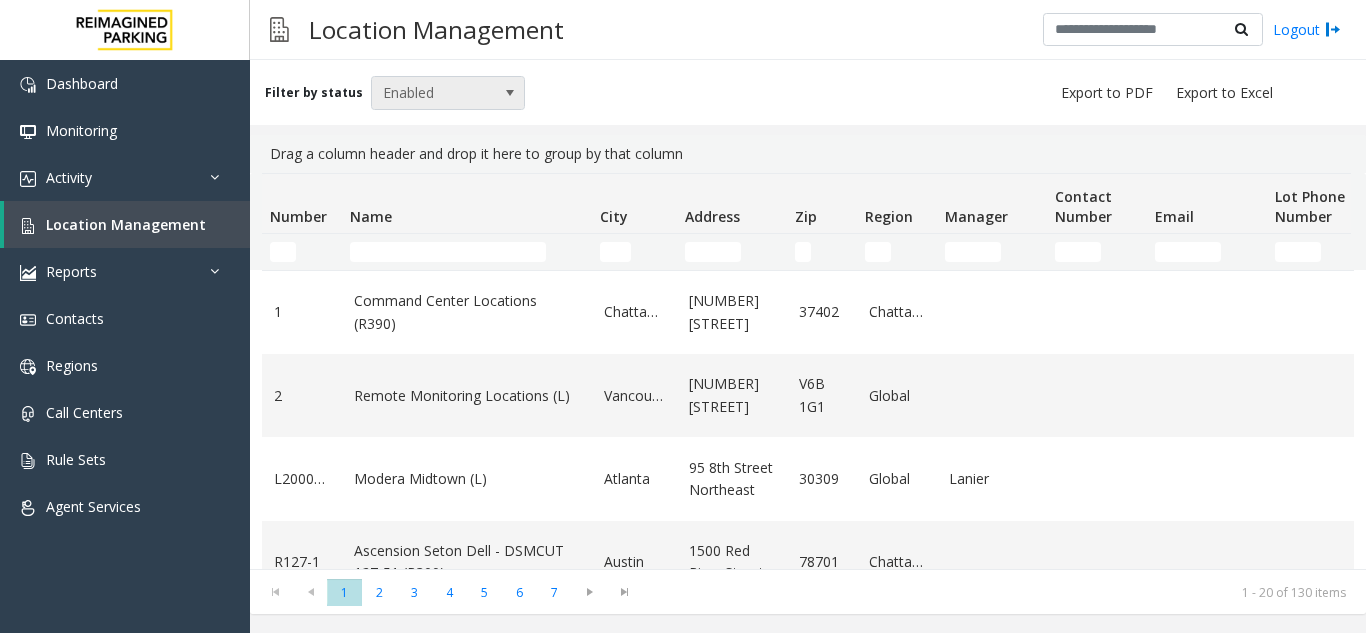 click at bounding box center [510, 93] 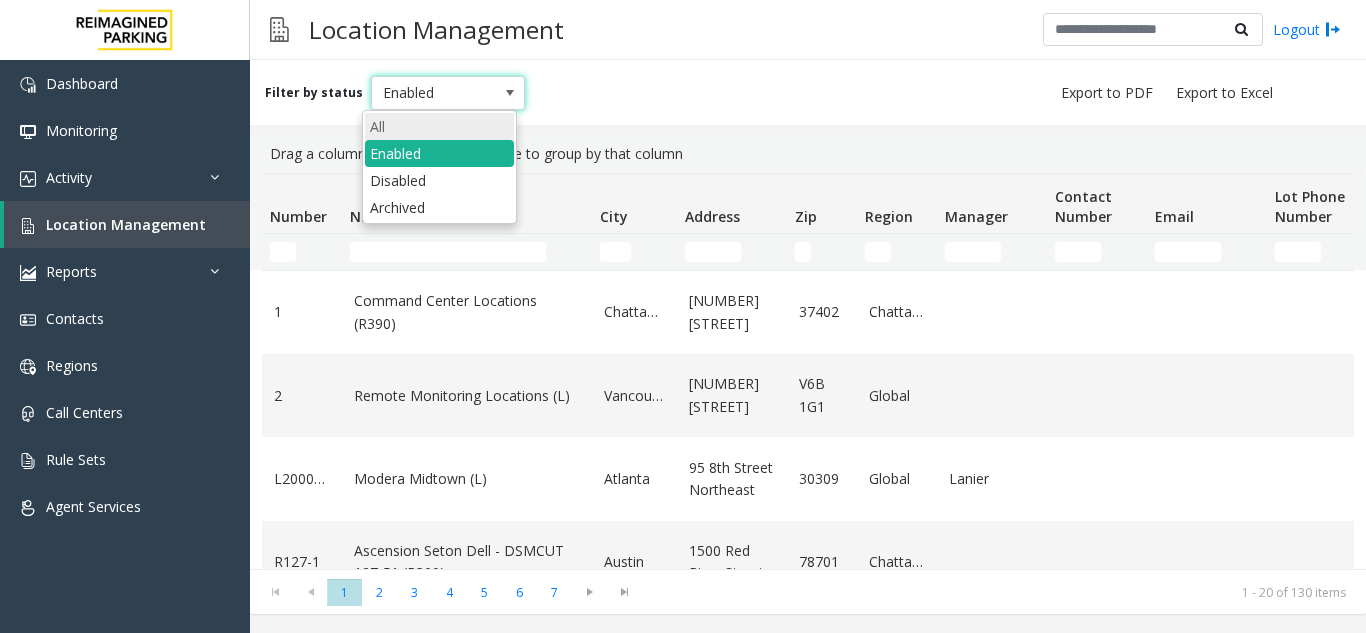 click on "All" at bounding box center (439, 126) 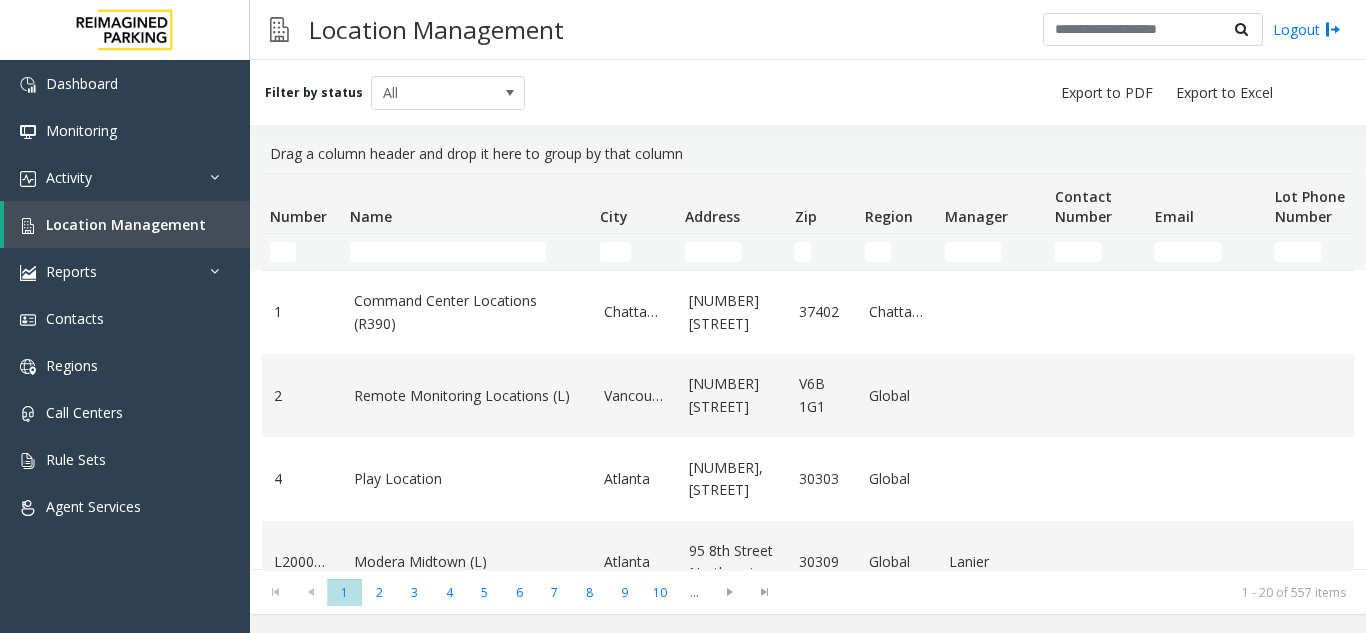 scroll, scrollTop: 0, scrollLeft: 76, axis: horizontal 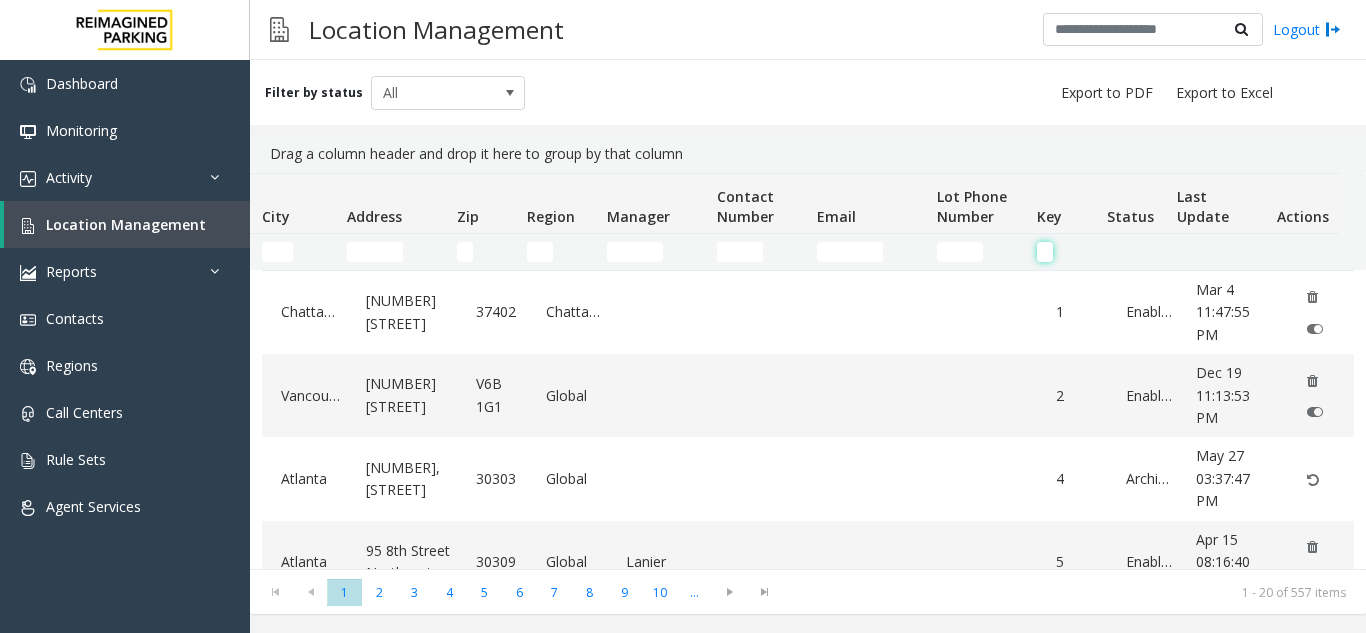 click 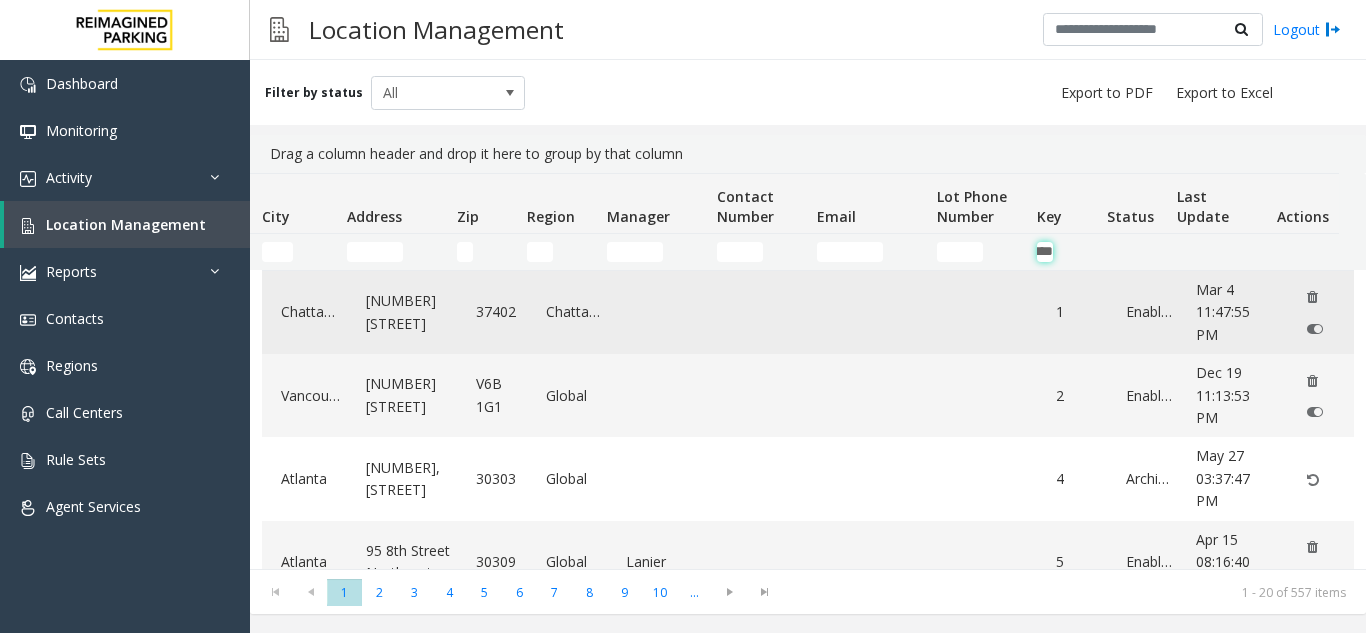 scroll, scrollTop: 0, scrollLeft: 27, axis: horizontal 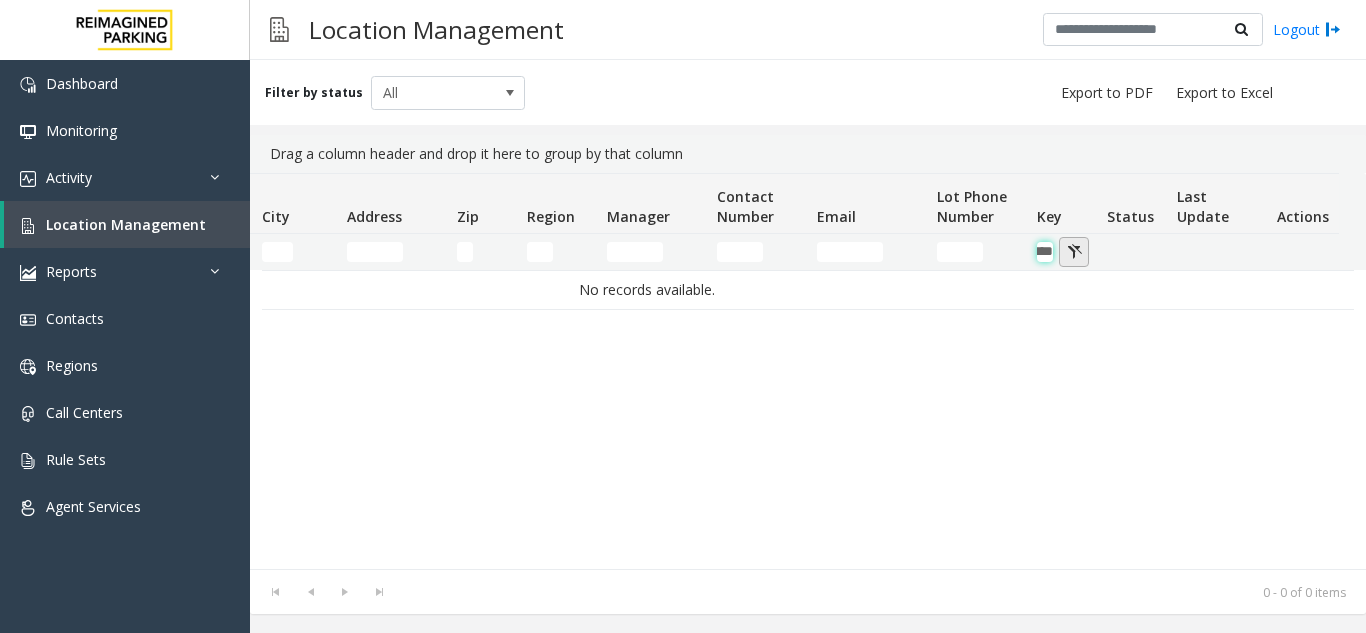 type on "****" 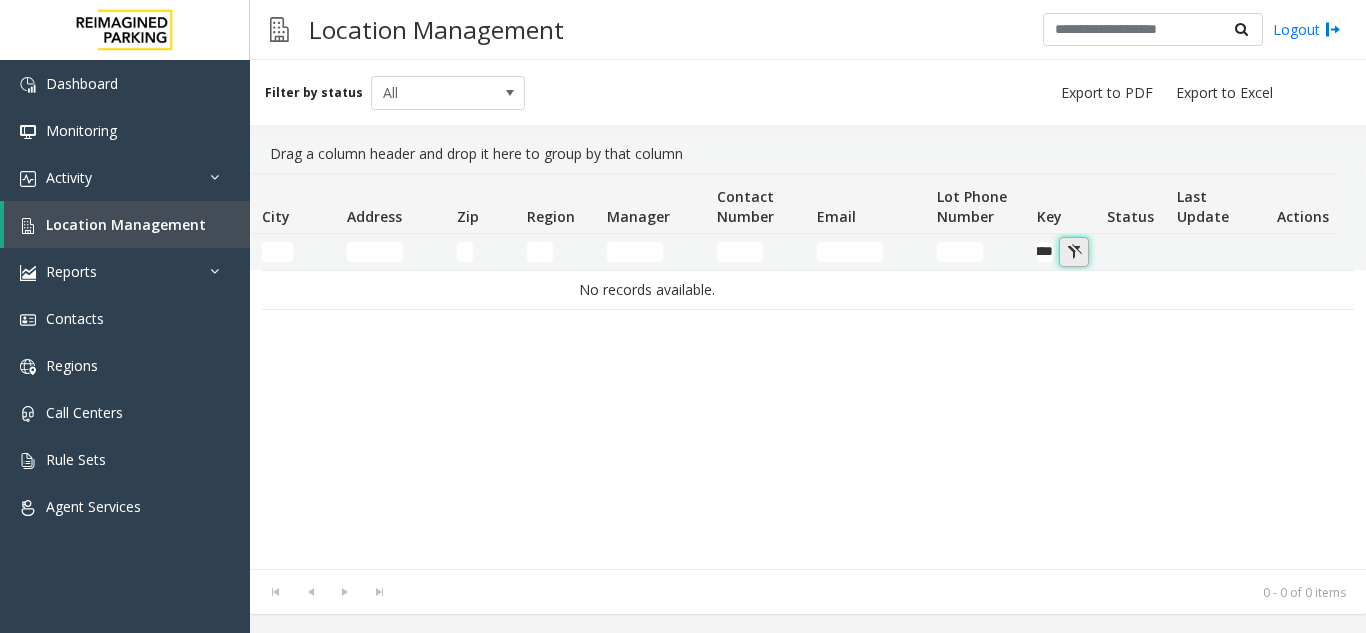 scroll, scrollTop: 0, scrollLeft: 0, axis: both 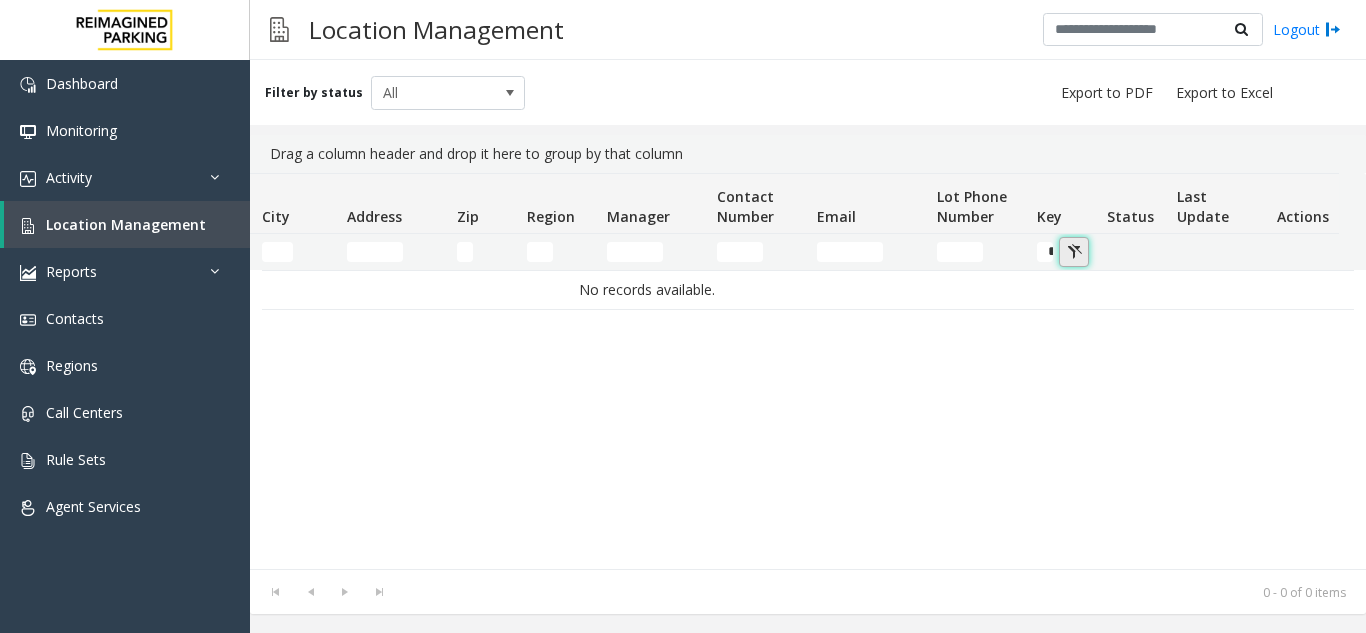 click 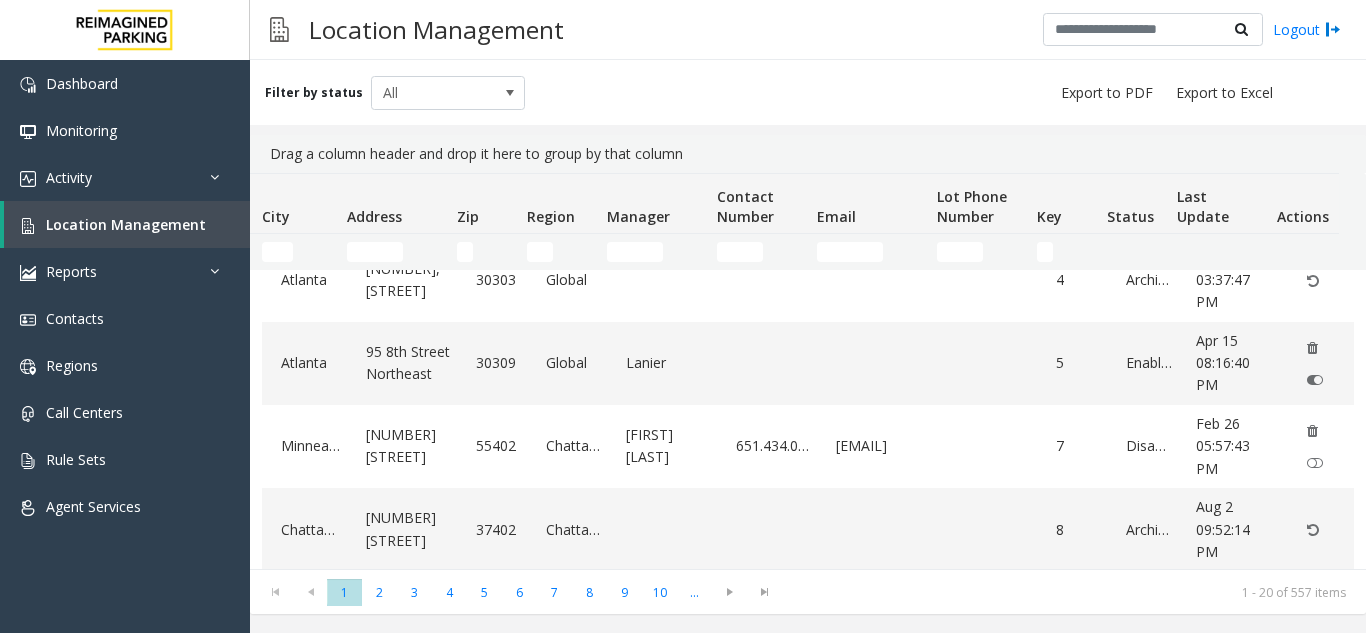 scroll, scrollTop: 200, scrollLeft: 338, axis: both 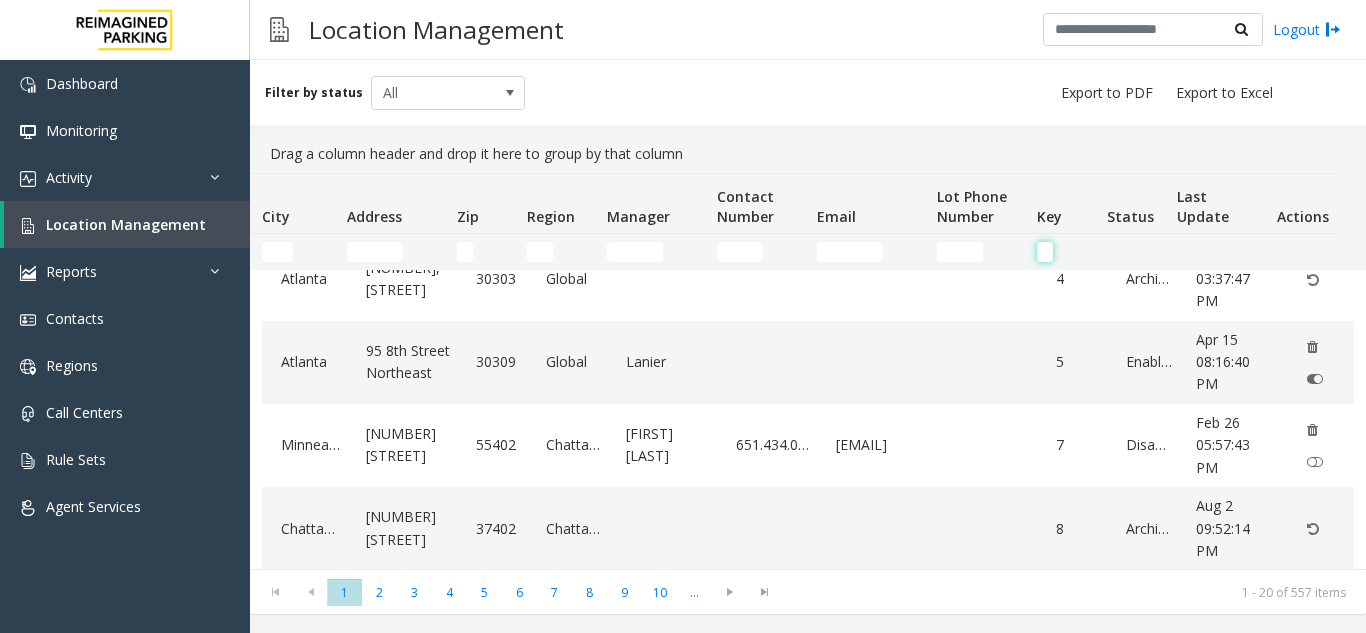 click 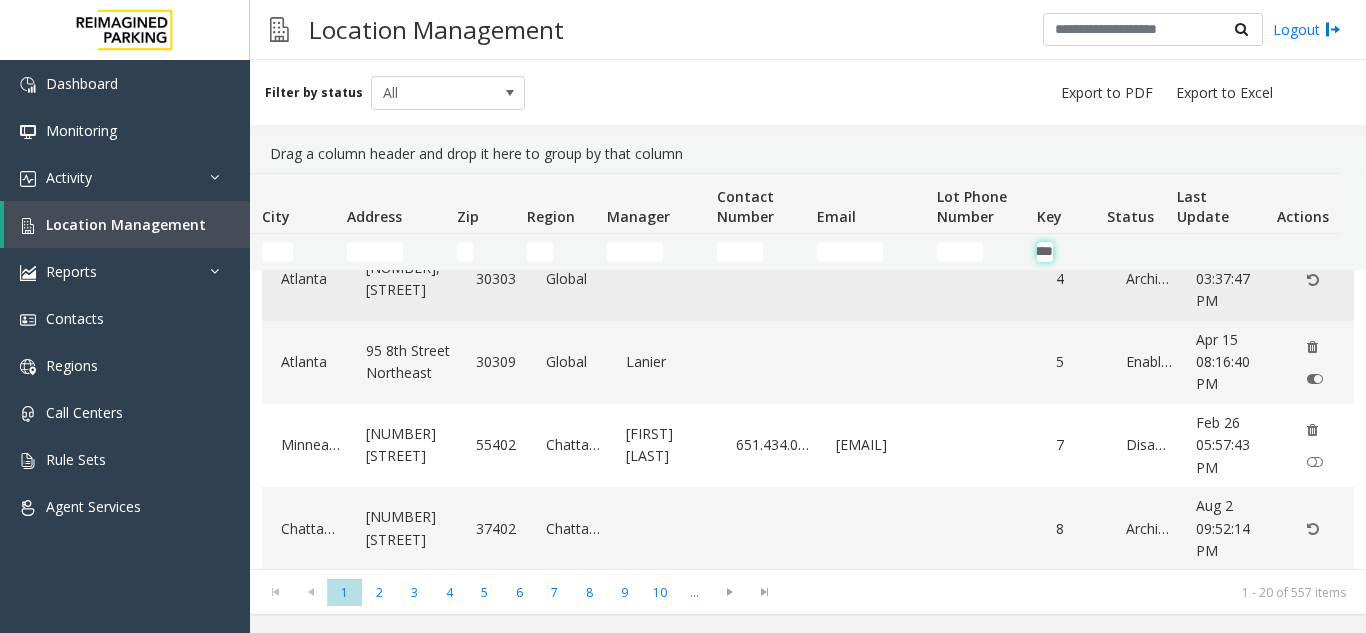 scroll, scrollTop: 0, scrollLeft: 27, axis: horizontal 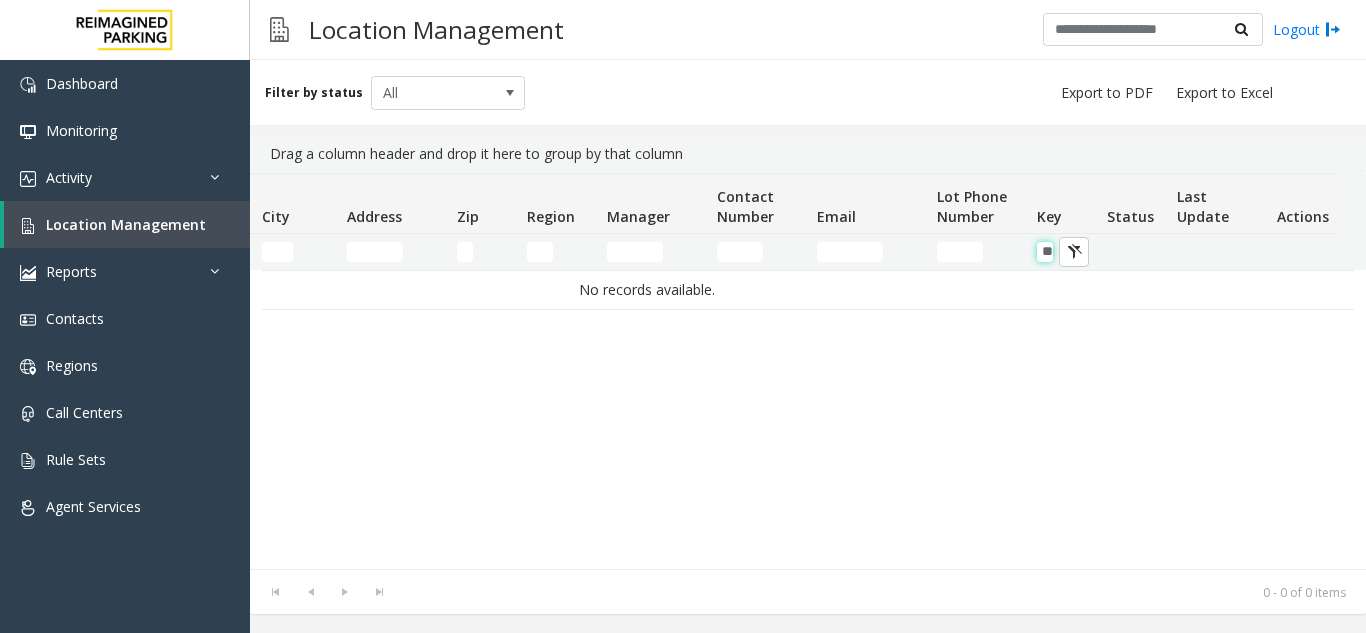 type on "*" 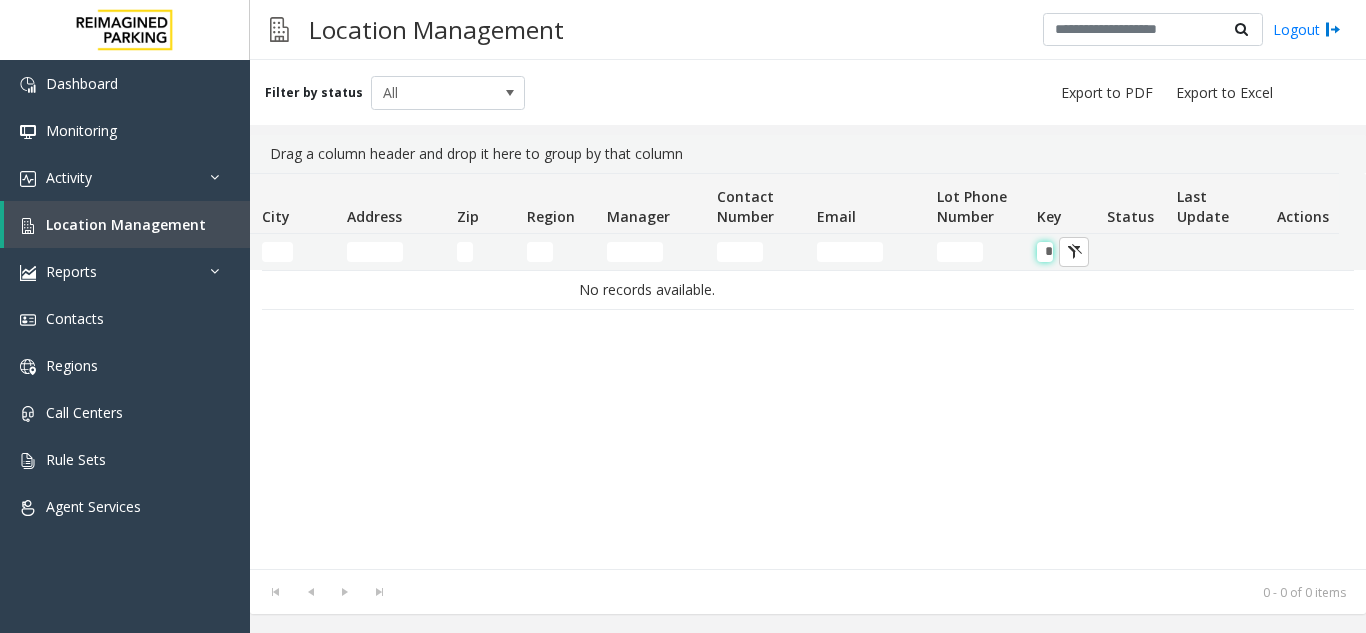 scroll, scrollTop: 0, scrollLeft: 3, axis: horizontal 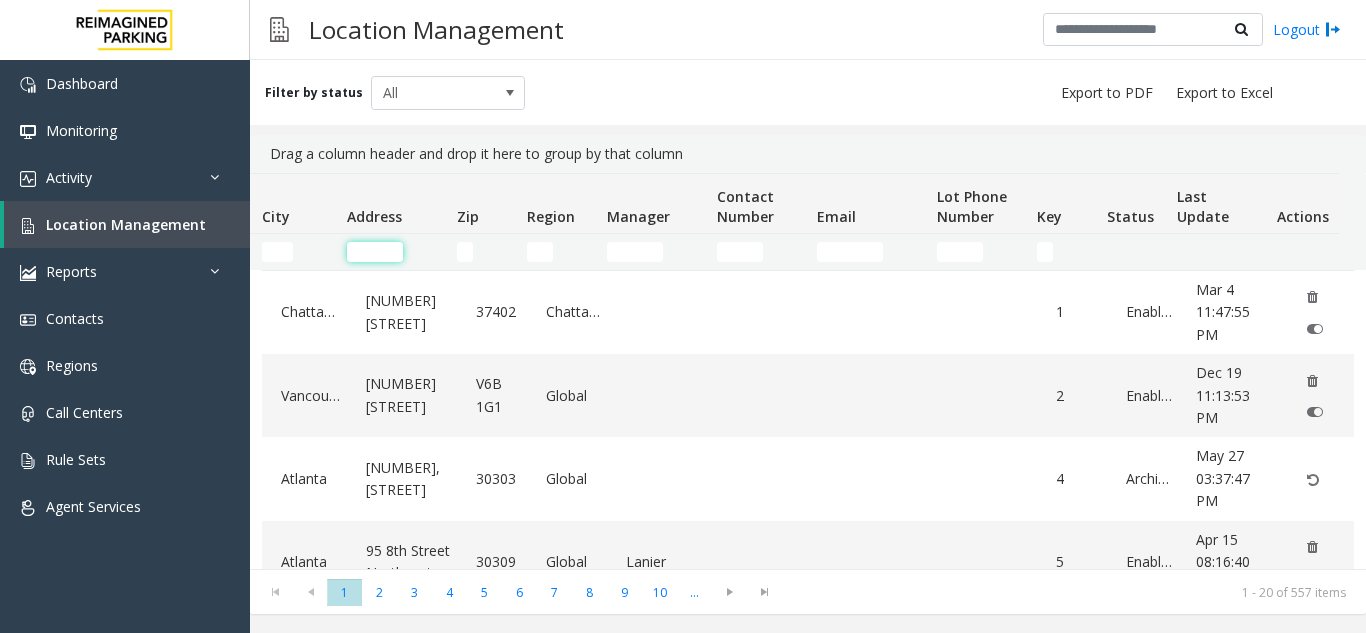 click 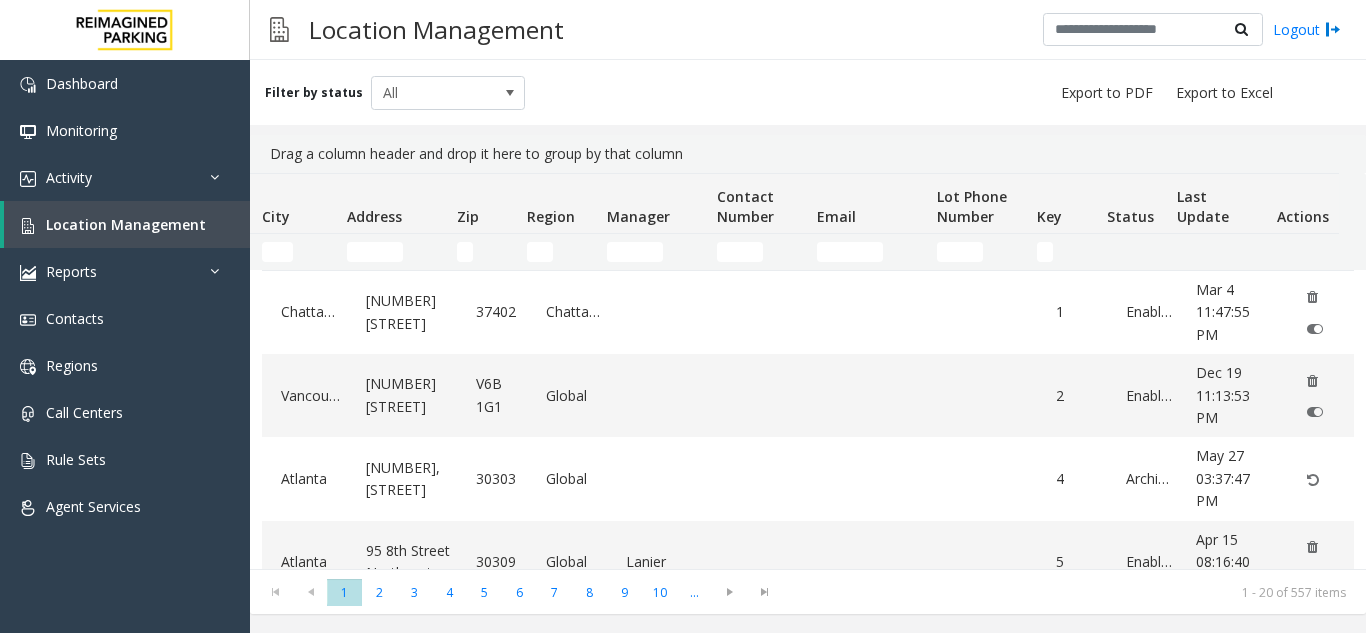 scroll, scrollTop: 0, scrollLeft: 0, axis: both 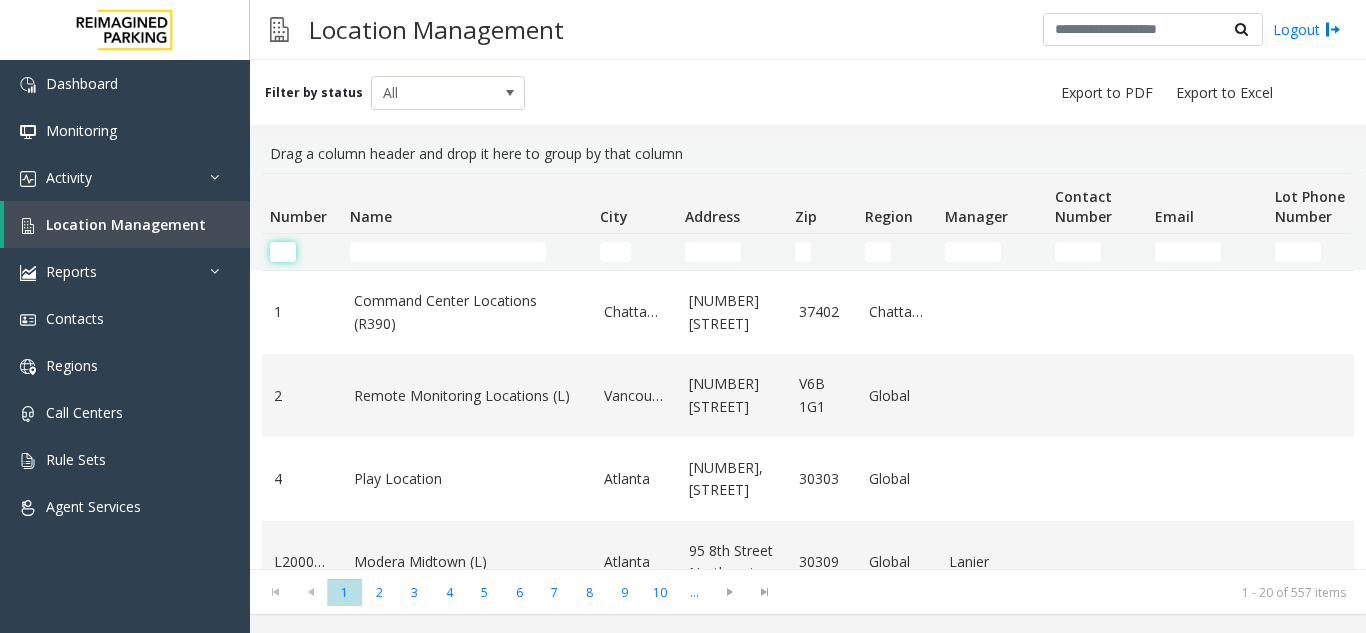 click 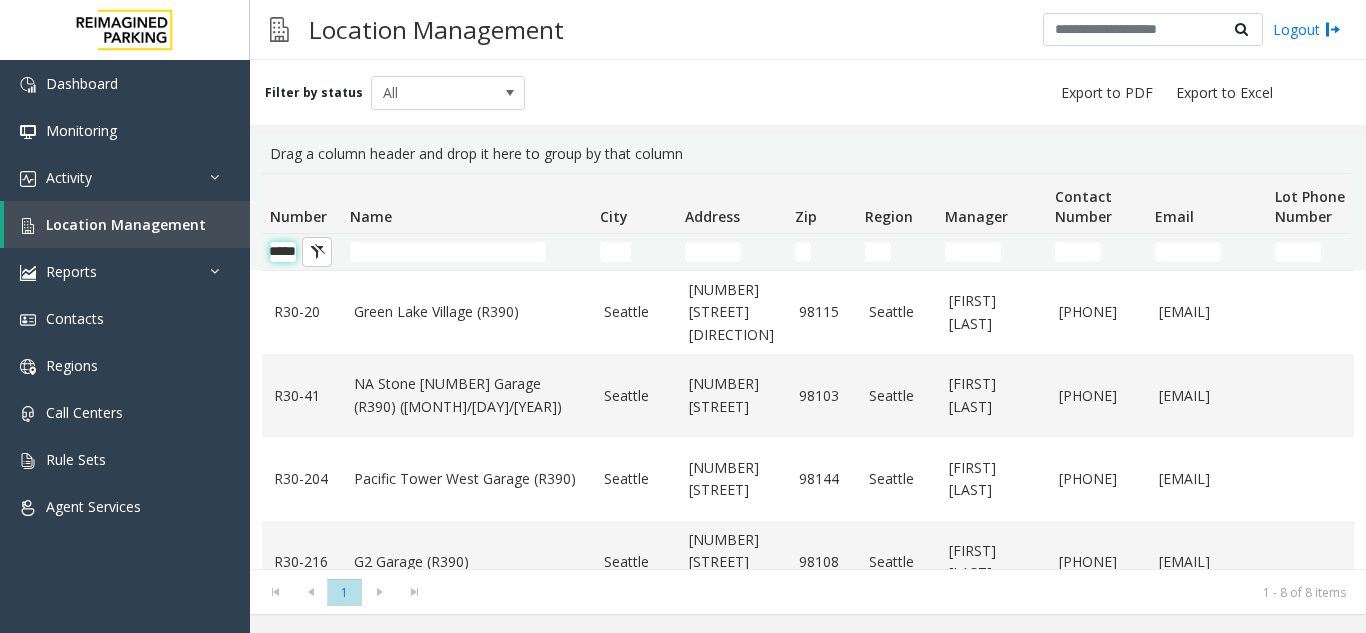 scroll, scrollTop: 0, scrollLeft: 21, axis: horizontal 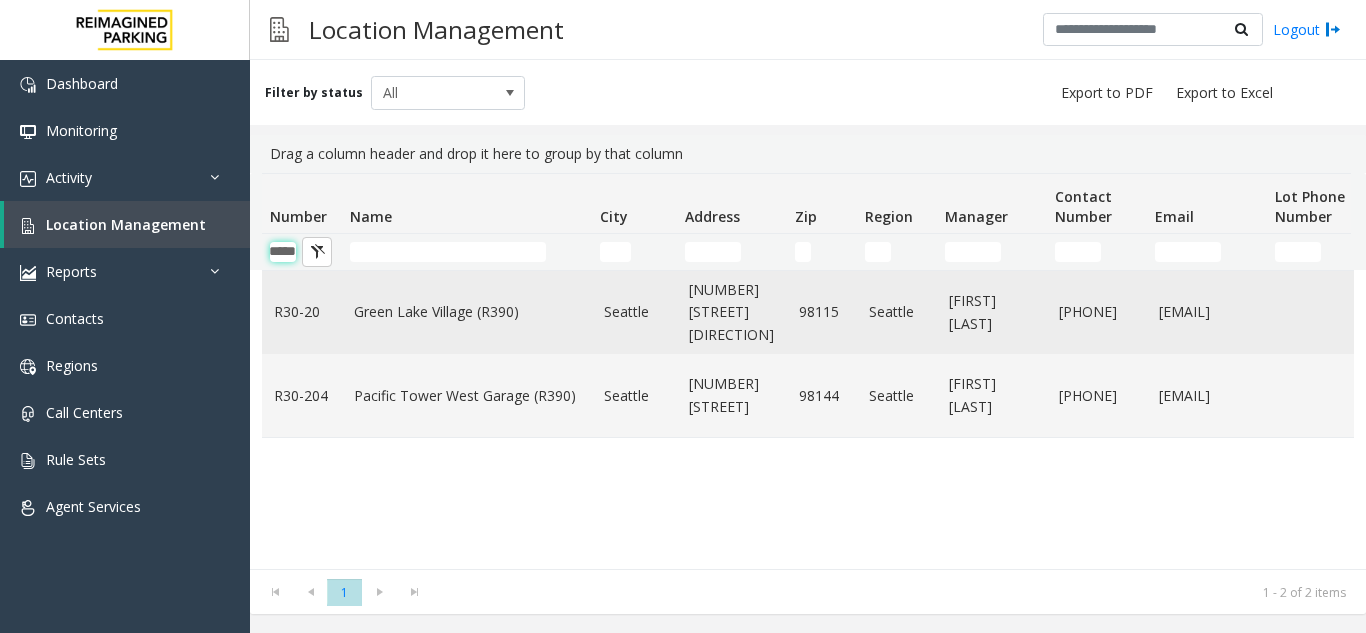 type on "*****" 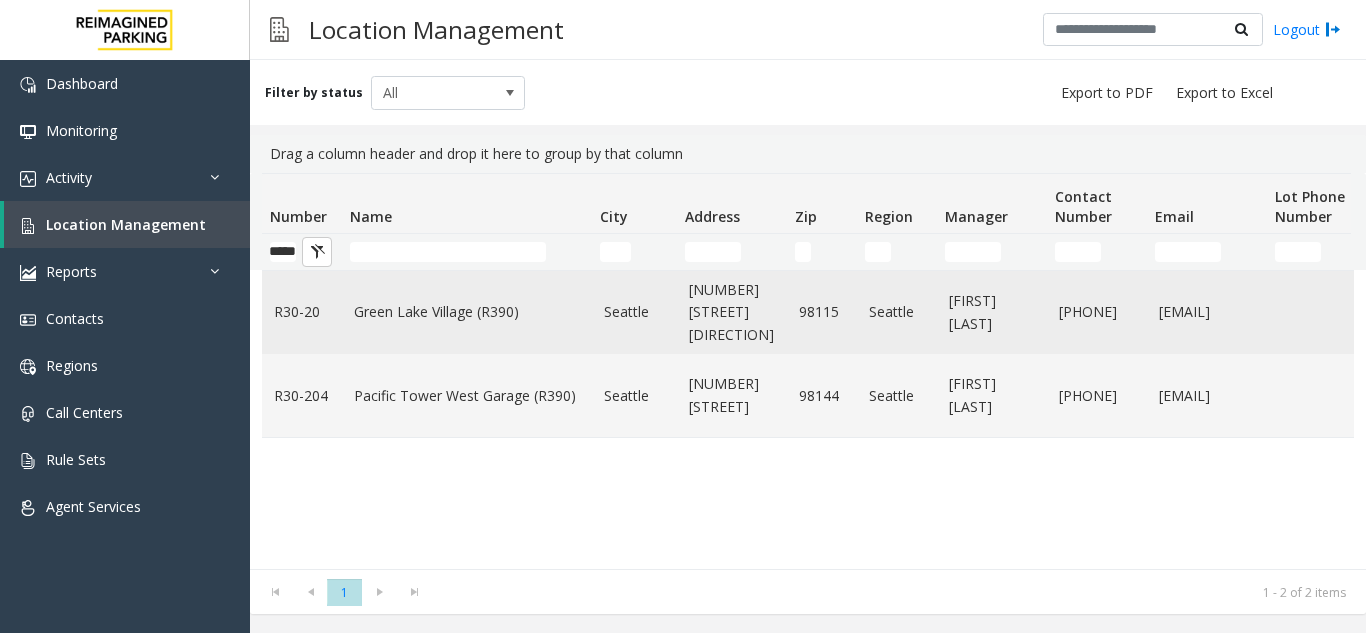 scroll, scrollTop: 0, scrollLeft: 0, axis: both 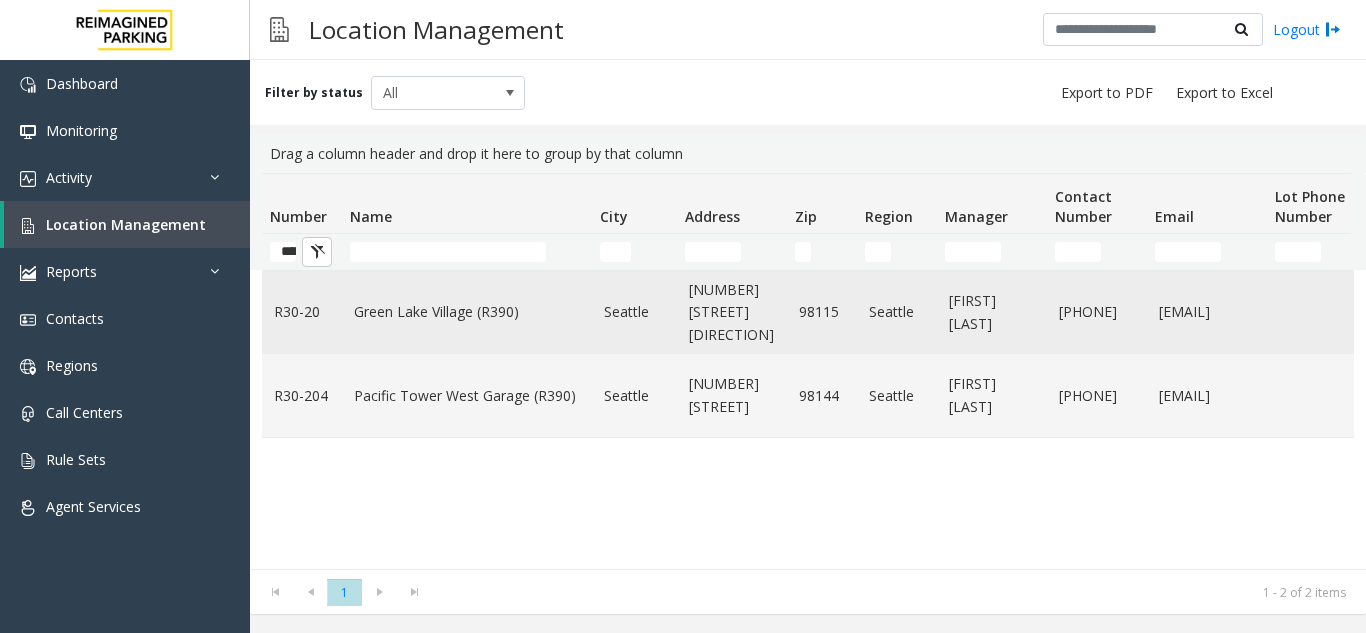 click on "Green Lake Village (R390)" 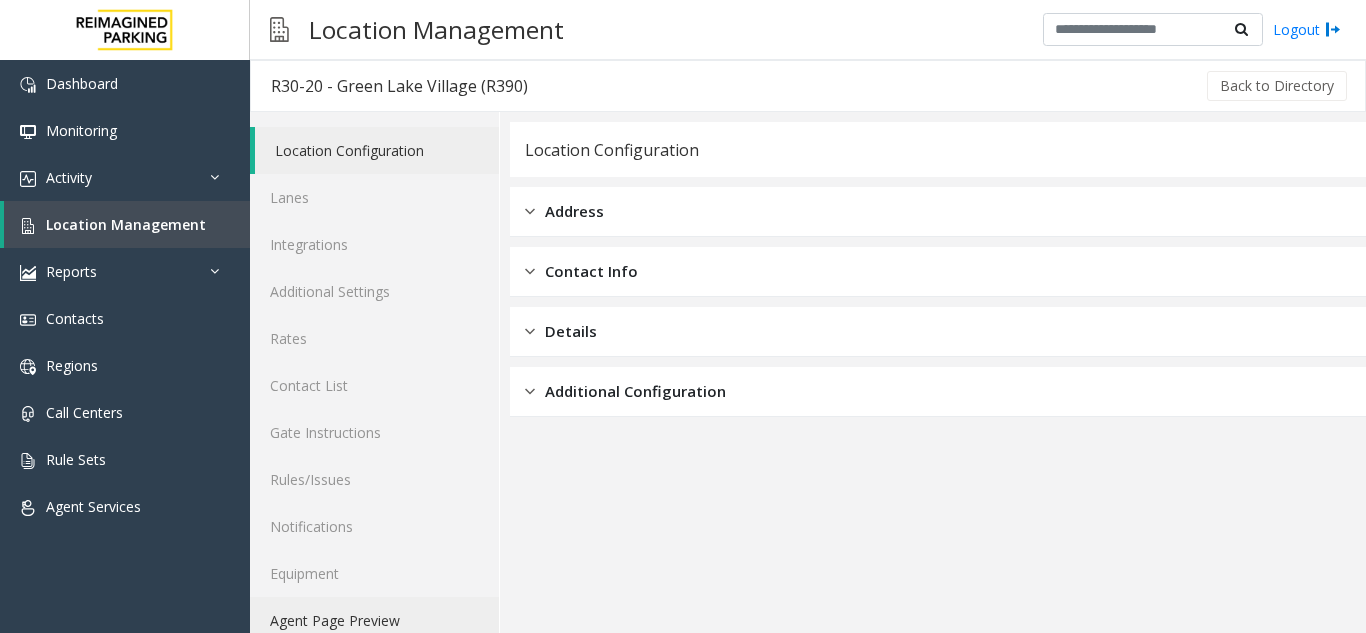 click on "Agent Page Preview" 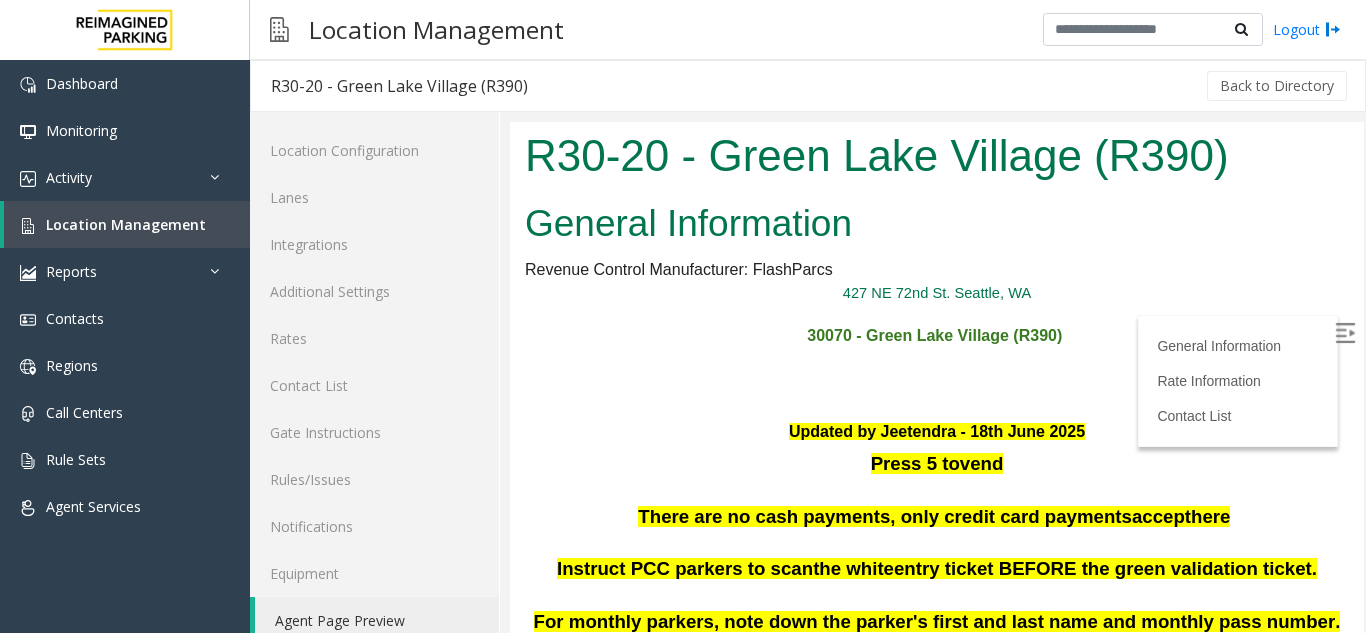 scroll, scrollTop: 0, scrollLeft: 0, axis: both 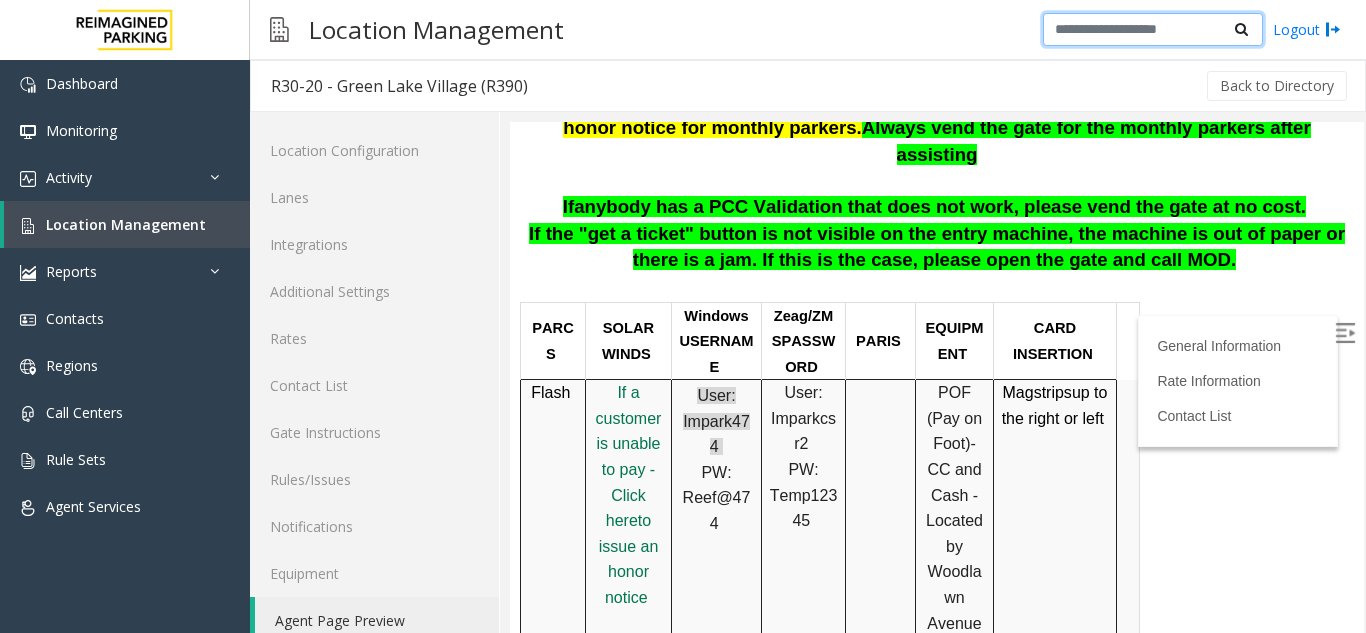 click at bounding box center (1153, 30) 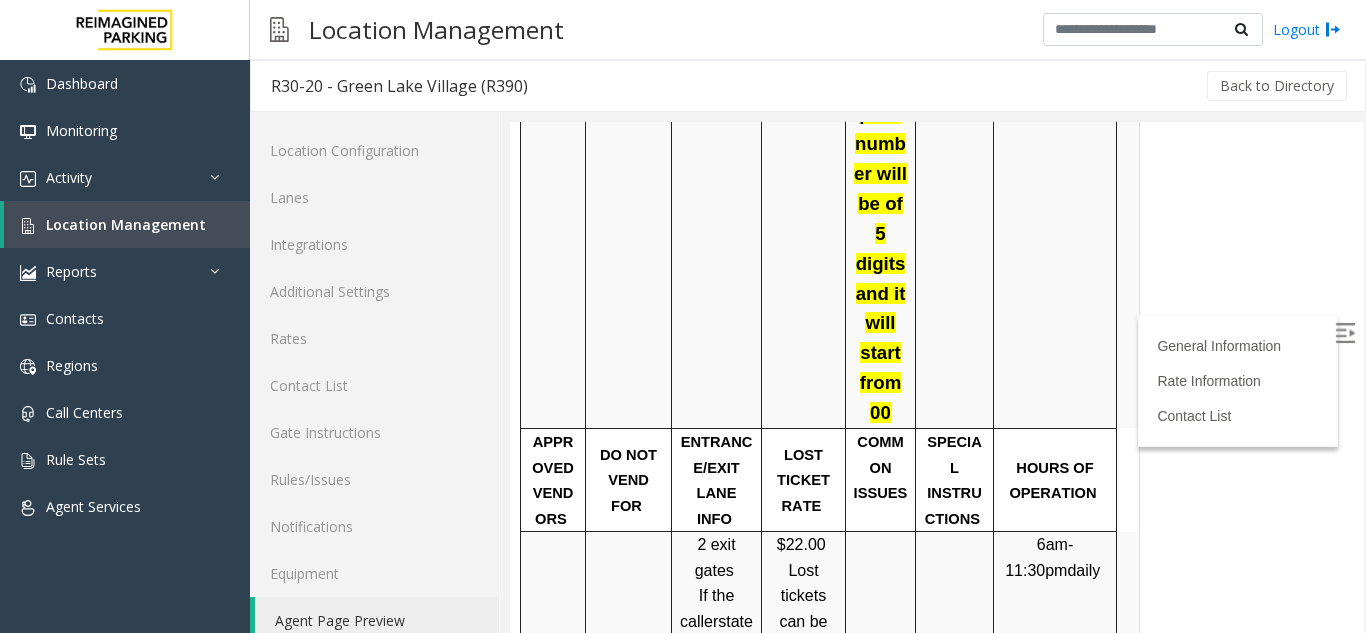 scroll, scrollTop: 2800, scrollLeft: 0, axis: vertical 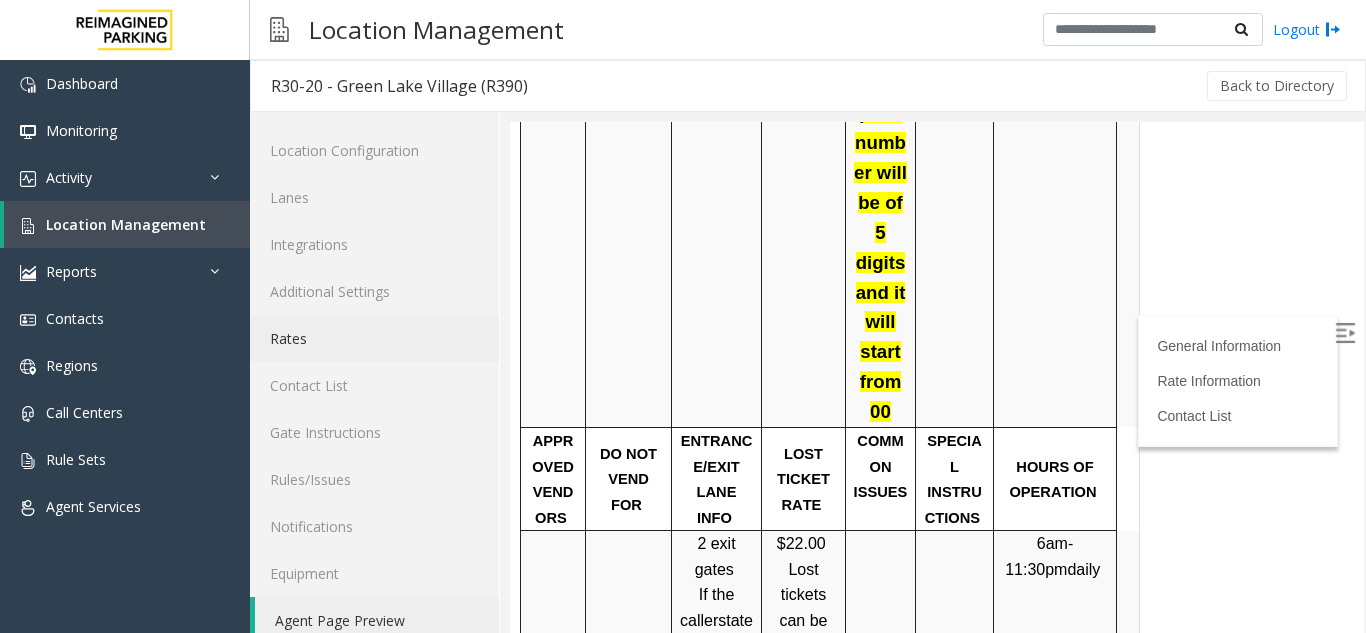 click on "Rates" 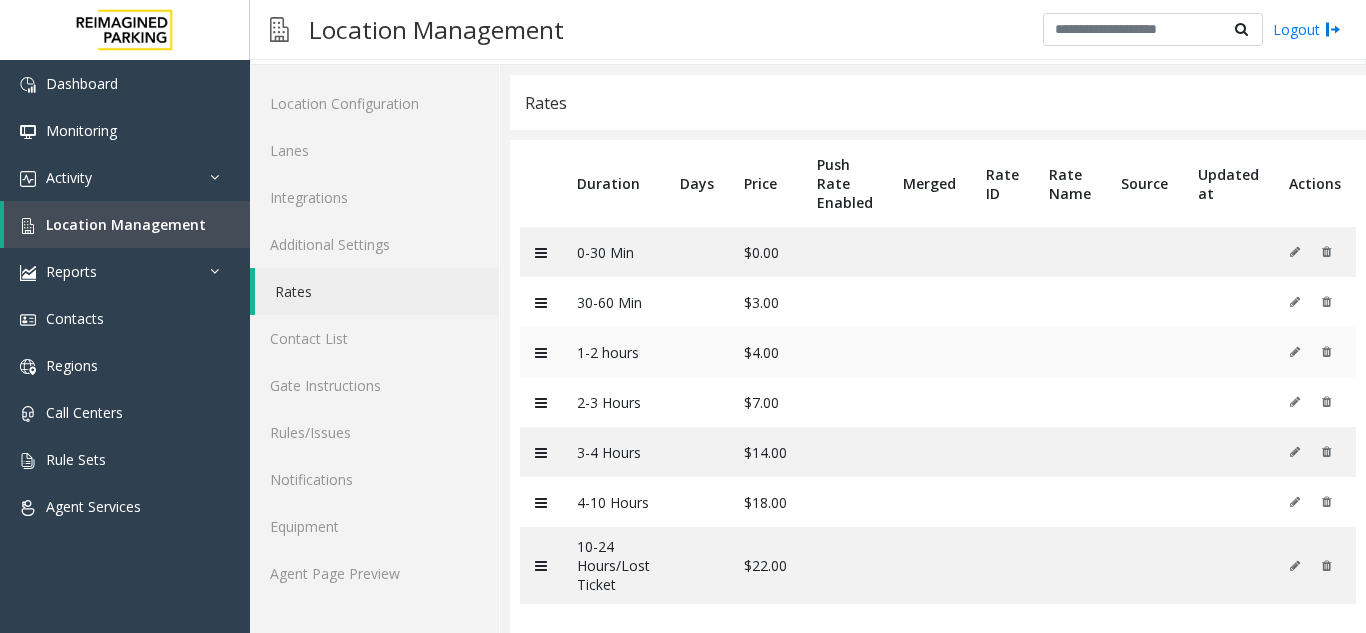 scroll, scrollTop: 73, scrollLeft: 0, axis: vertical 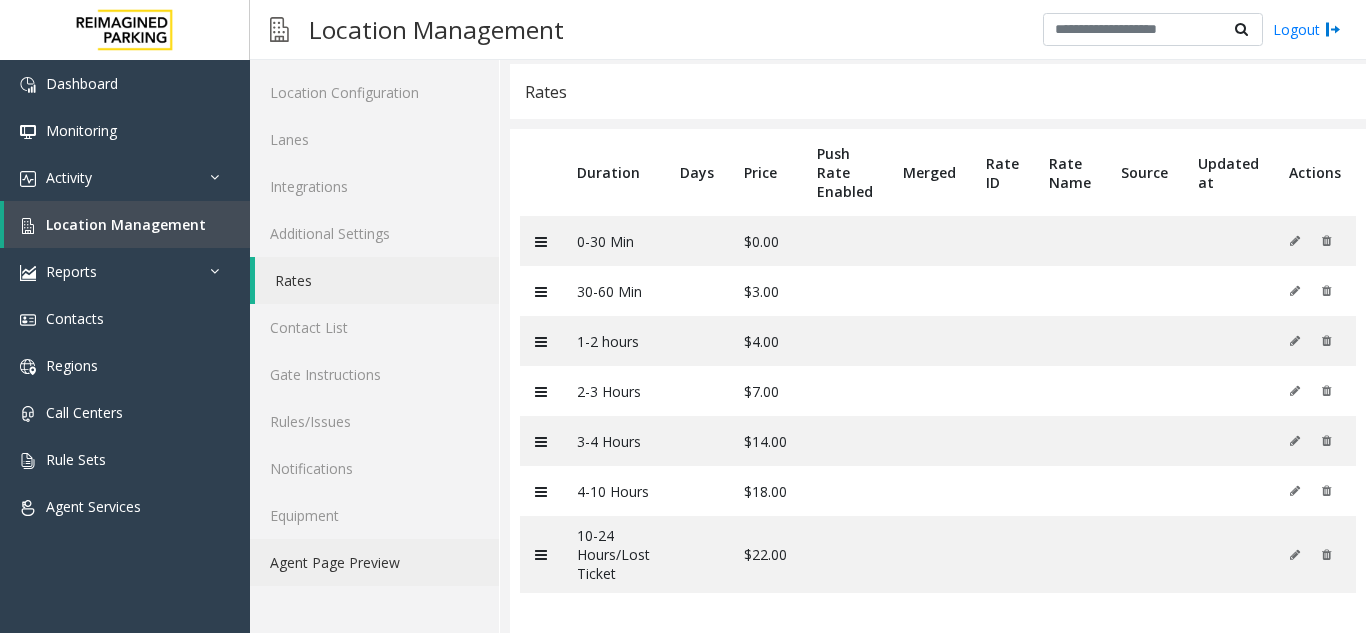 click on "Agent Page Preview" 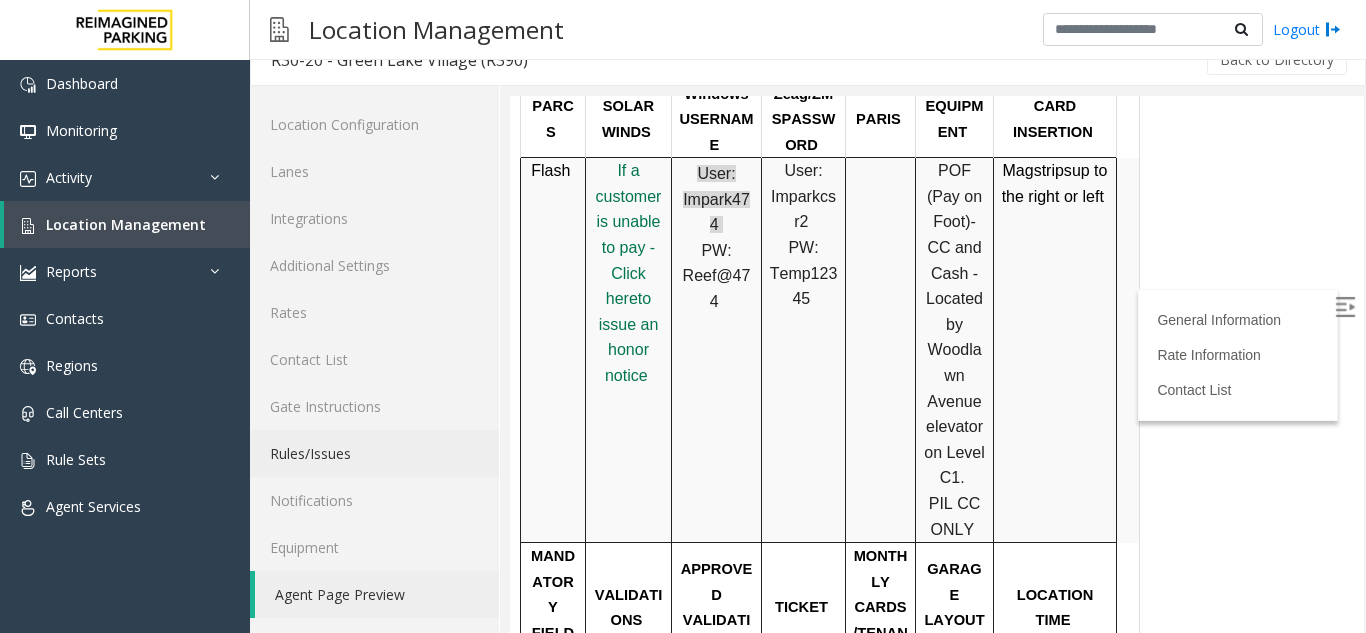 scroll, scrollTop: 596, scrollLeft: 0, axis: vertical 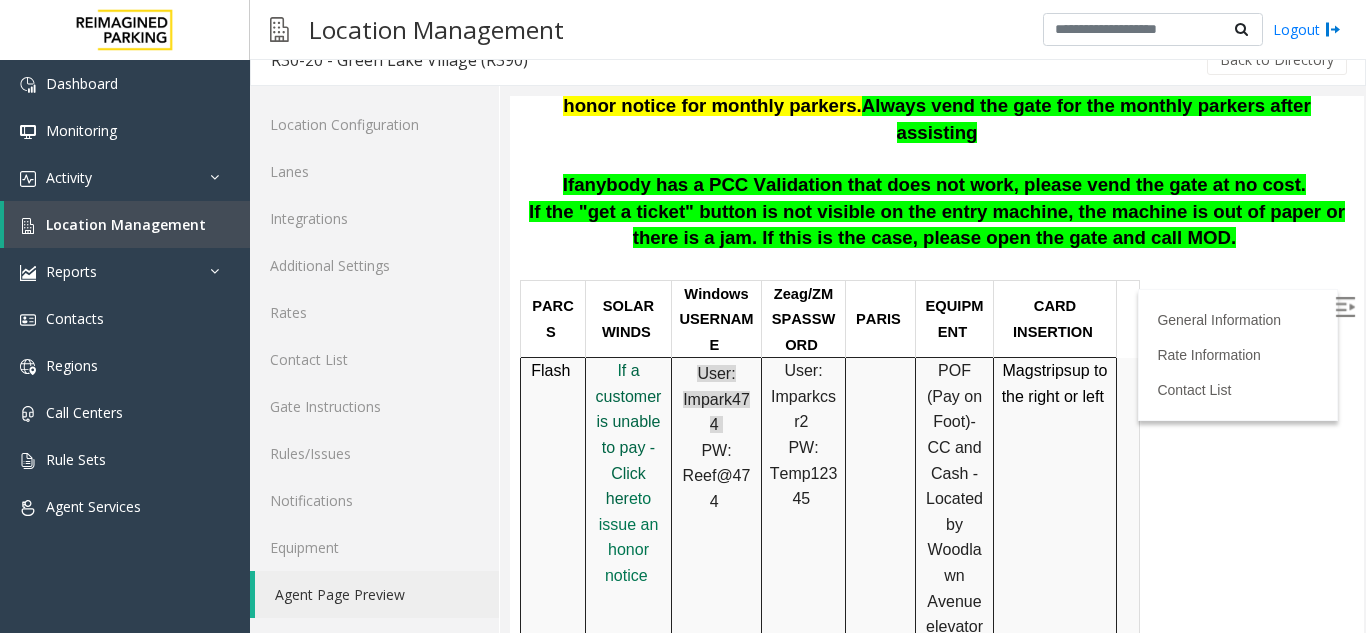 click on "f a customer is unable to pay - Click her" at bounding box center [629, 434] 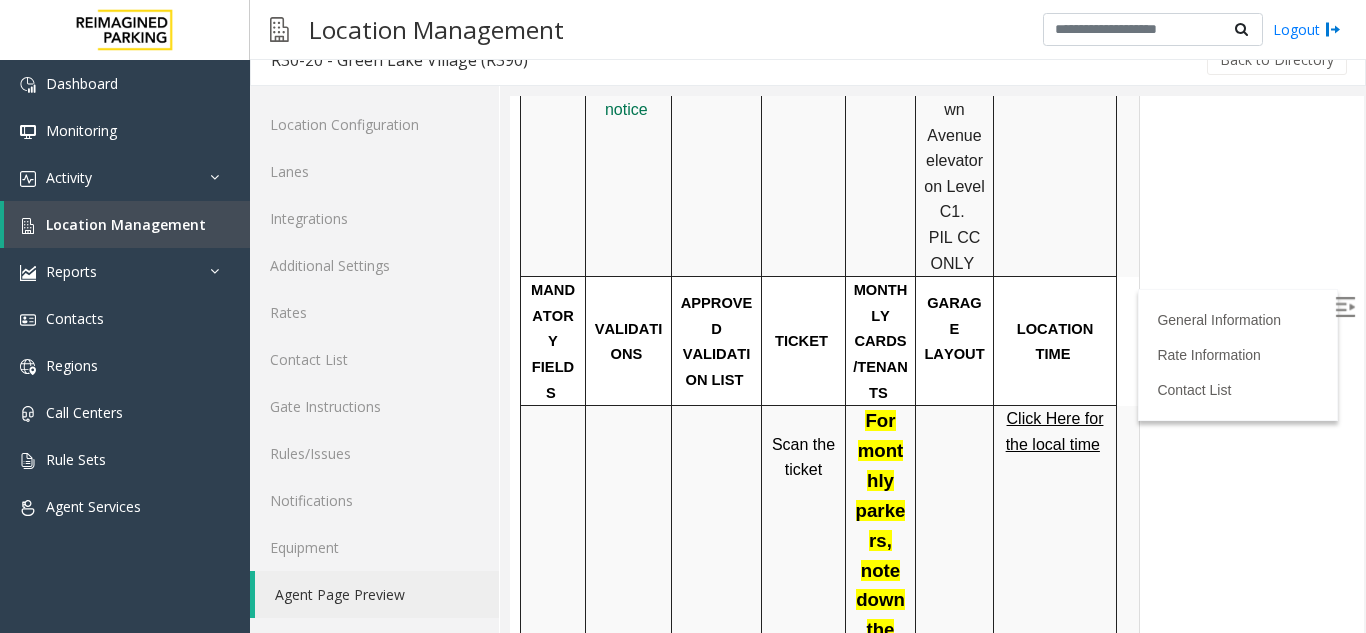 scroll, scrollTop: 1096, scrollLeft: 0, axis: vertical 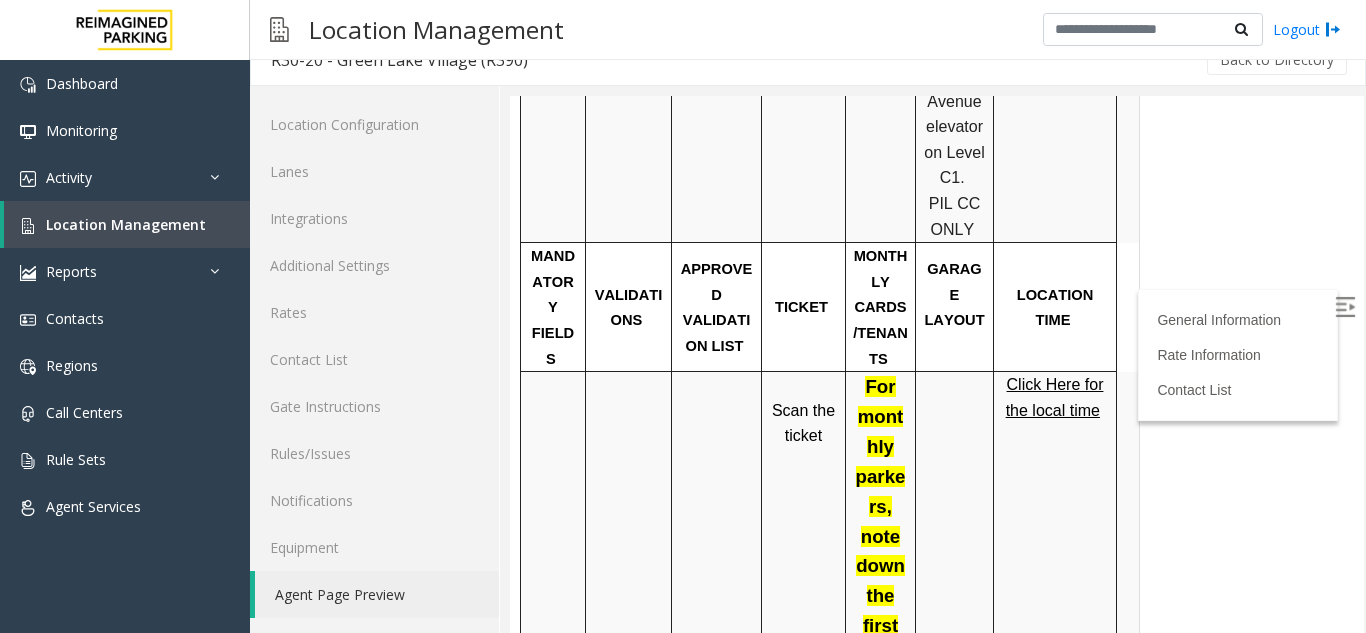 click on "Click Here for the local time" at bounding box center (1055, 397) 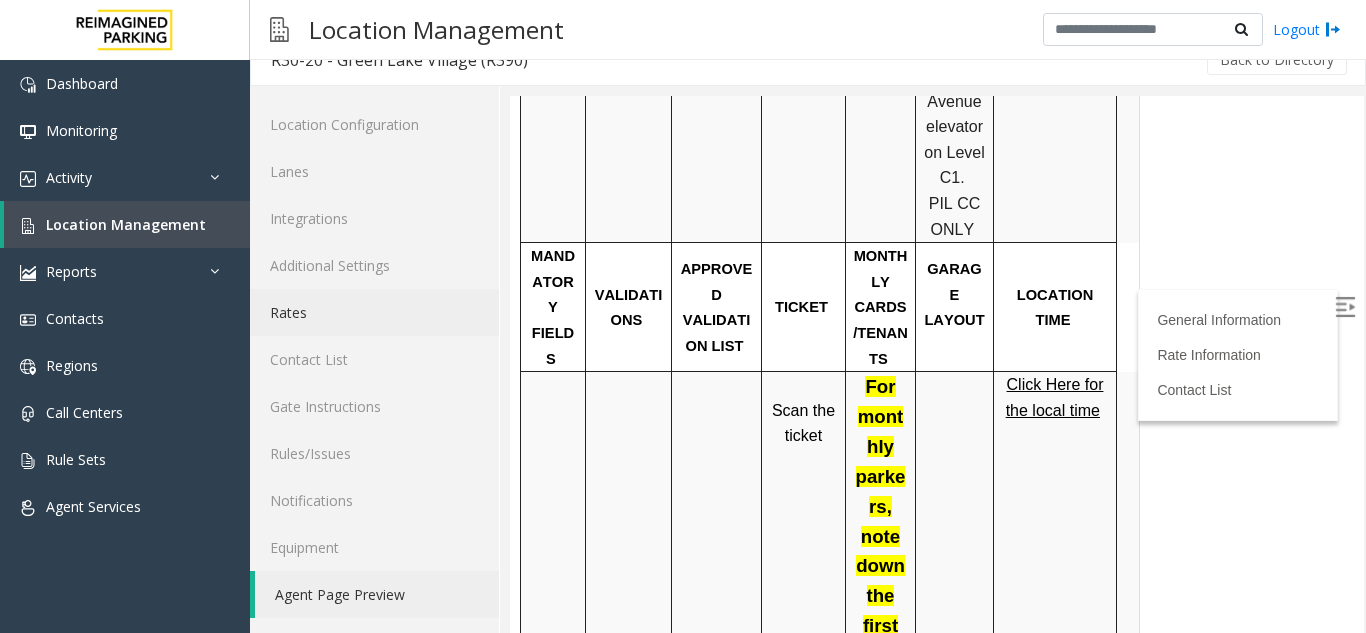 click on "Rates" 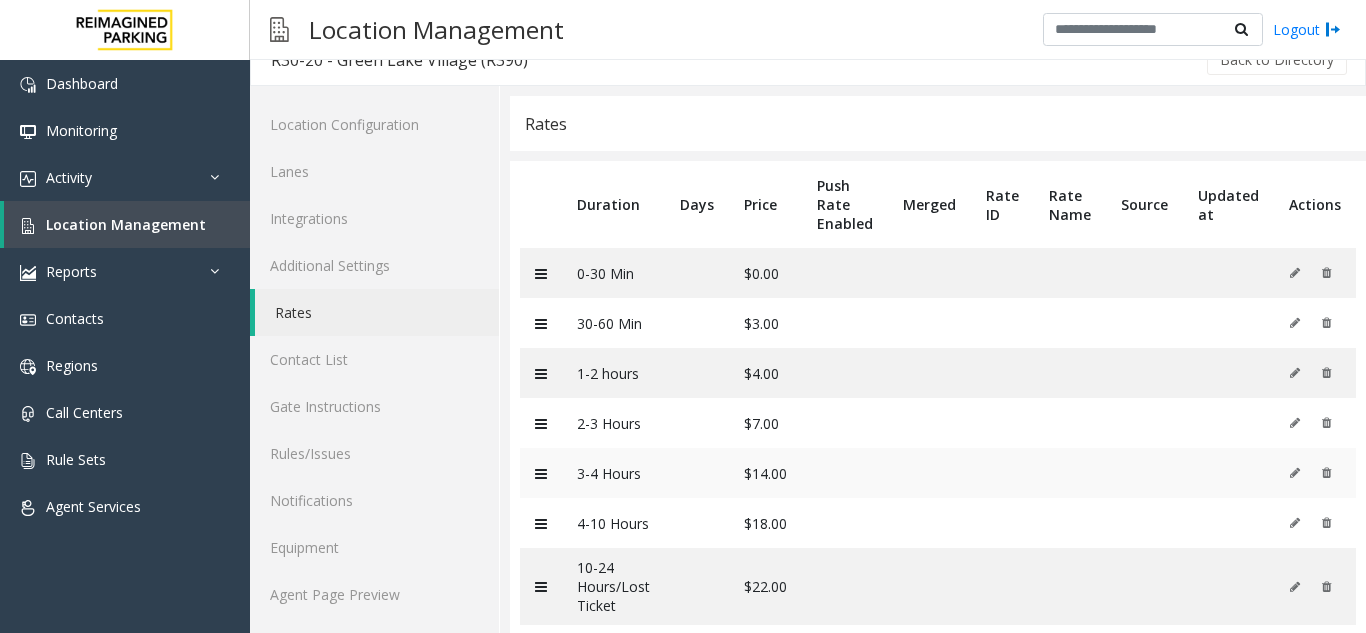 scroll, scrollTop: 73, scrollLeft: 0, axis: vertical 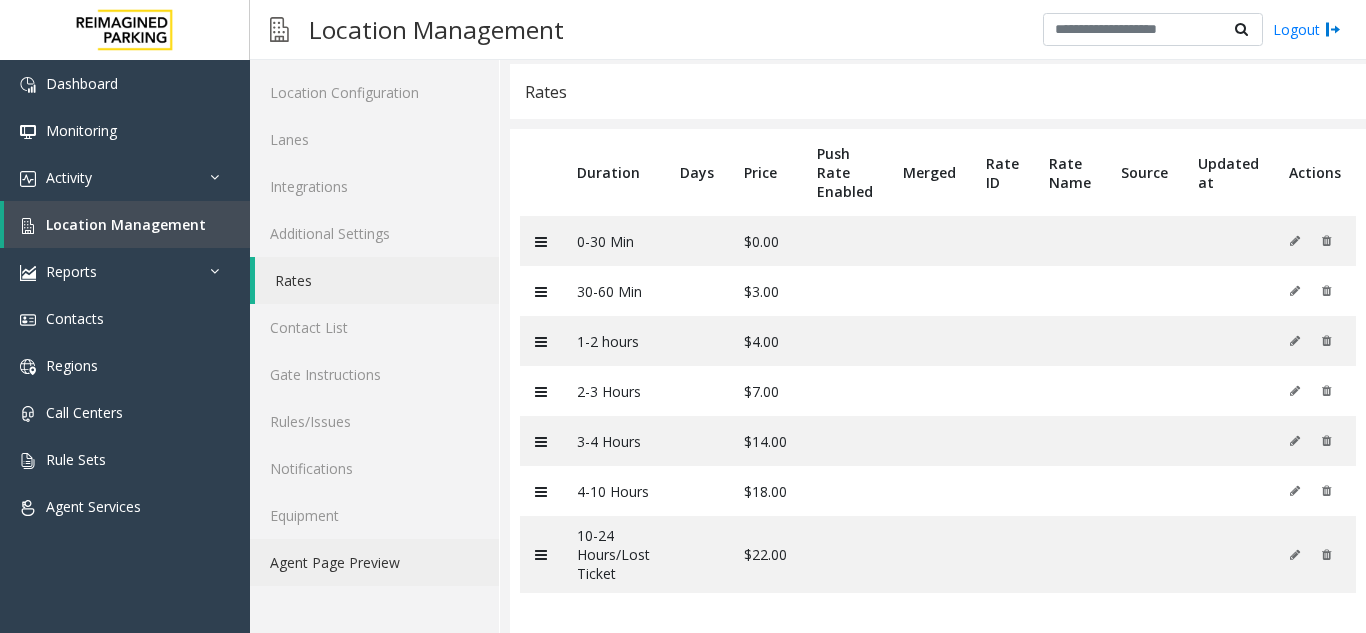 click on "Agent Page Preview" 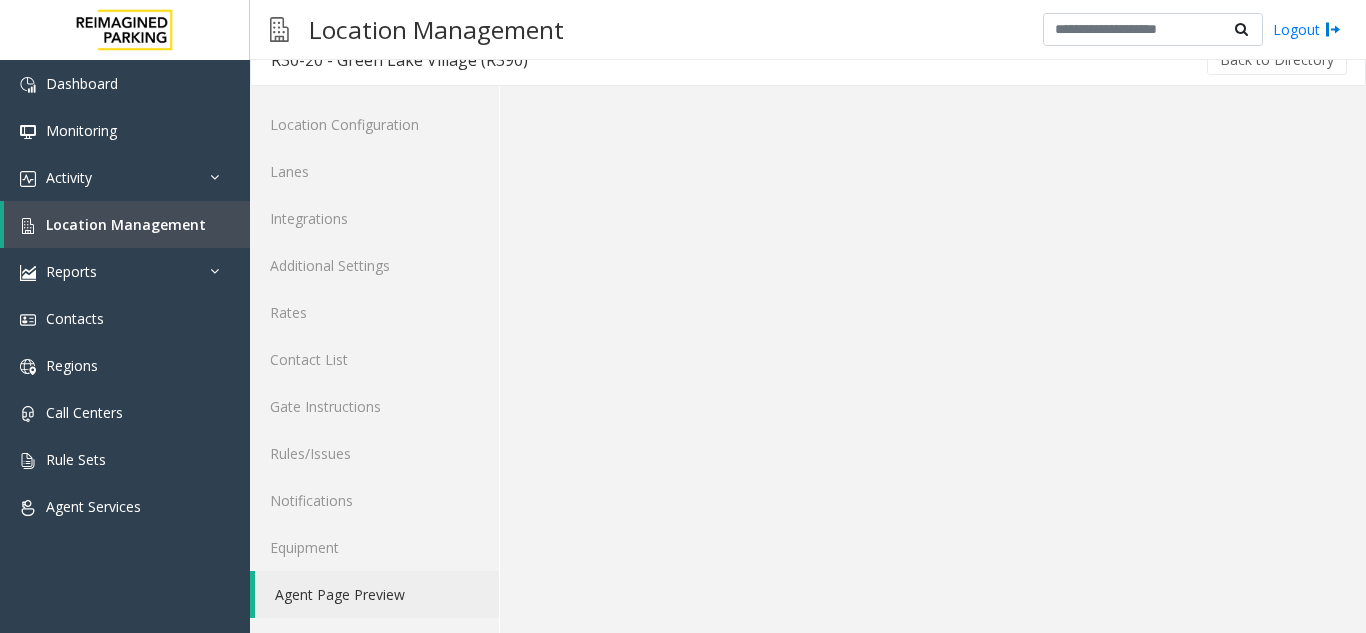 scroll, scrollTop: 26, scrollLeft: 0, axis: vertical 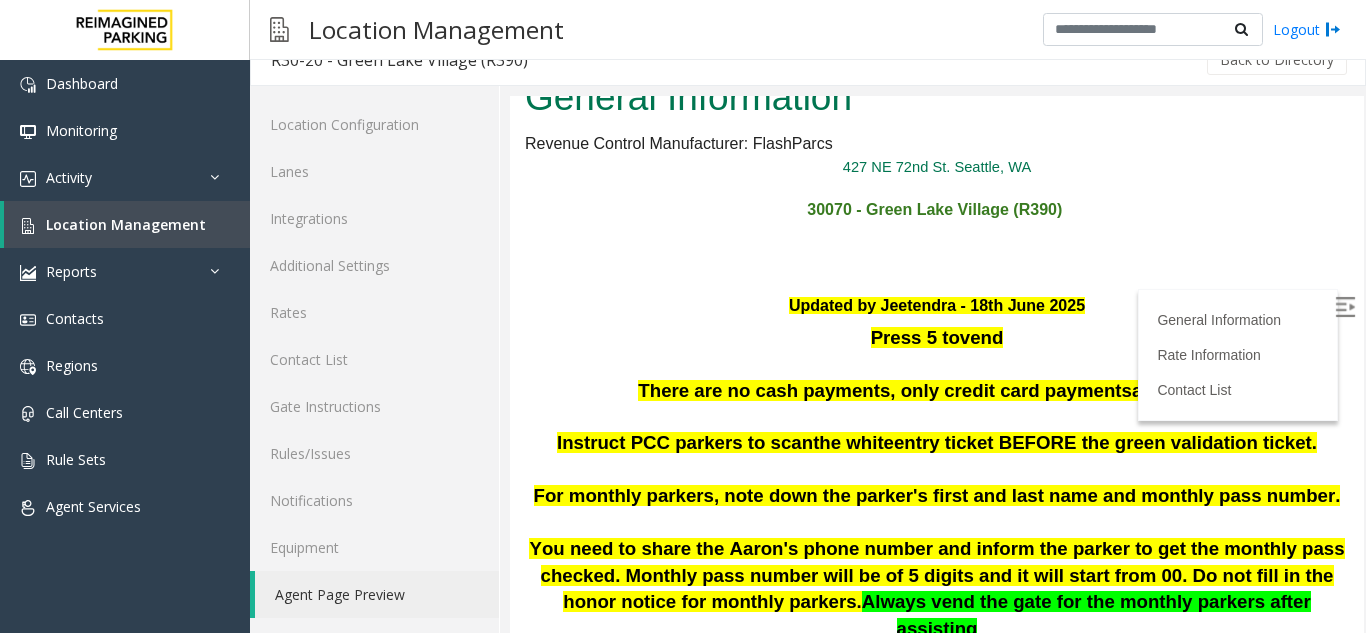 click at bounding box center (1345, 307) 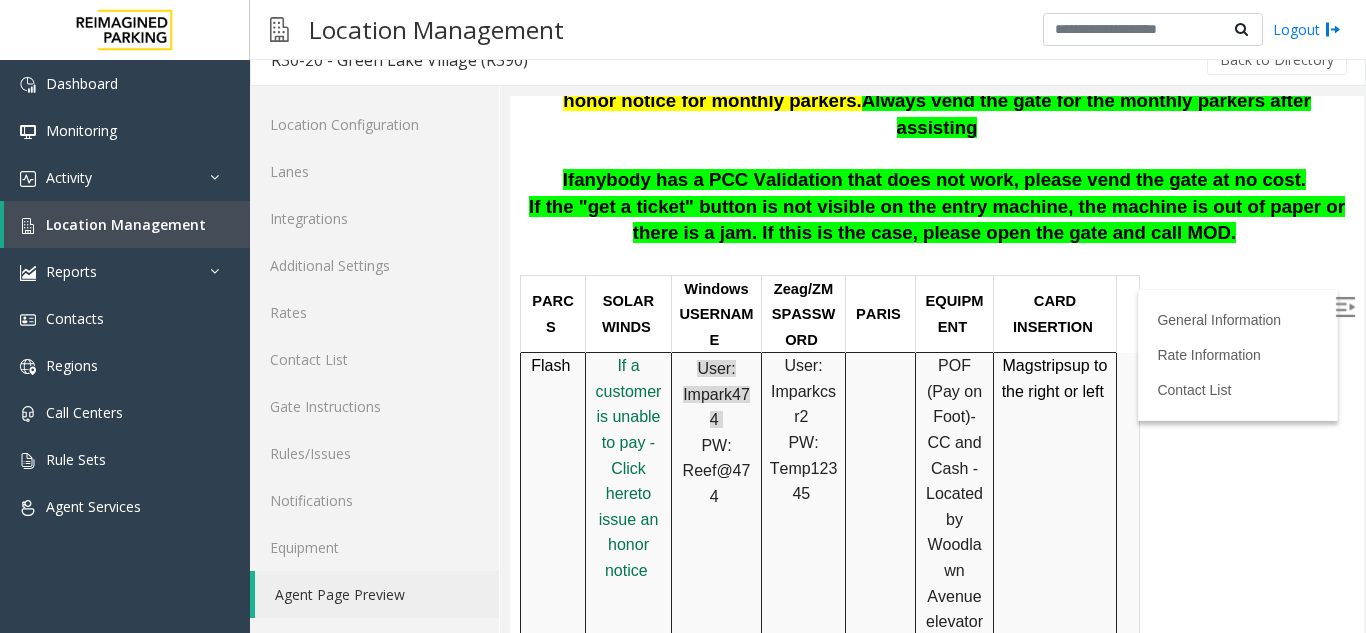scroll, scrollTop: 600, scrollLeft: 0, axis: vertical 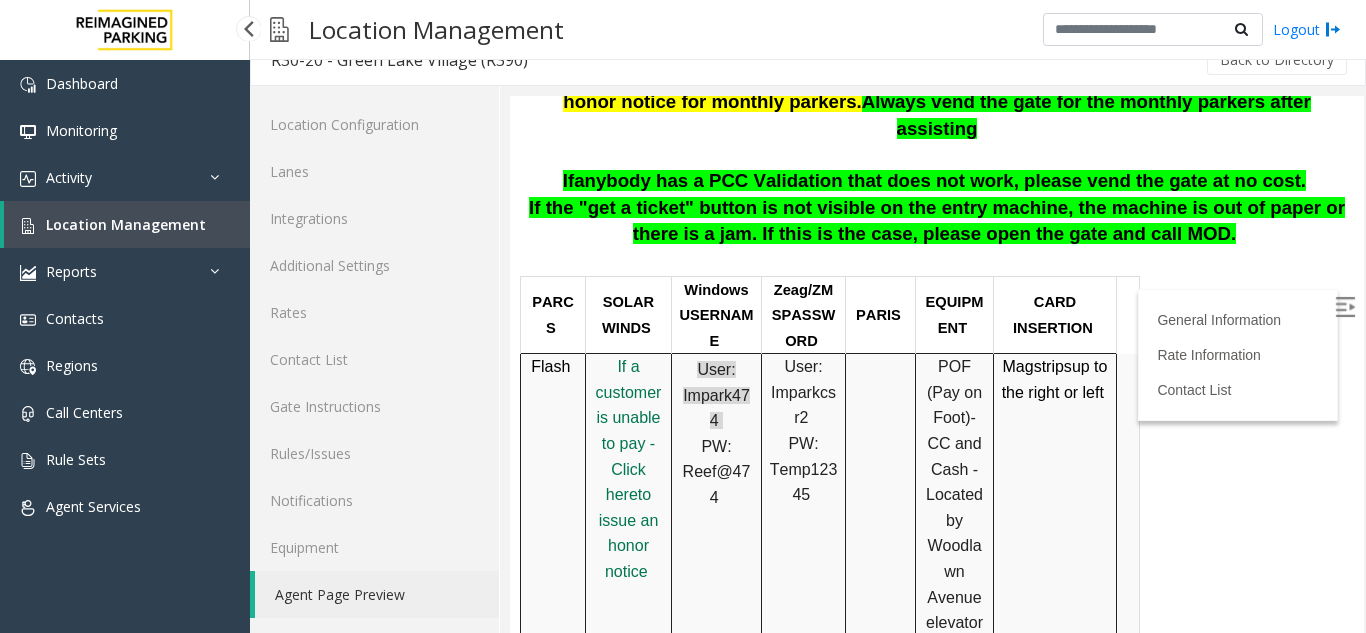click on "Location Management" at bounding box center [126, 224] 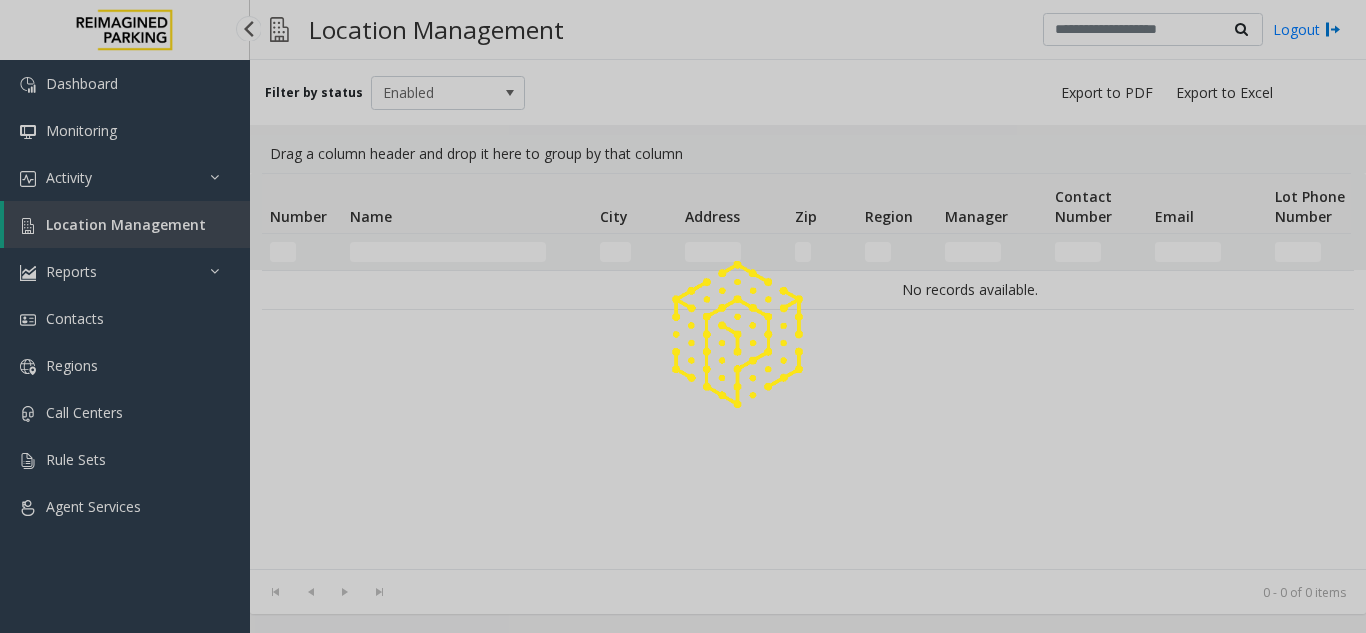 scroll, scrollTop: 0, scrollLeft: 0, axis: both 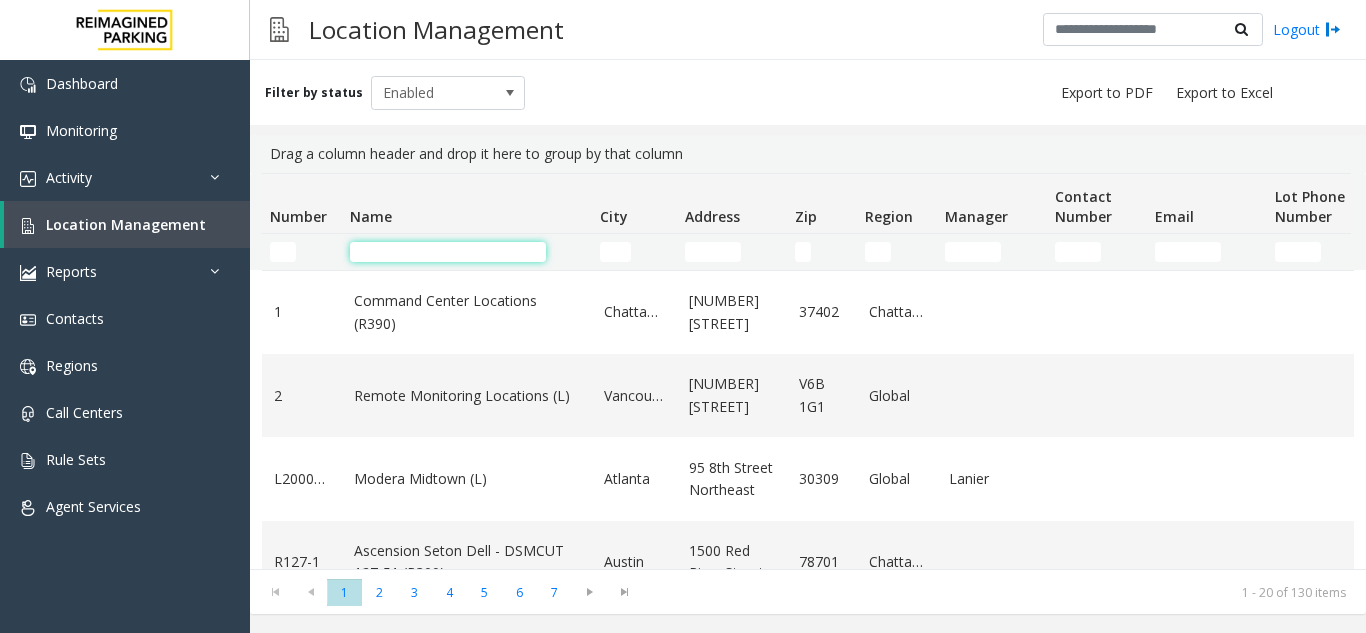 click 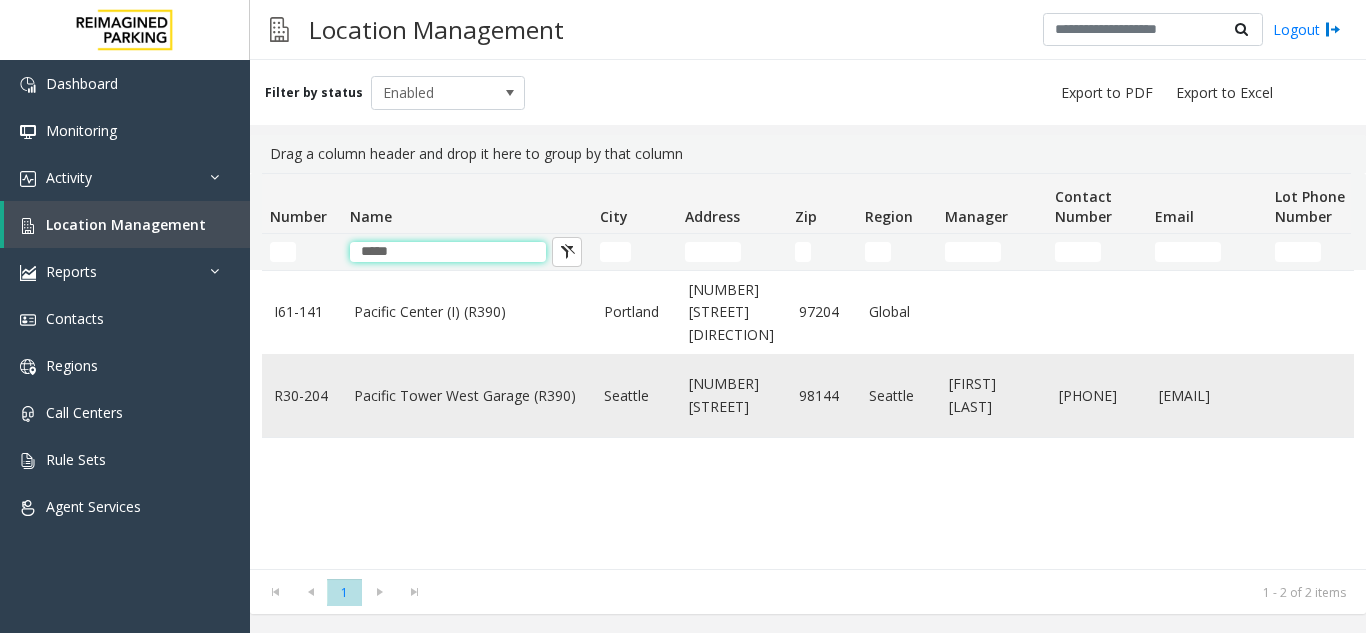 type on "*****" 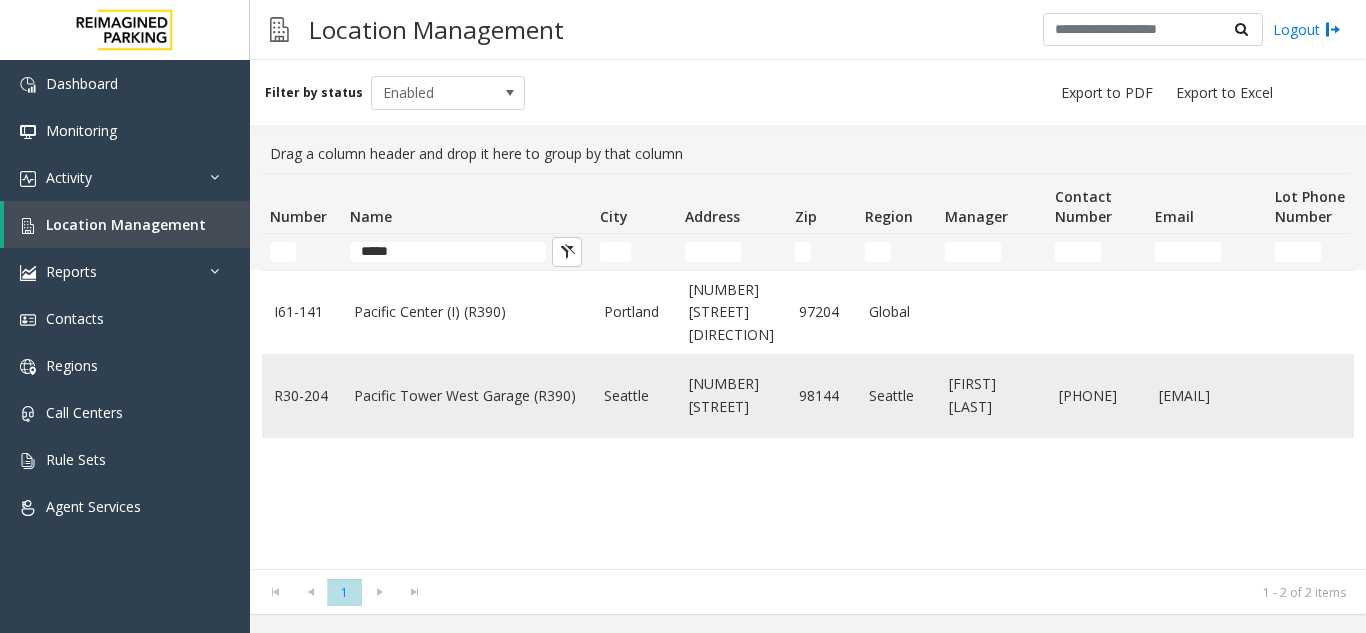 click on "Pacific Tower West Garage (R390)" 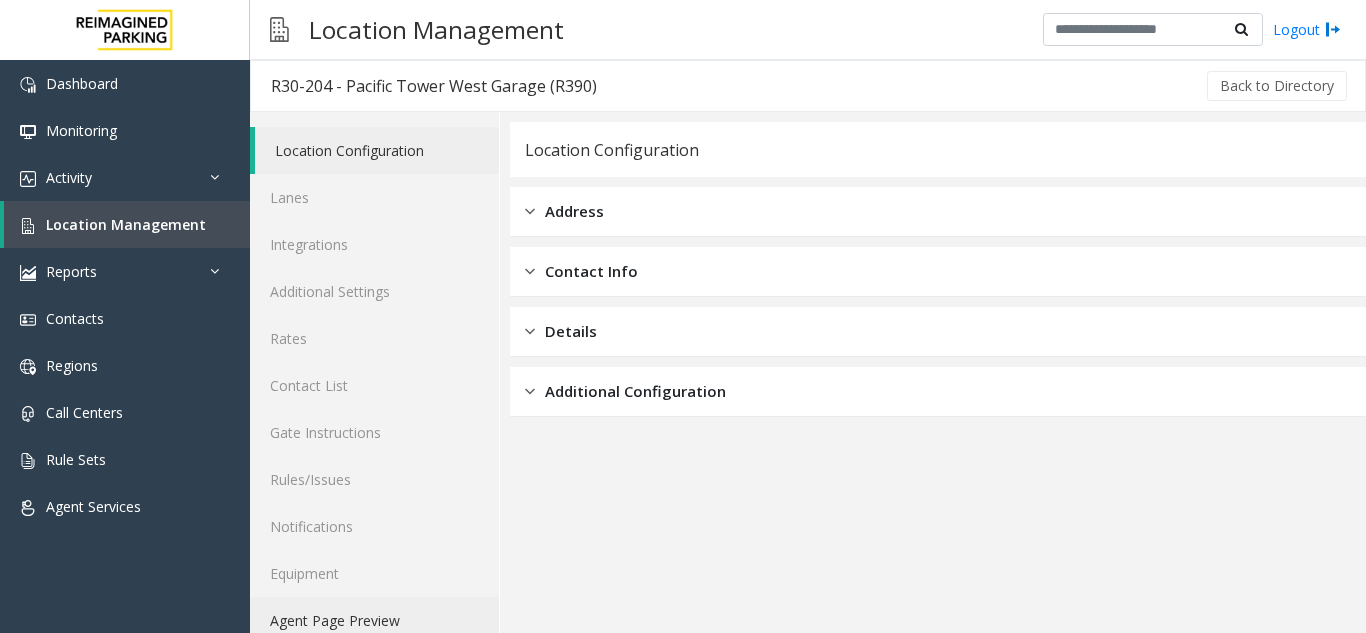 click on "Agent Page Preview" 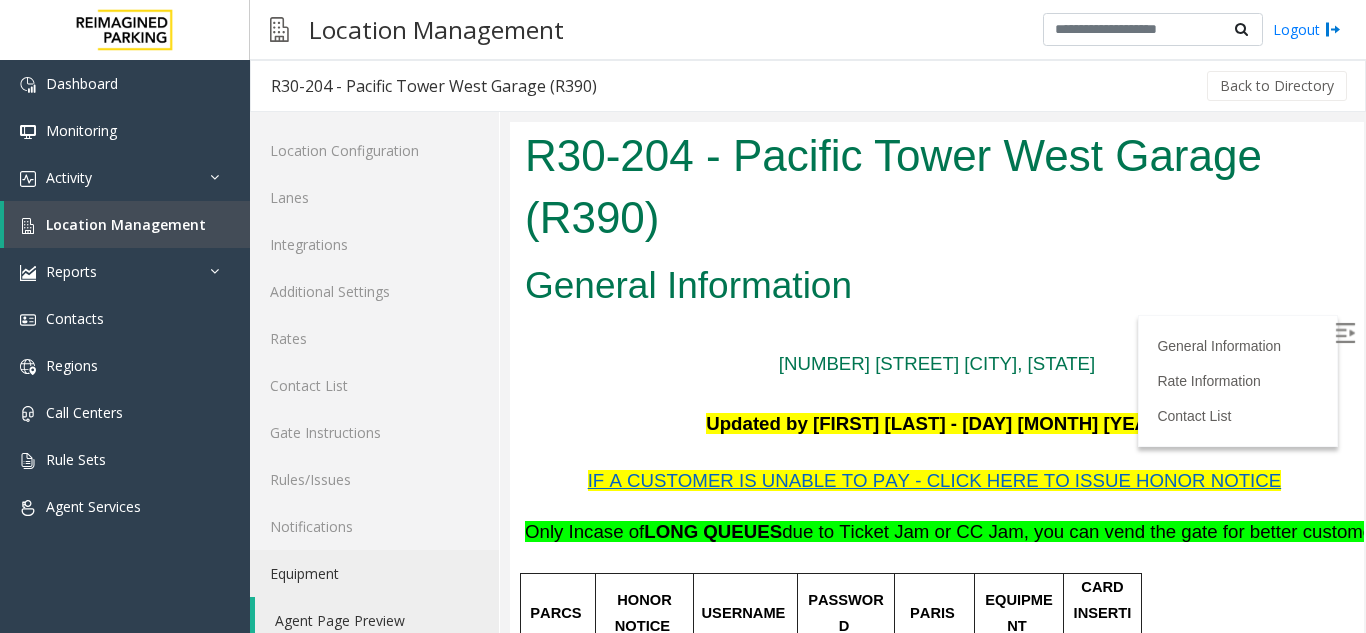 scroll, scrollTop: 0, scrollLeft: 0, axis: both 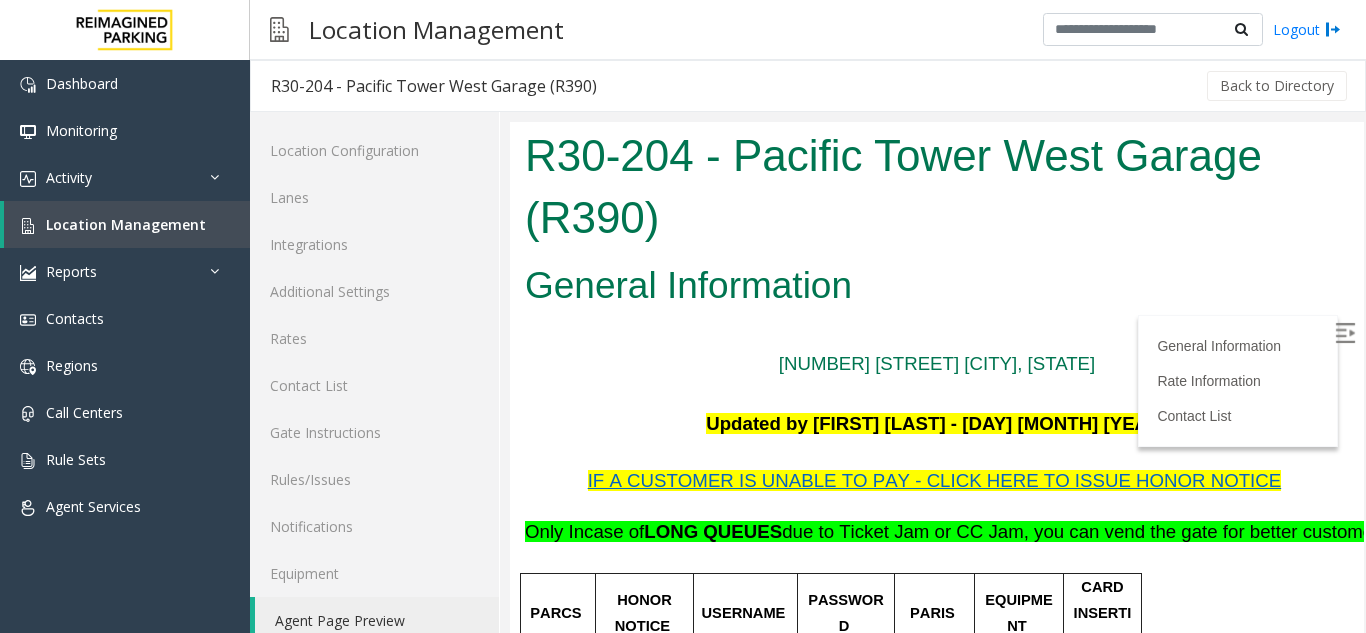 click at bounding box center (1345, 333) 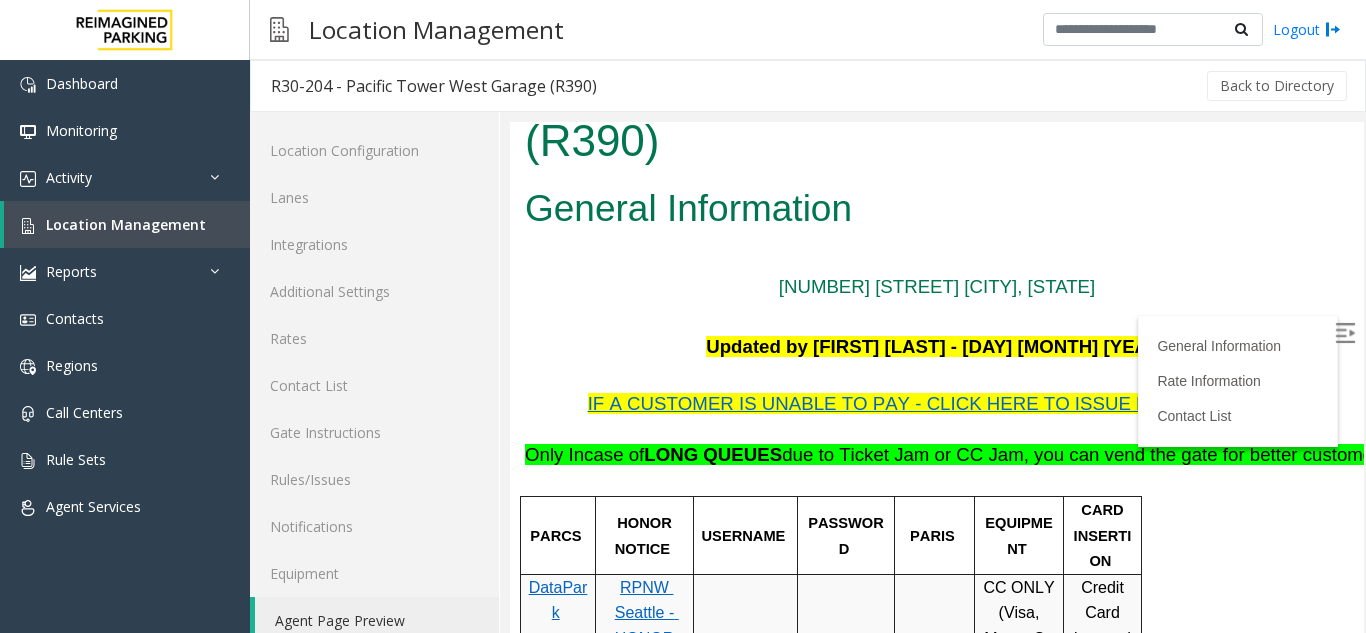 scroll, scrollTop: 0, scrollLeft: 0, axis: both 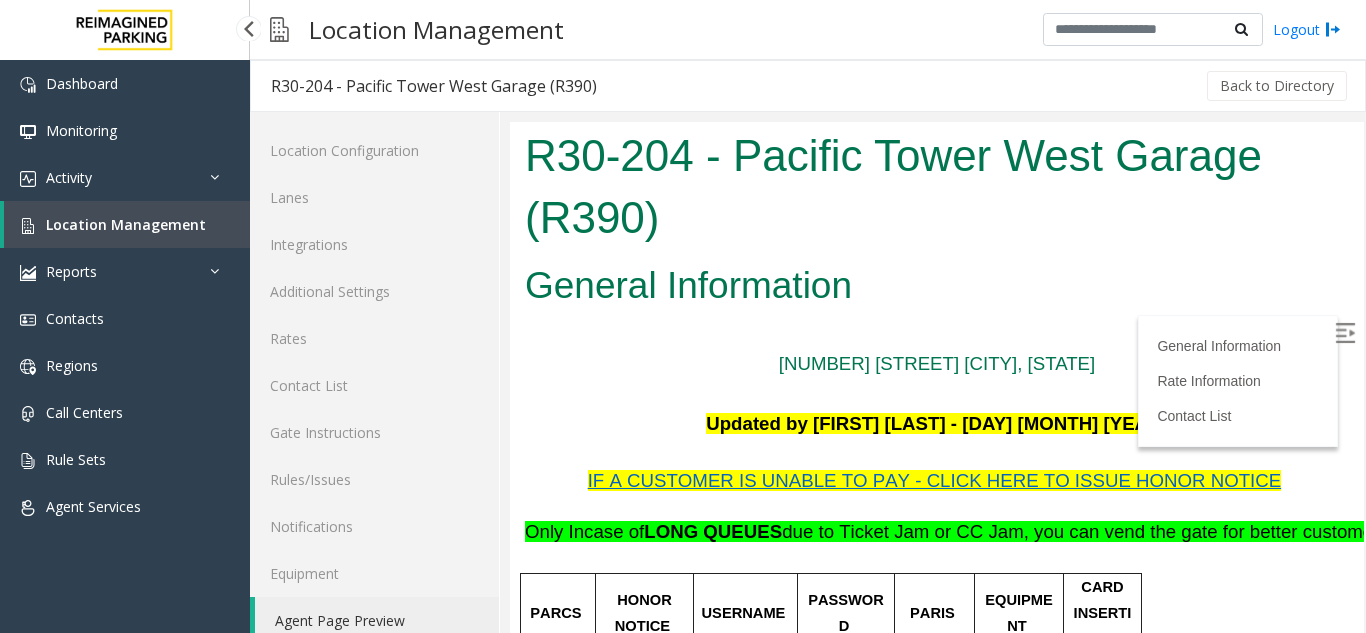 click on "Location Management" at bounding box center [127, 224] 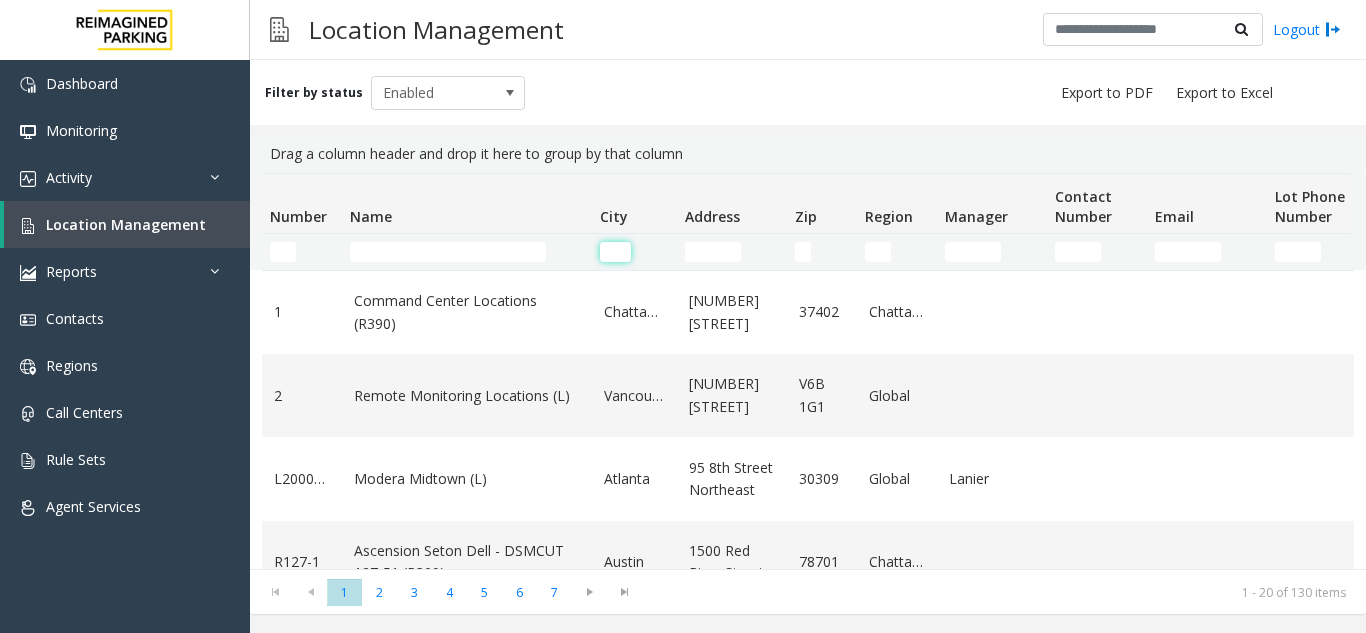 click 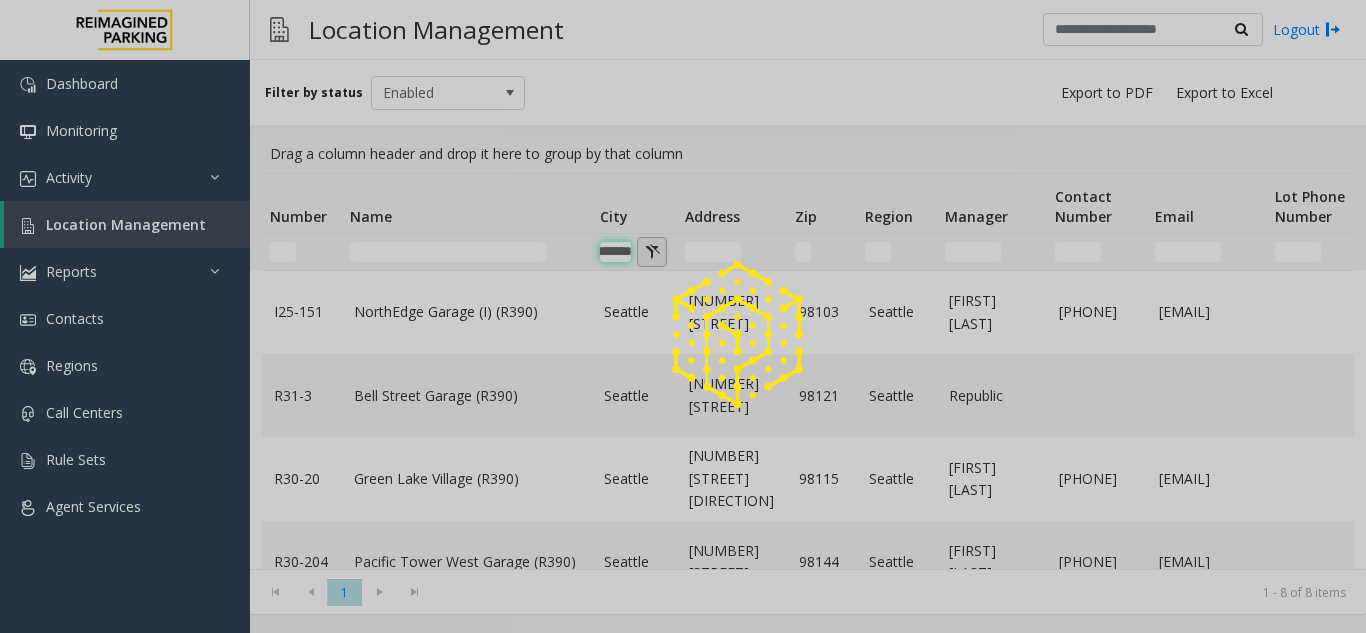 scroll, scrollTop: 0, scrollLeft: 23, axis: horizontal 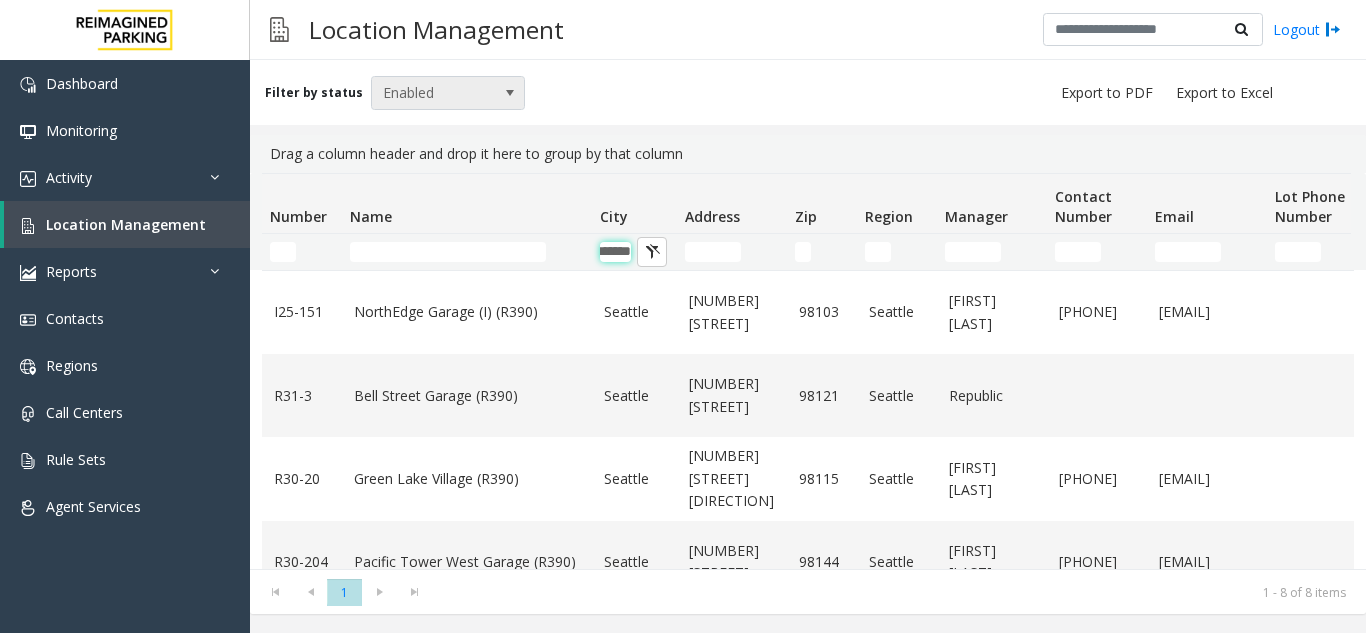 type on "*******" 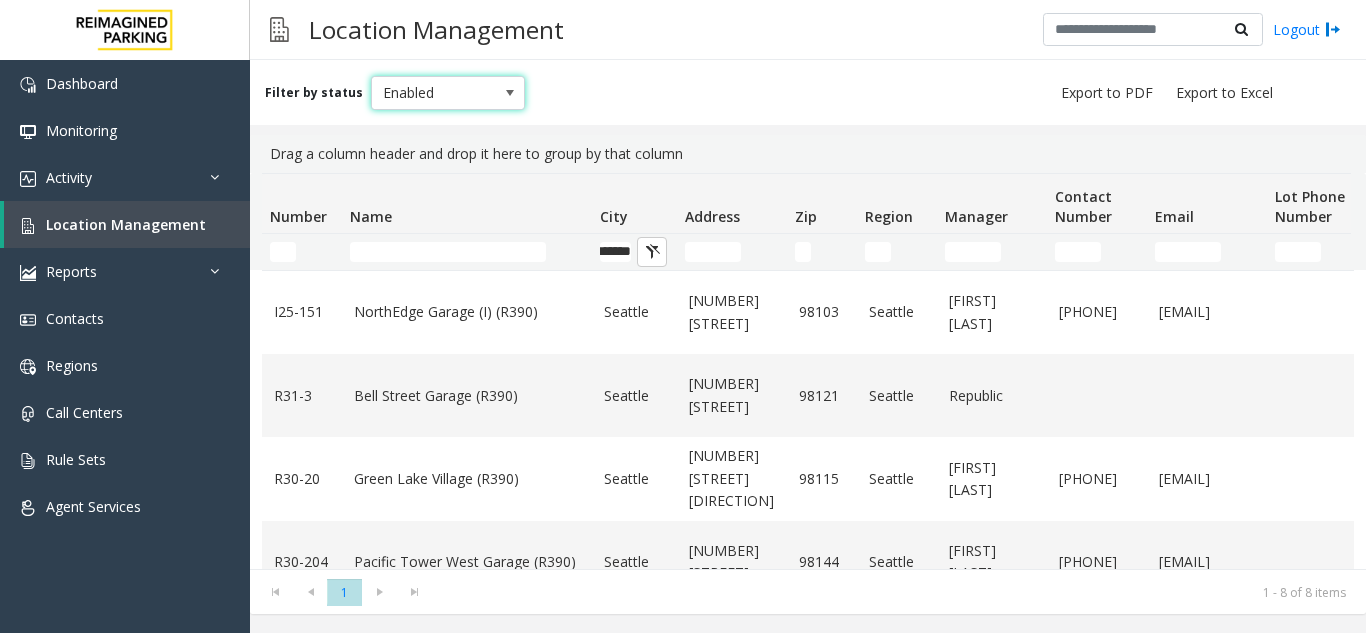 scroll, scrollTop: 0, scrollLeft: 0, axis: both 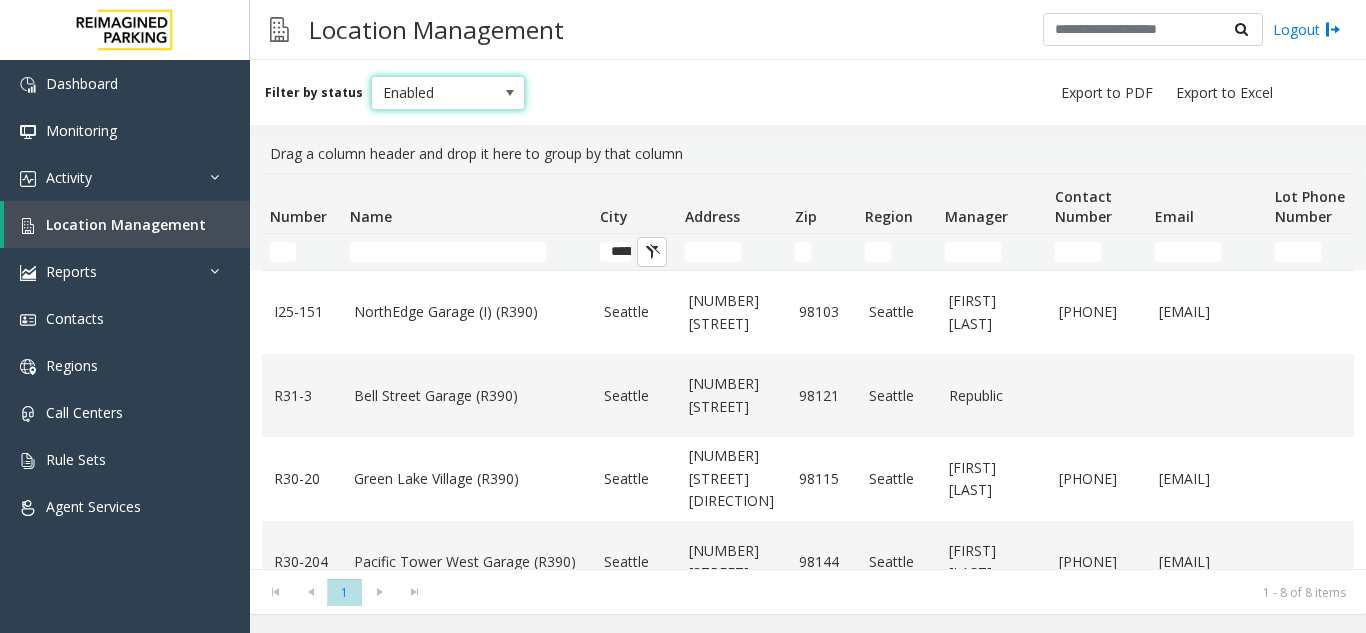 click at bounding box center [510, 93] 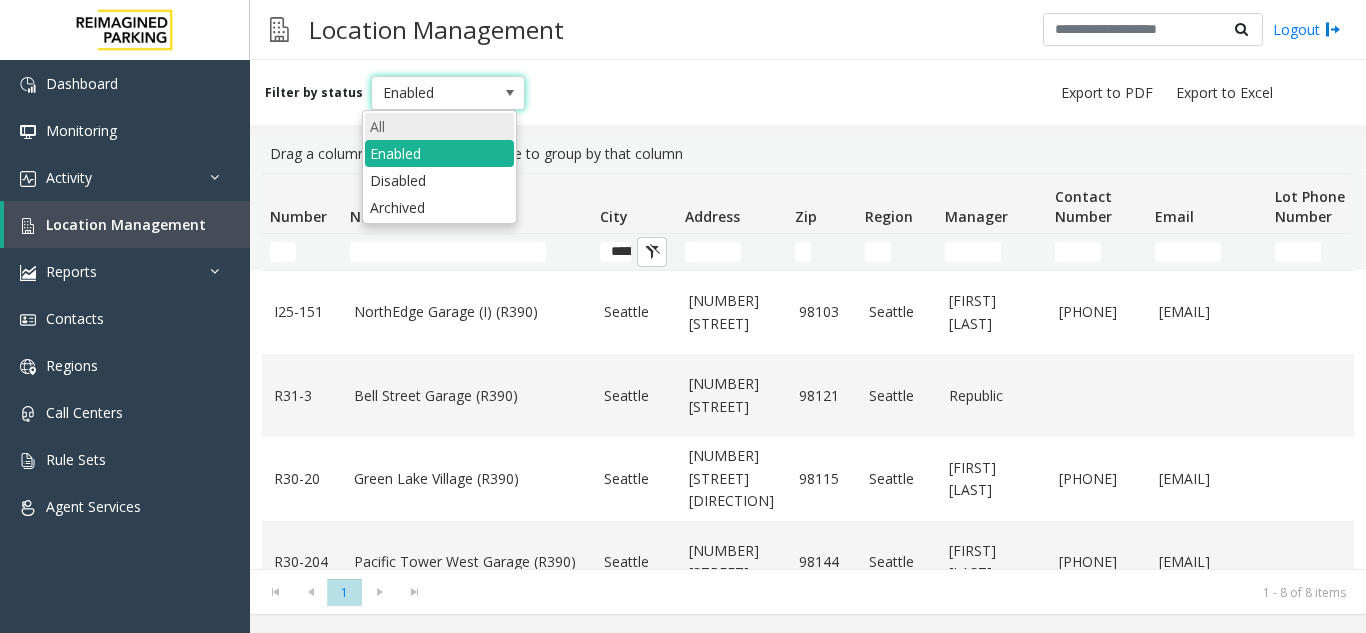 click on "All" at bounding box center (439, 126) 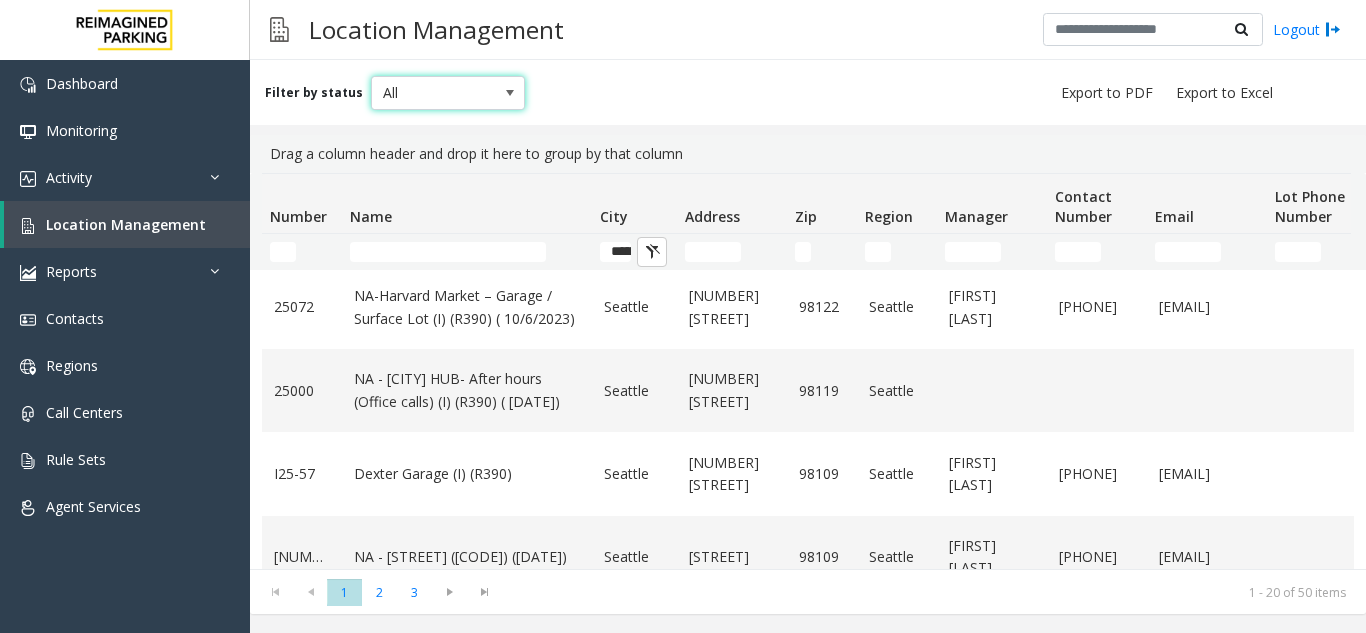 scroll, scrollTop: 0, scrollLeft: 0, axis: both 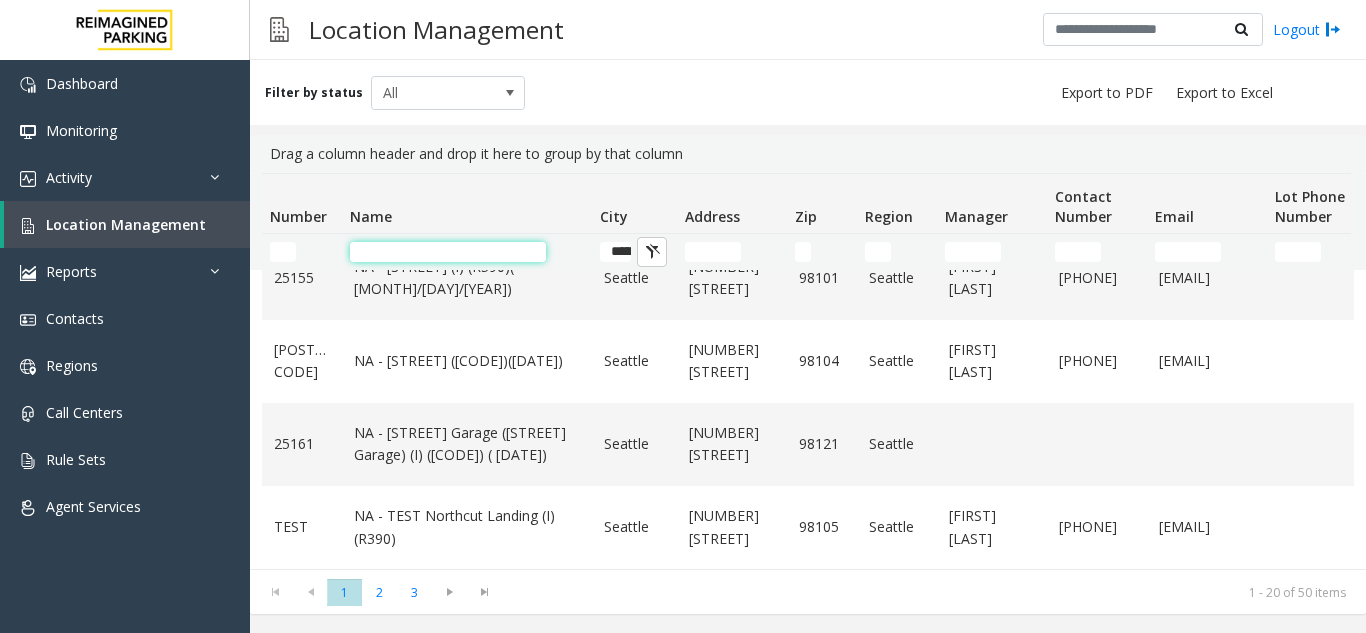 click 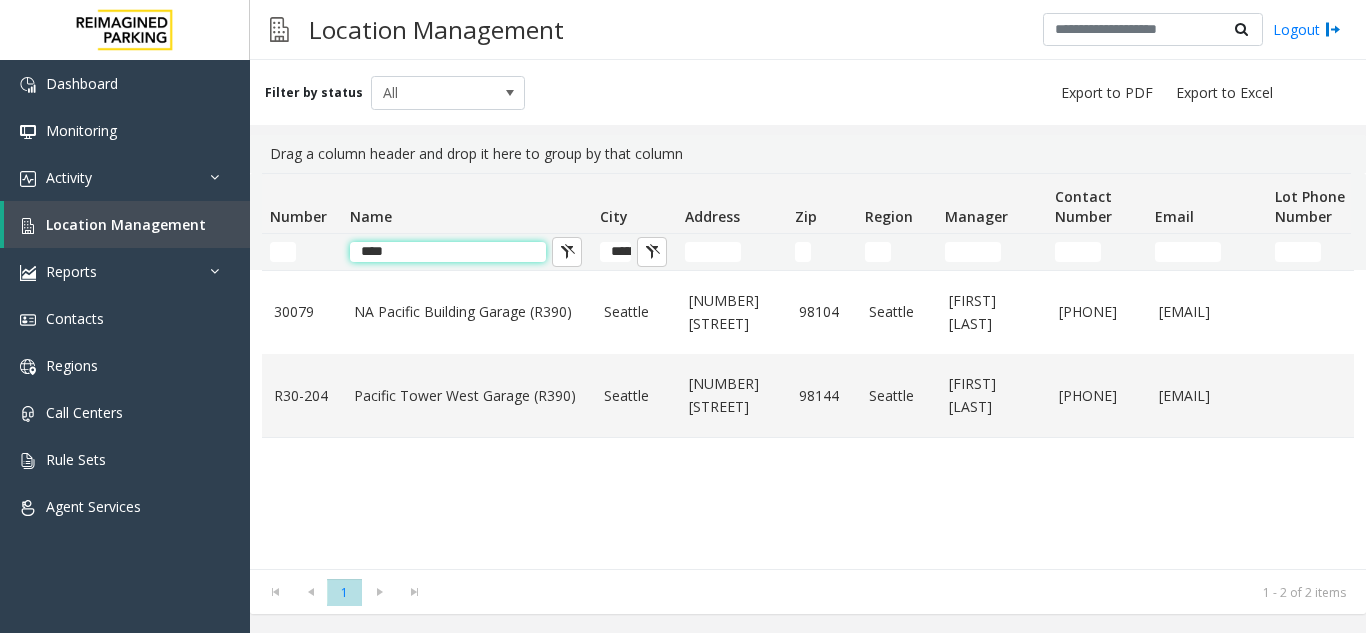 scroll, scrollTop: 0, scrollLeft: 0, axis: both 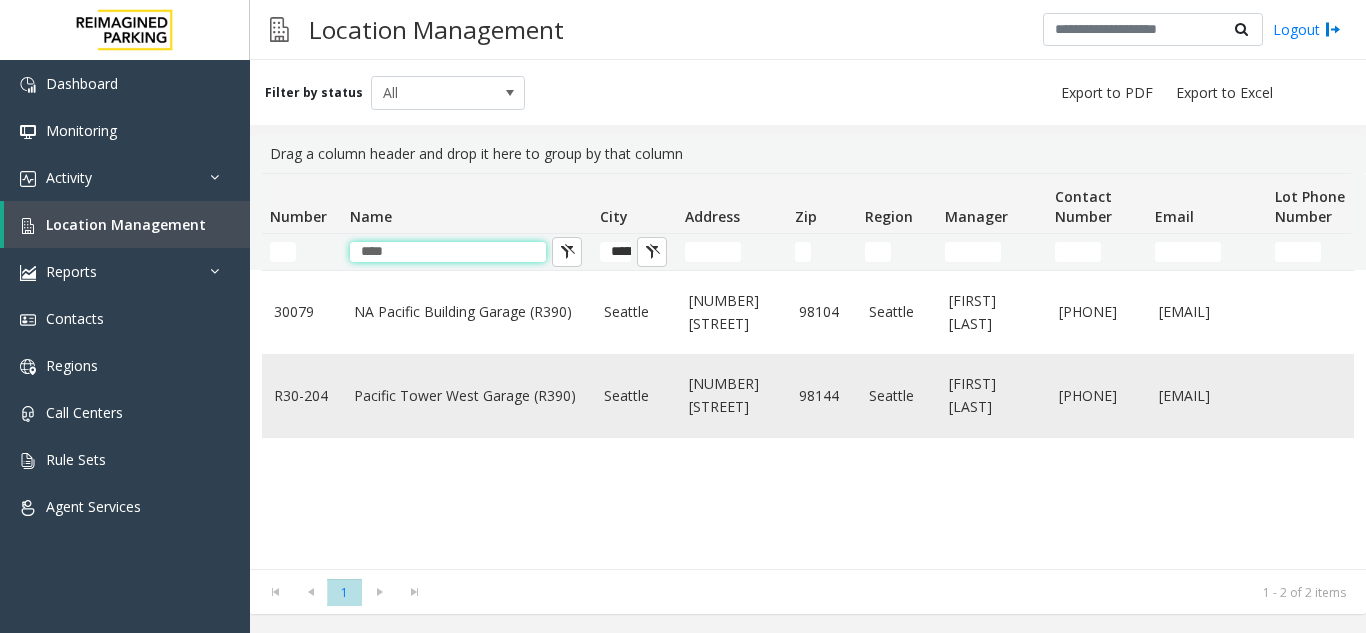 type on "****" 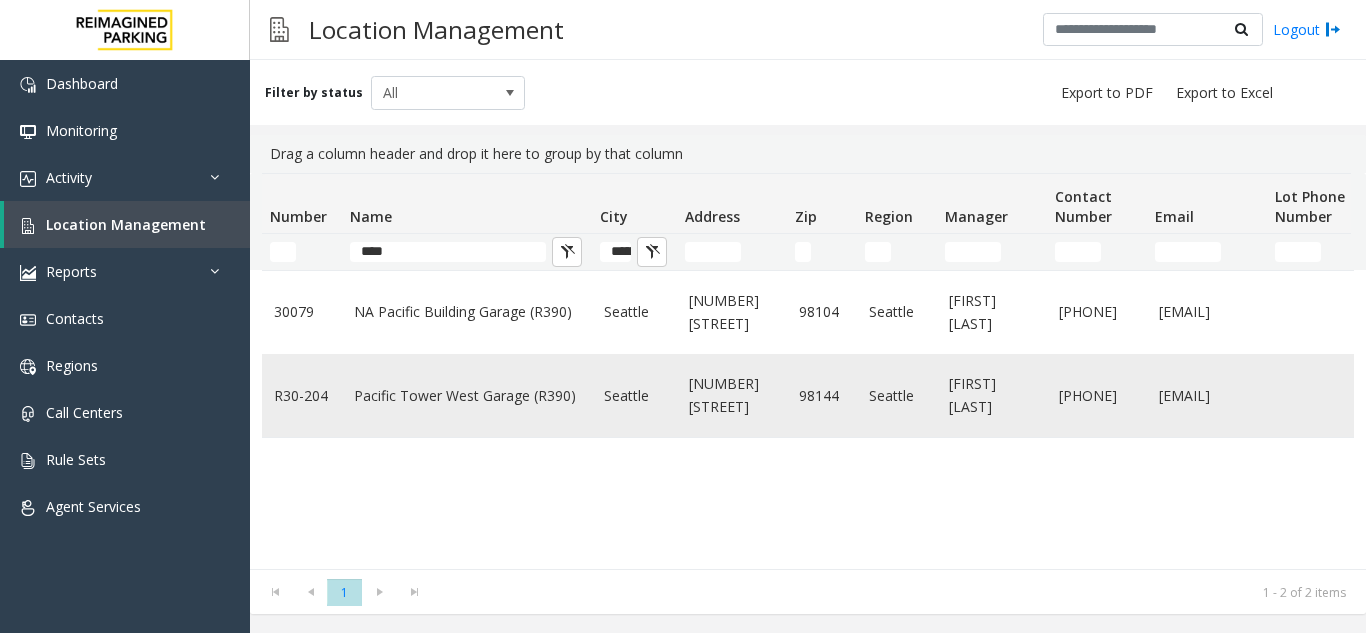 click on "Pacific Tower West Garage (R390)" 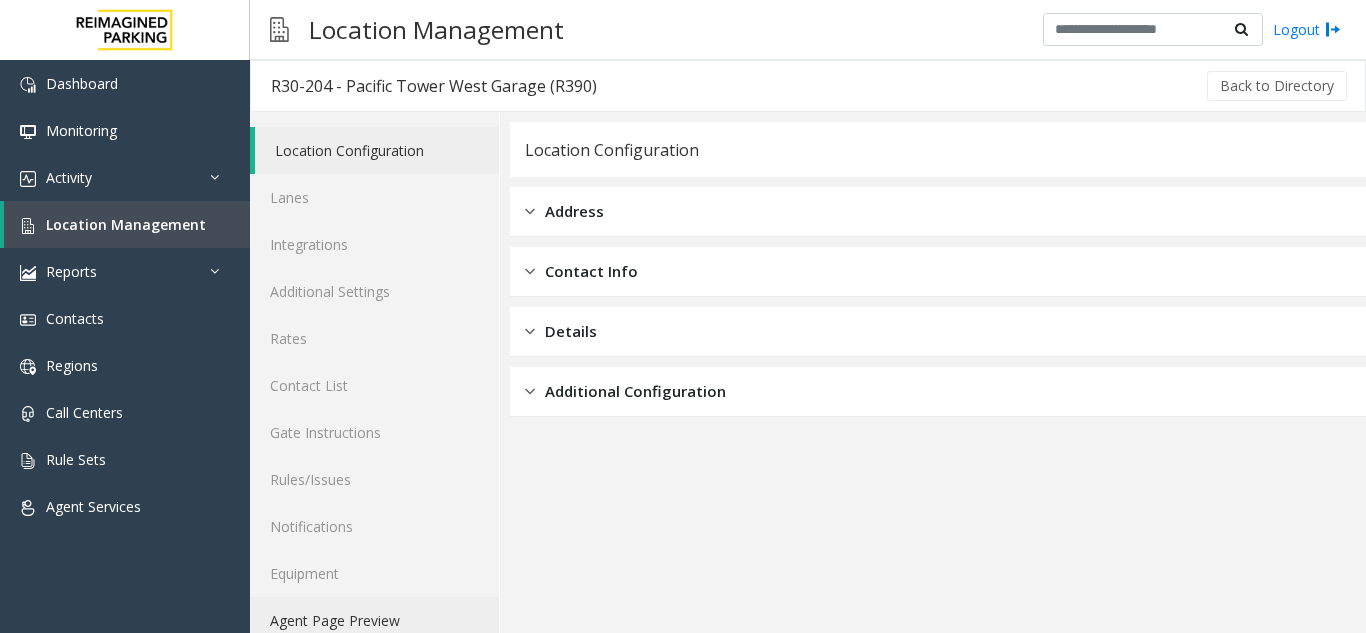 click on "Agent Page Preview" 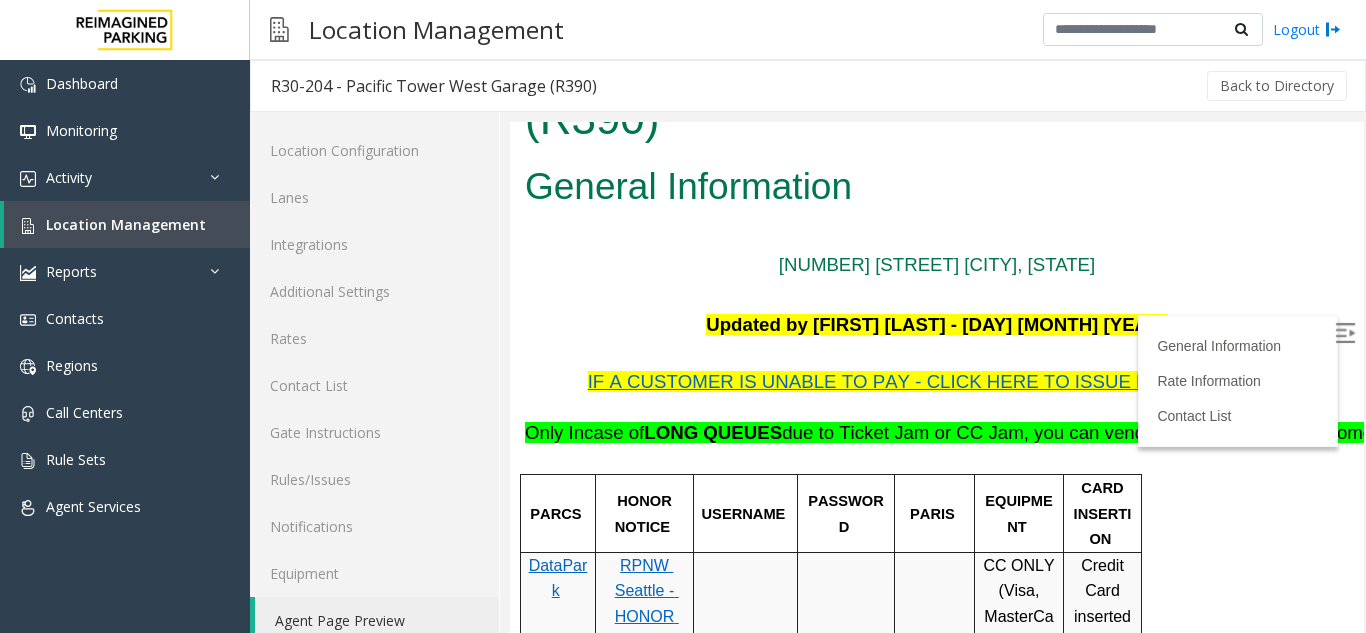 scroll, scrollTop: 200, scrollLeft: 0, axis: vertical 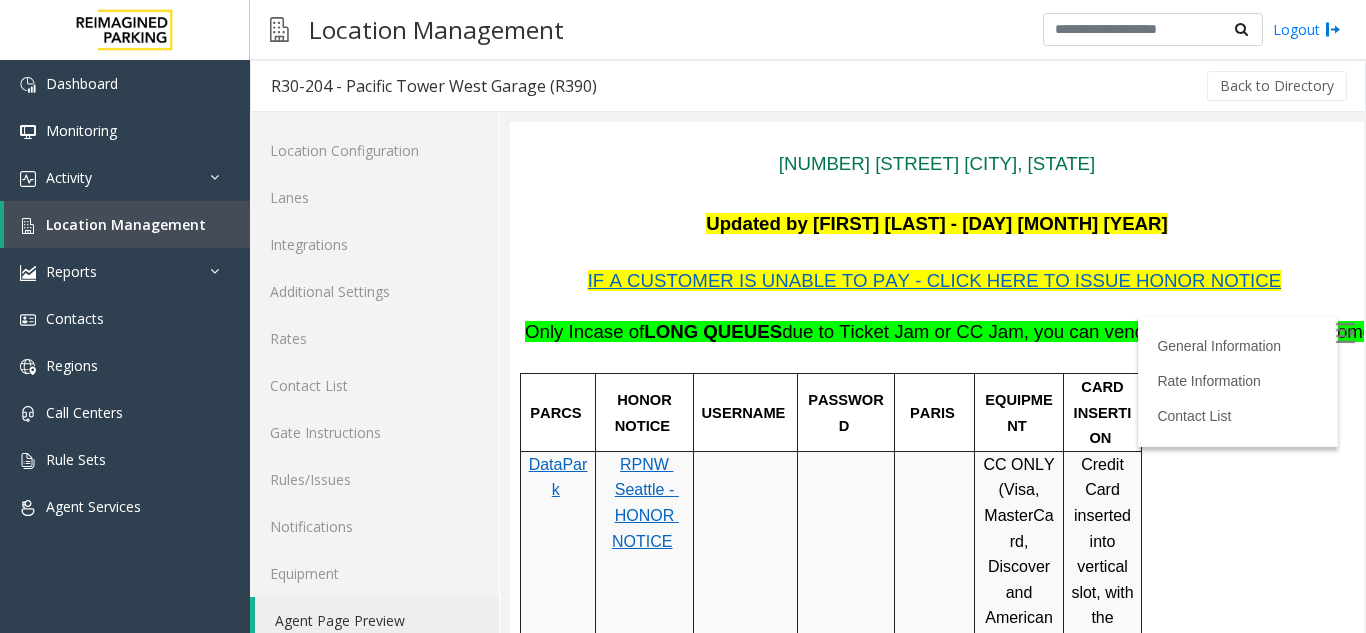 click at bounding box center [1345, 333] 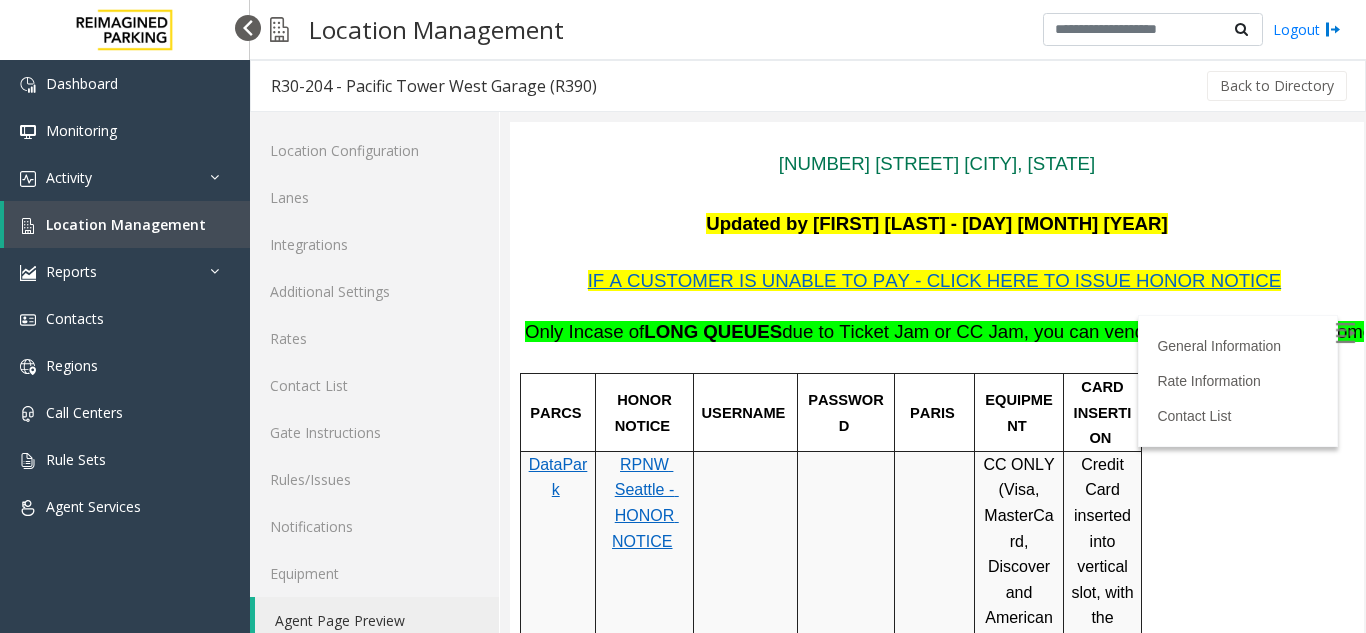 click at bounding box center [248, 28] 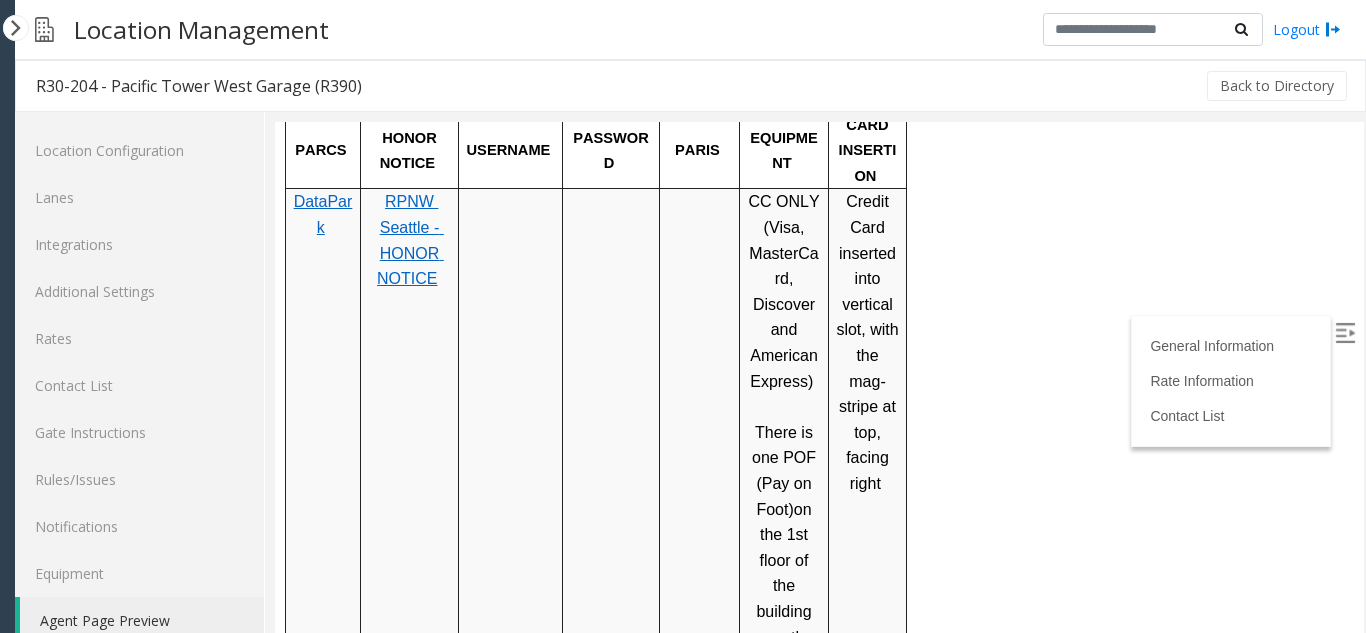 scroll, scrollTop: 439, scrollLeft: 0, axis: vertical 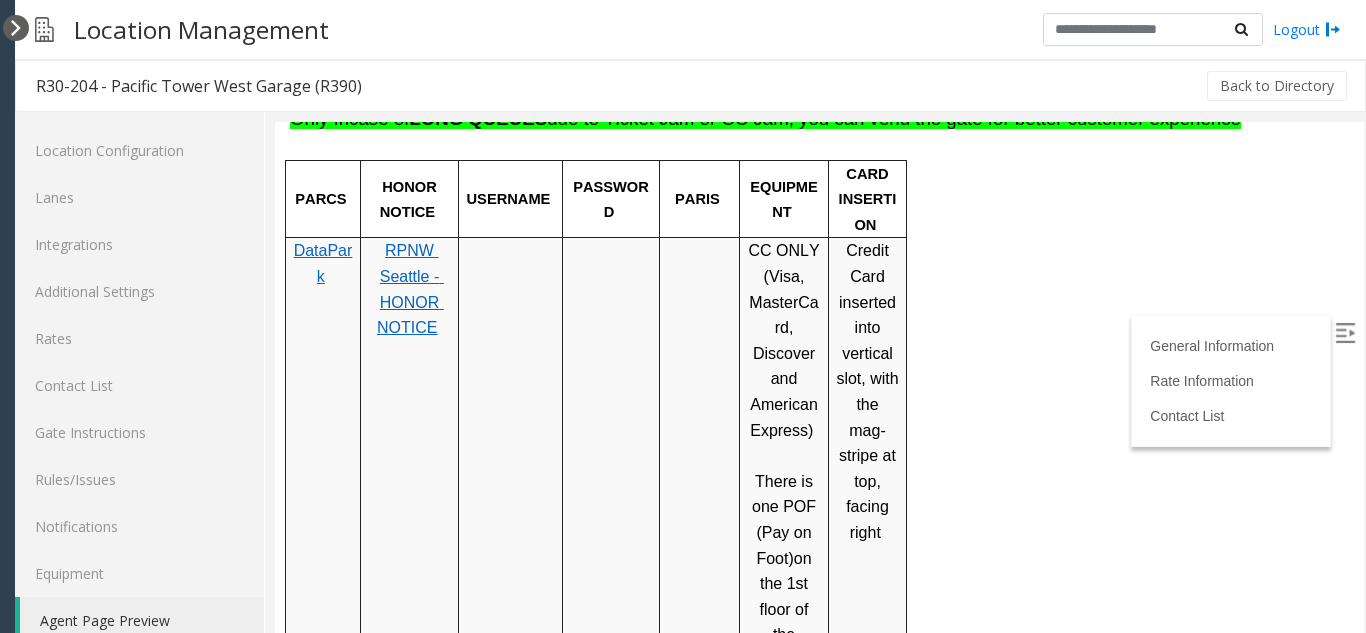 click at bounding box center [16, 28] 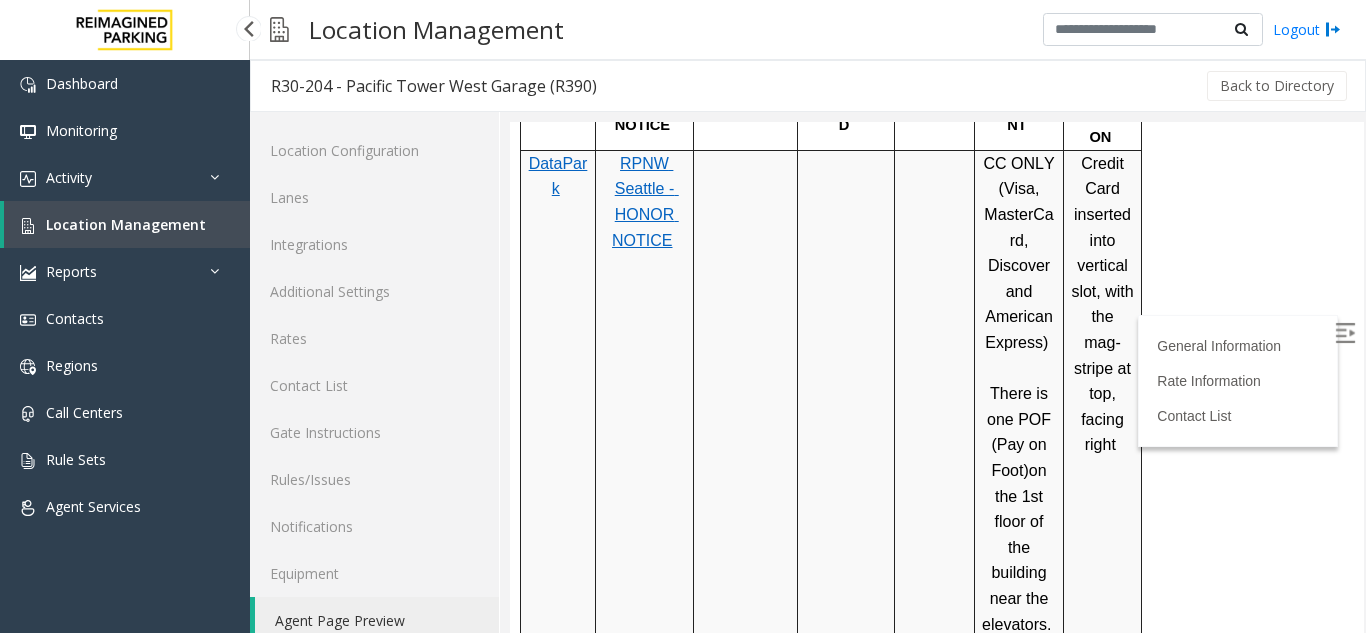 click on "Location Management" at bounding box center [126, 224] 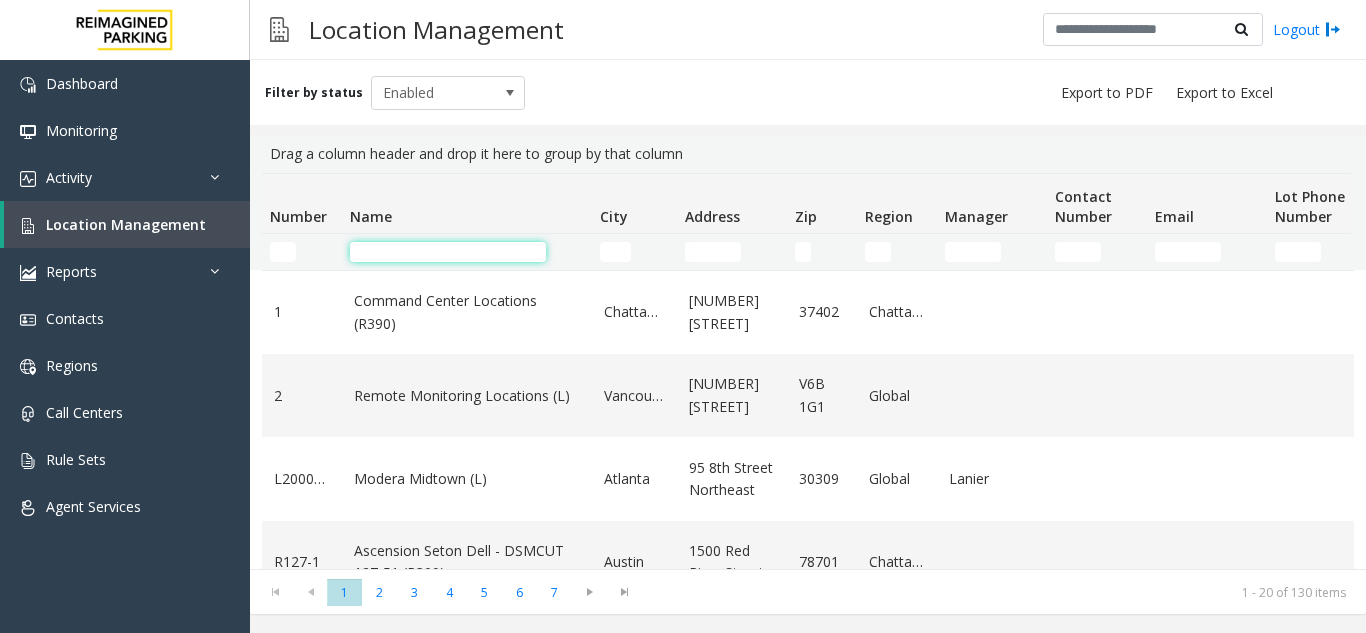 click 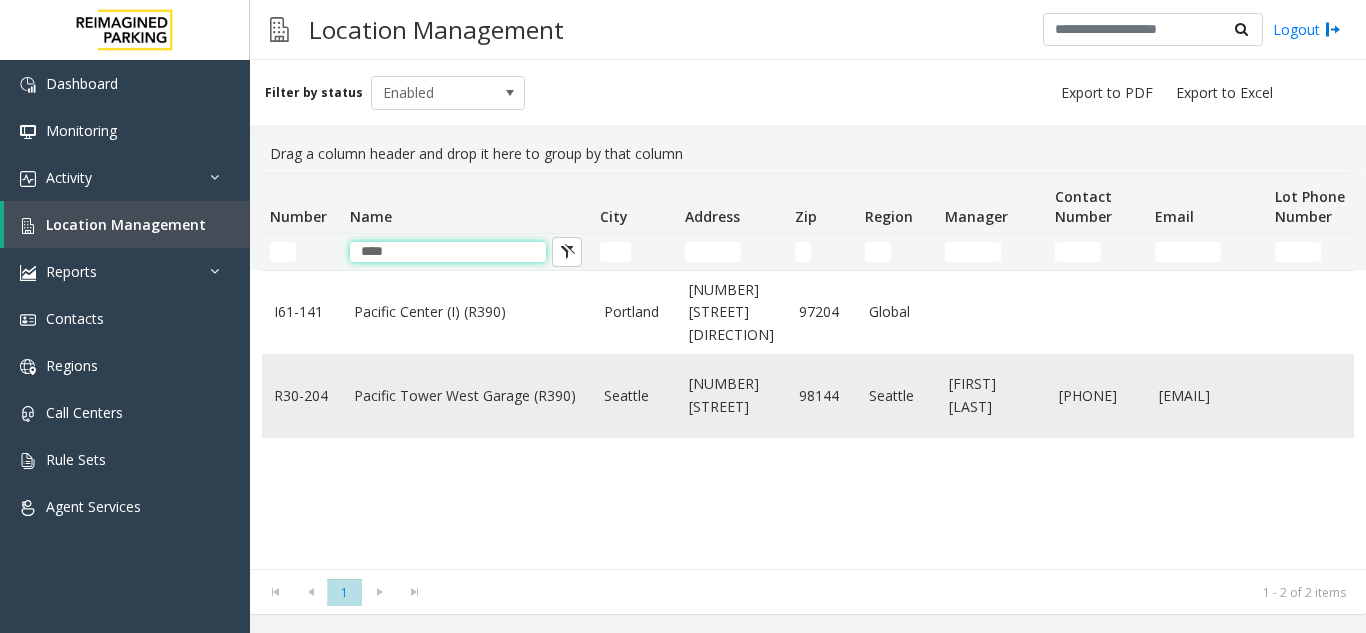 type on "****" 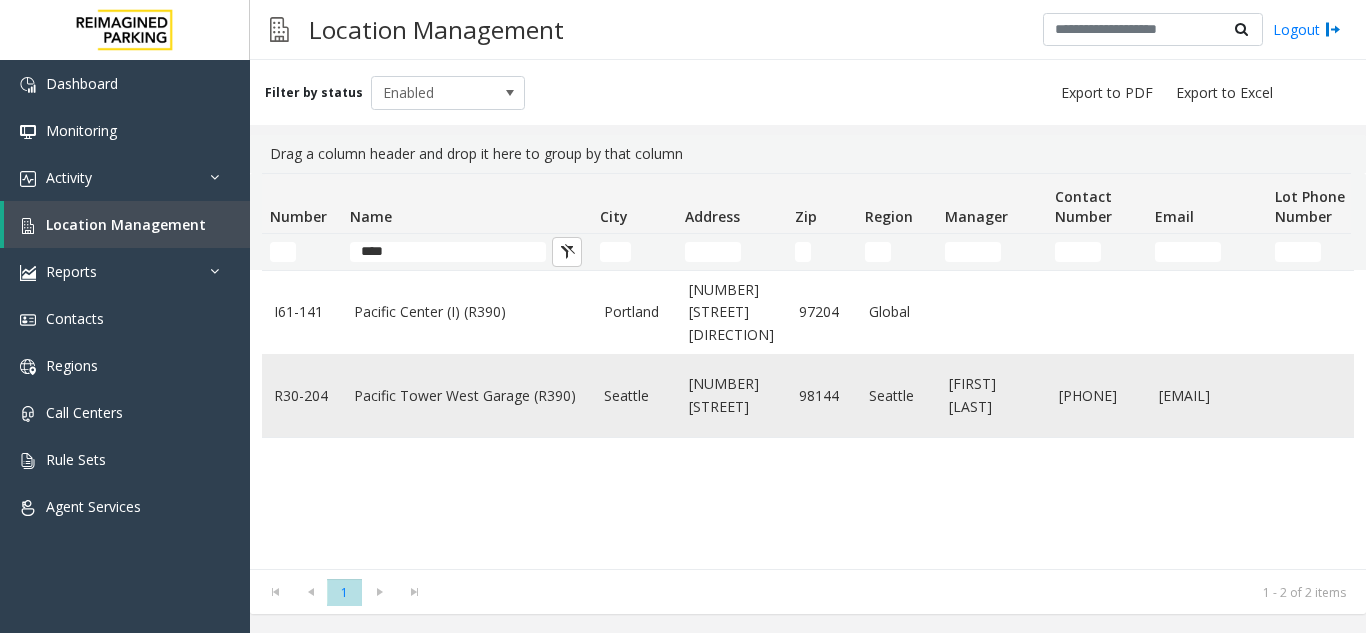 click on "Pacific Tower West Garage (R390)" 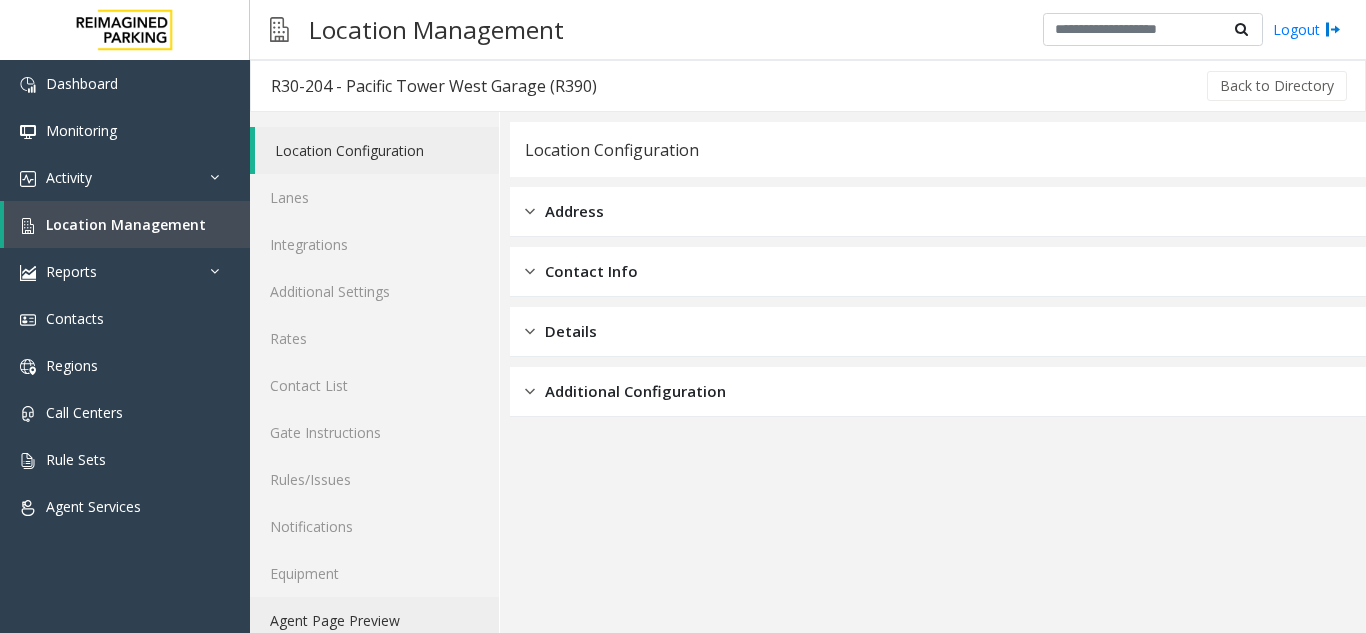 click on "Agent Page Preview" 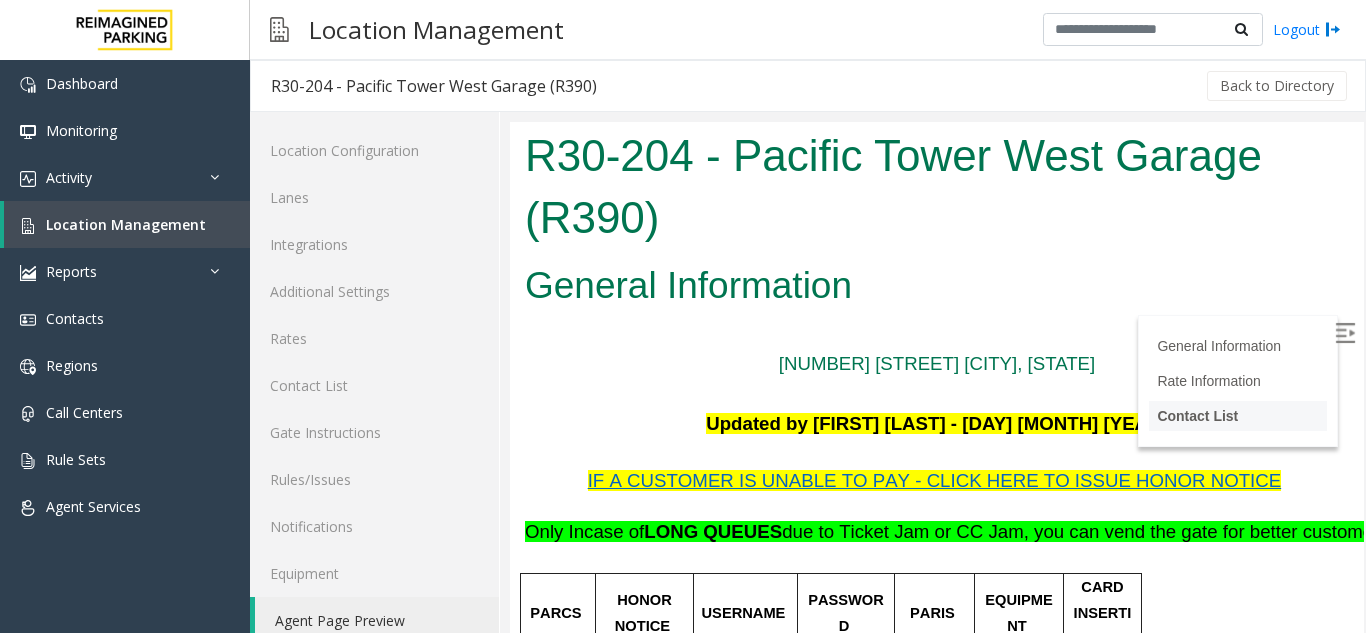 scroll, scrollTop: 0, scrollLeft: 0, axis: both 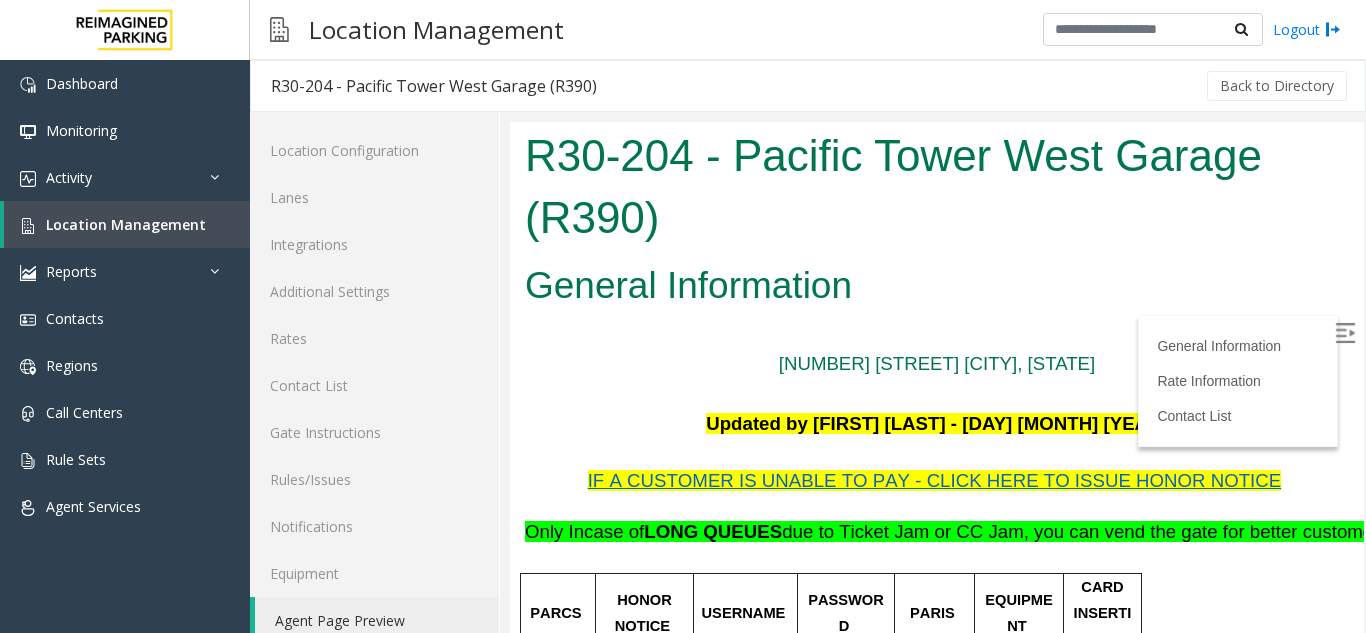 click at bounding box center [1345, 333] 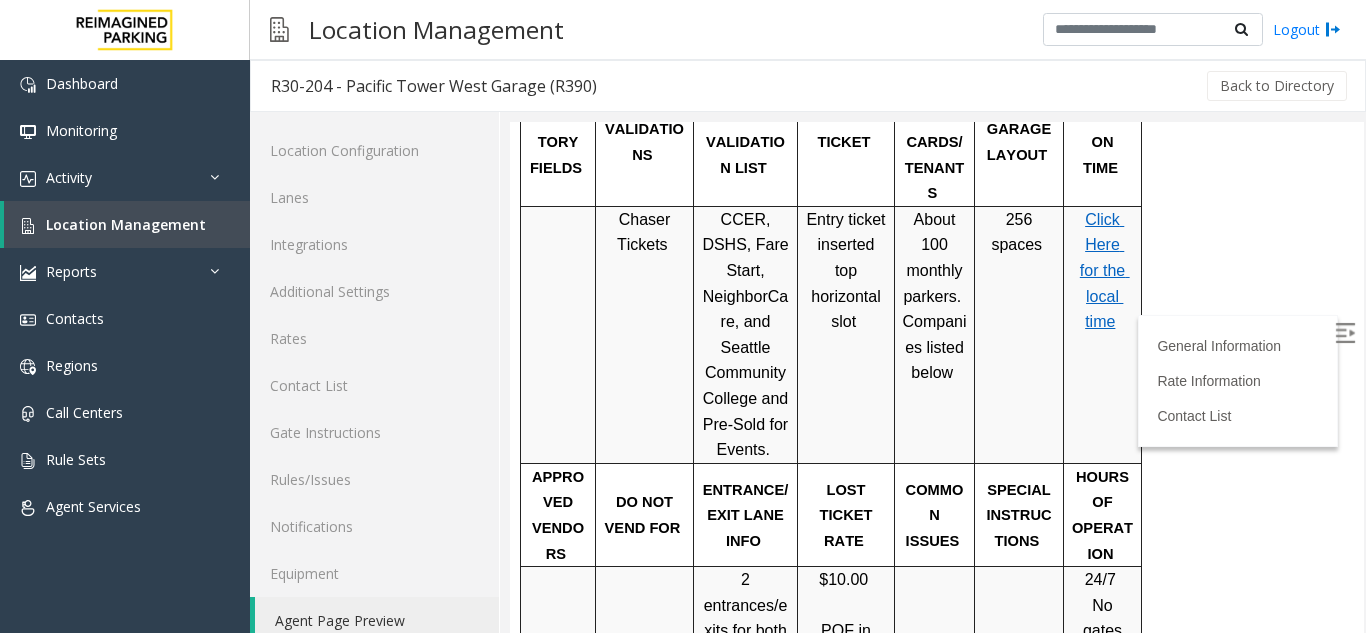 scroll, scrollTop: 1300, scrollLeft: 0, axis: vertical 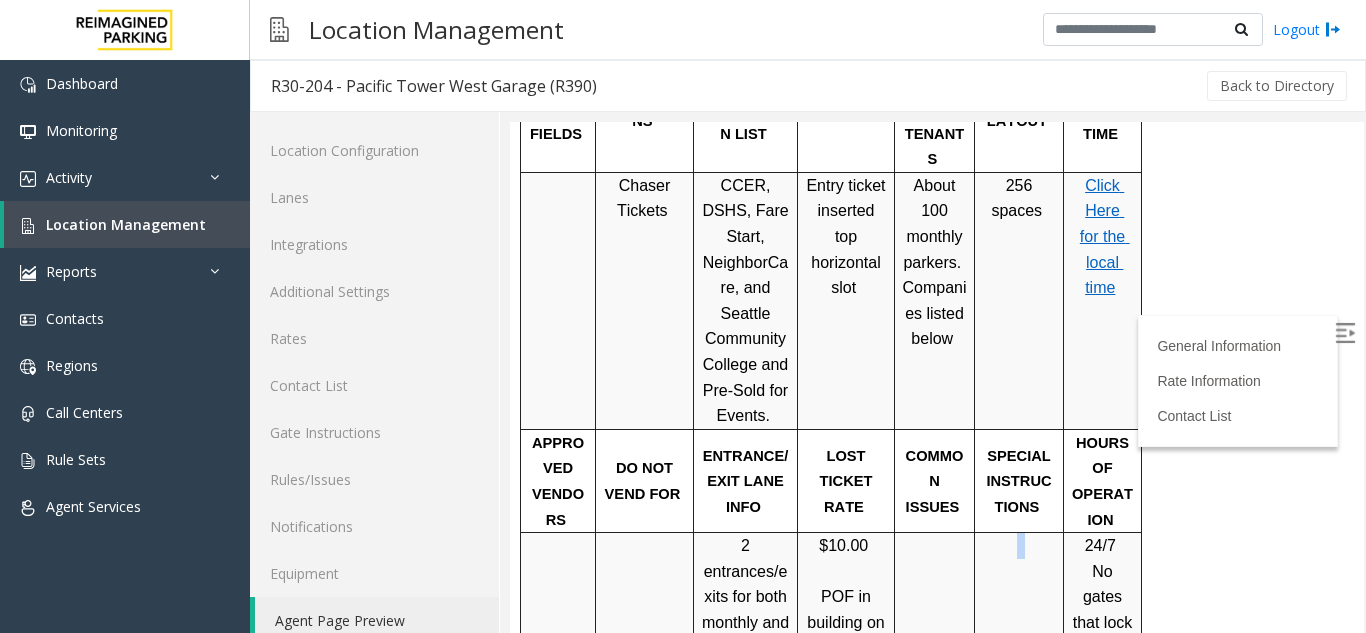 drag, startPoint x: 994, startPoint y: 511, endPoint x: 1002, endPoint y: 495, distance: 17.888544 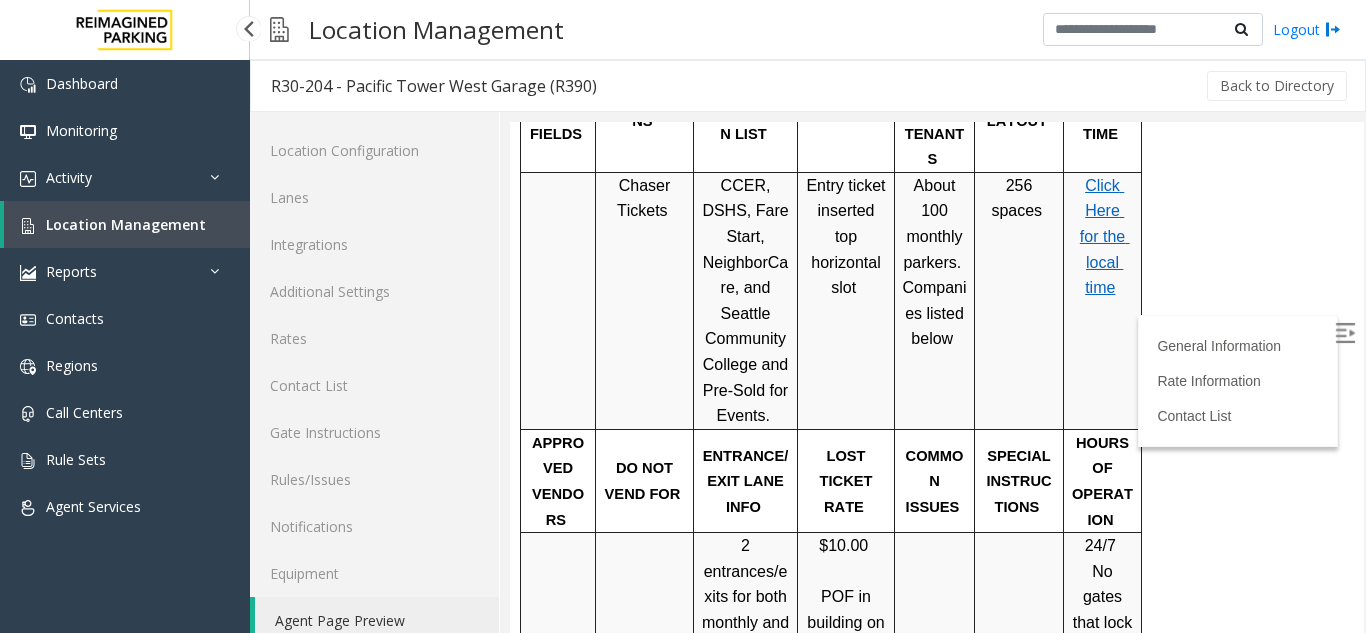 click on "Location Management" at bounding box center [126, 224] 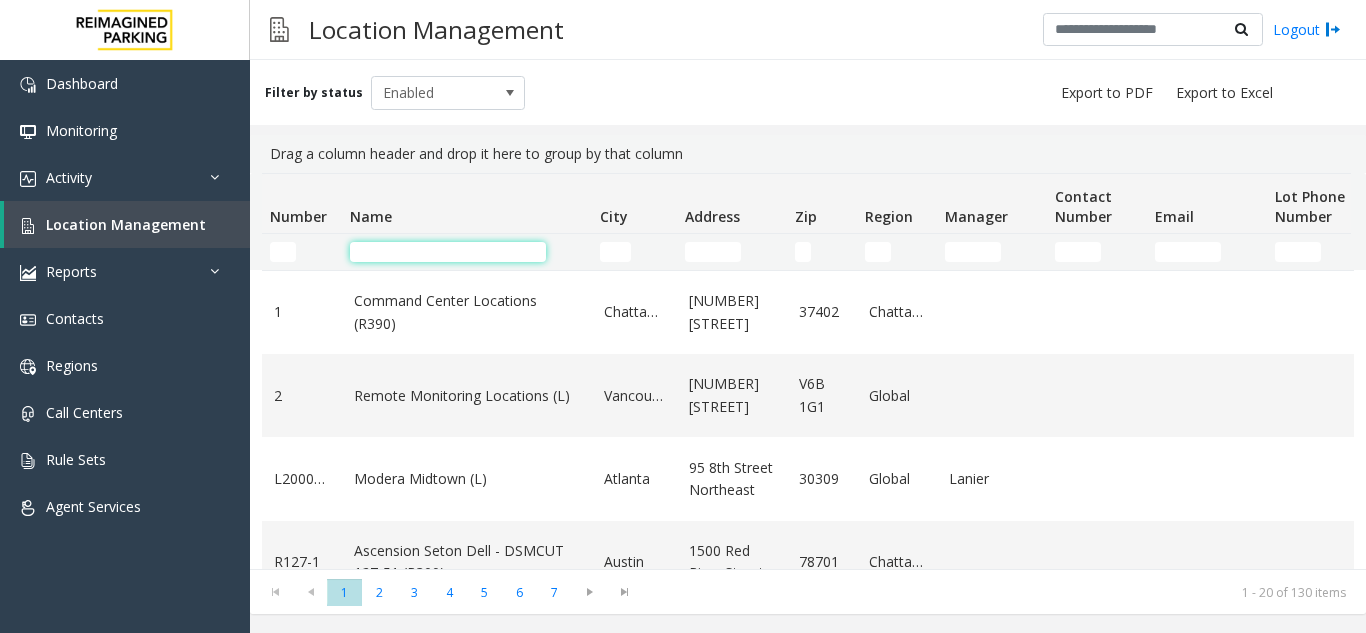 click 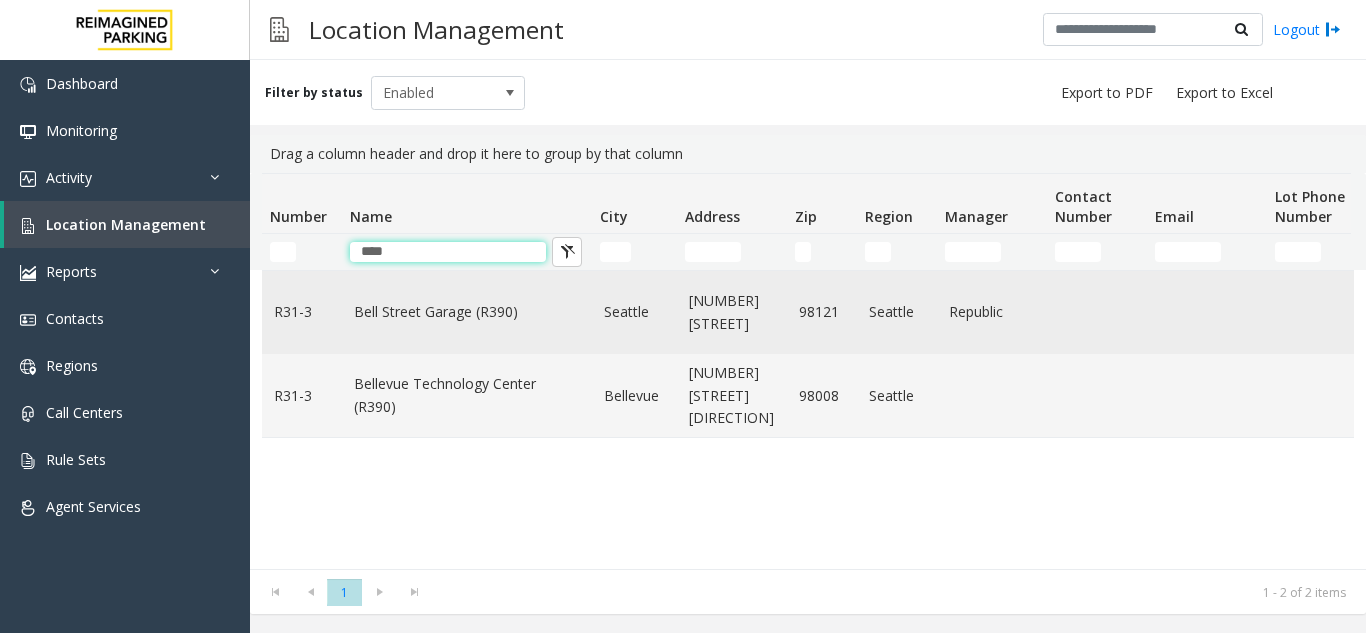 type on "****" 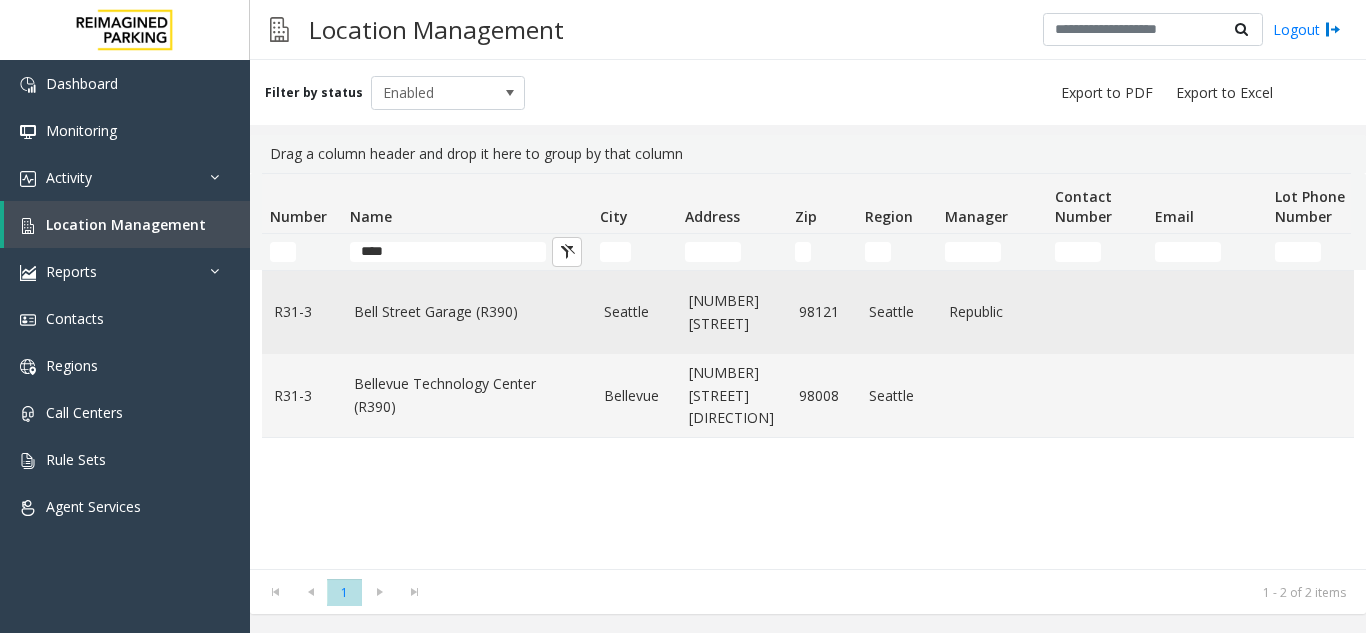 click on "Bell Street Garage (R390)" 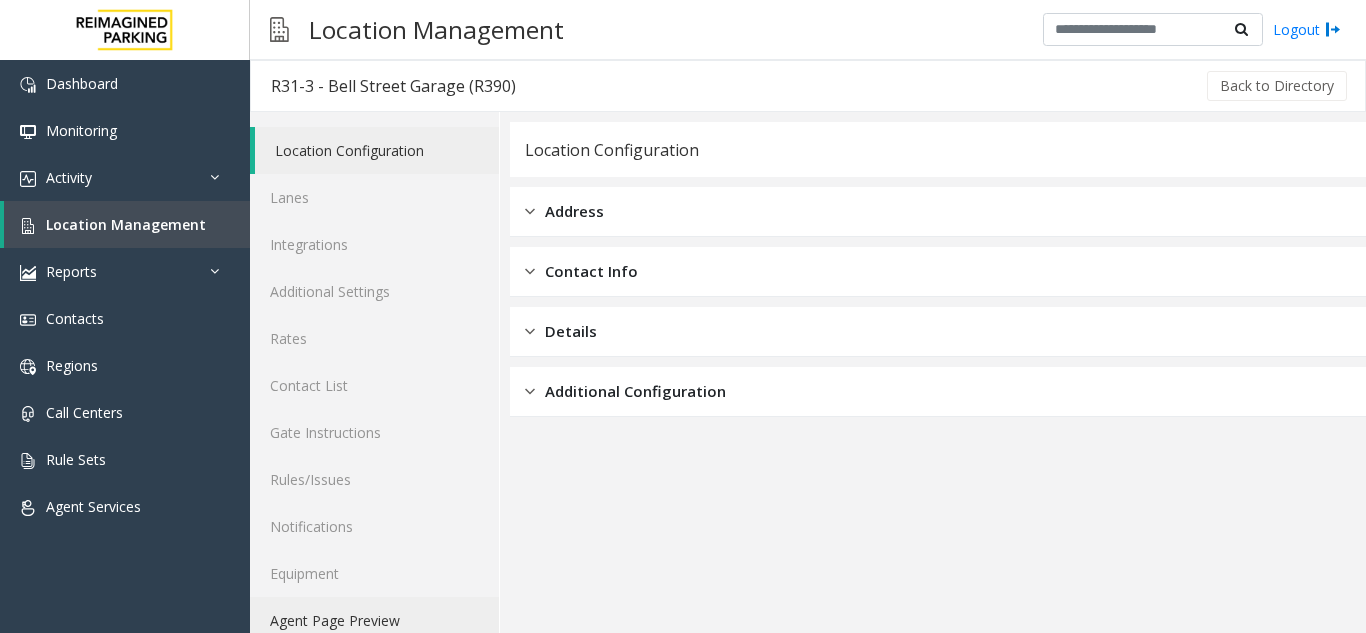 click on "Agent Page Preview" 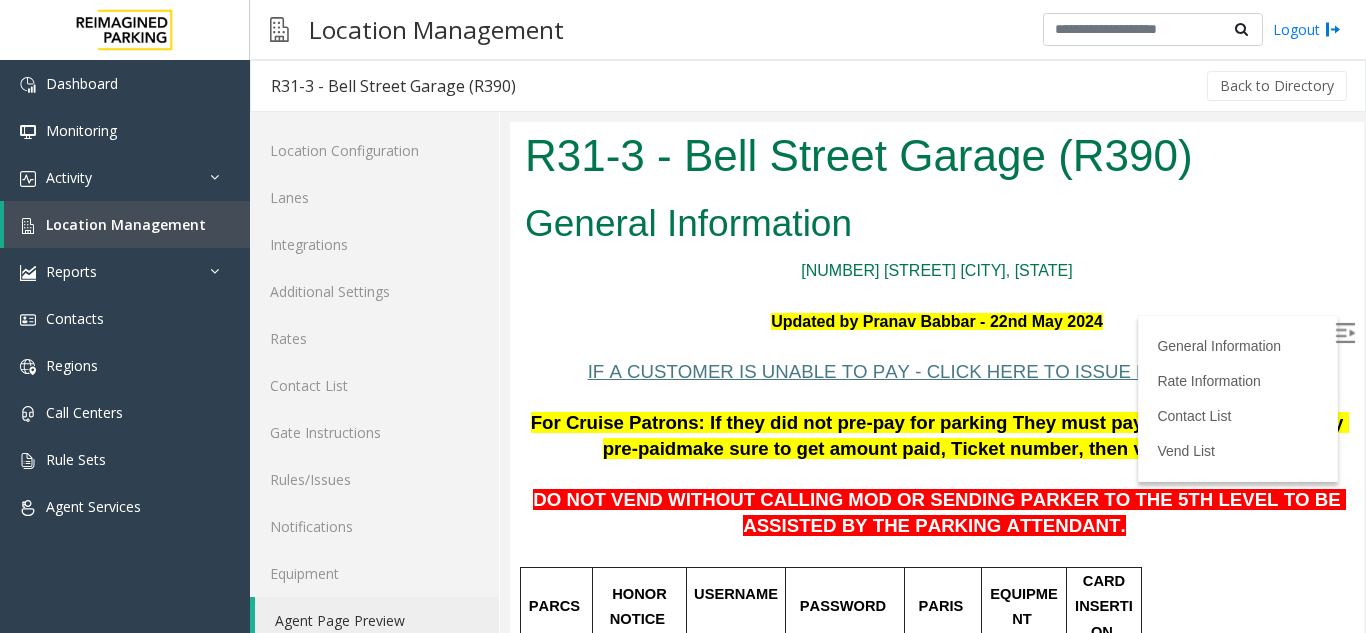 scroll, scrollTop: 0, scrollLeft: 0, axis: both 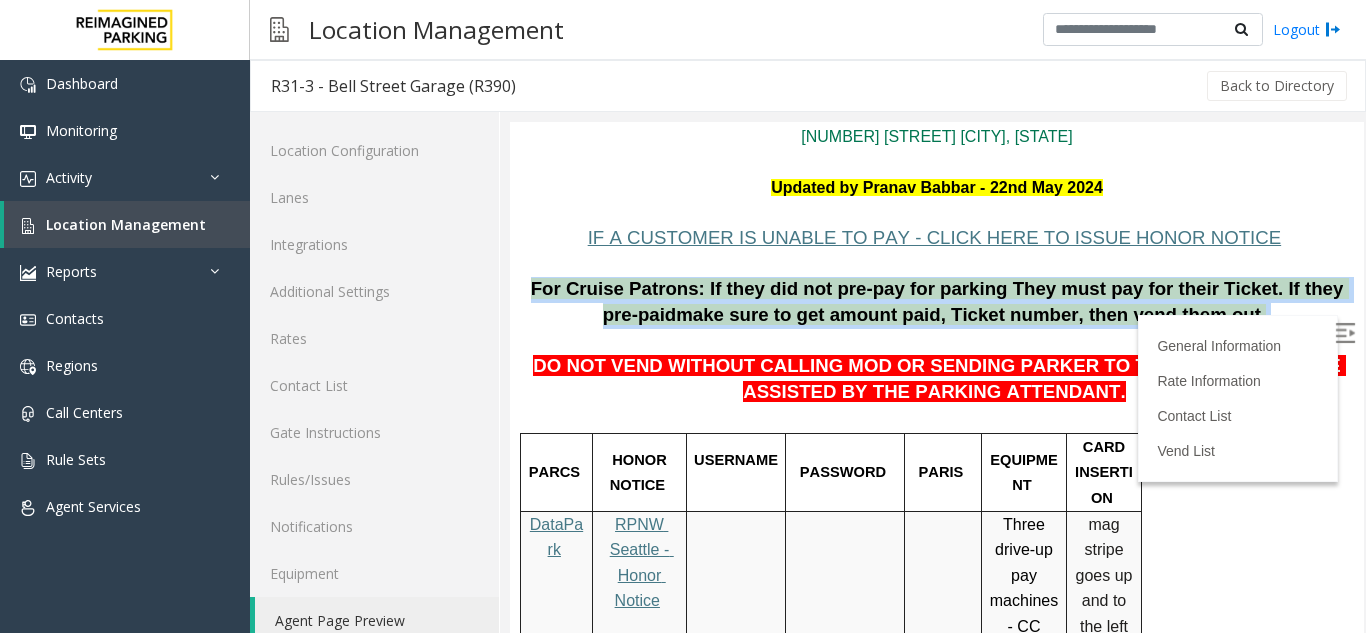 drag, startPoint x: 531, startPoint y: 286, endPoint x: 645, endPoint y: 330, distance: 122.19656 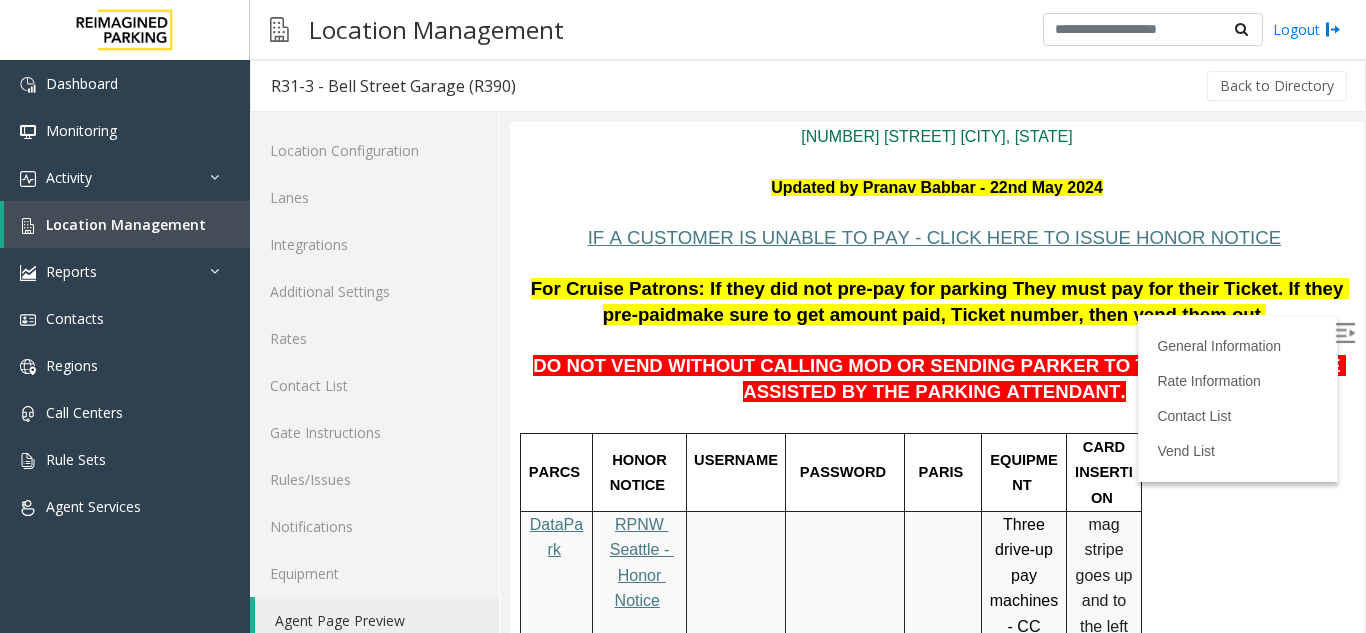 click on "make sure to get amount paid, Ticket number, then vend them out." at bounding box center [971, 314] 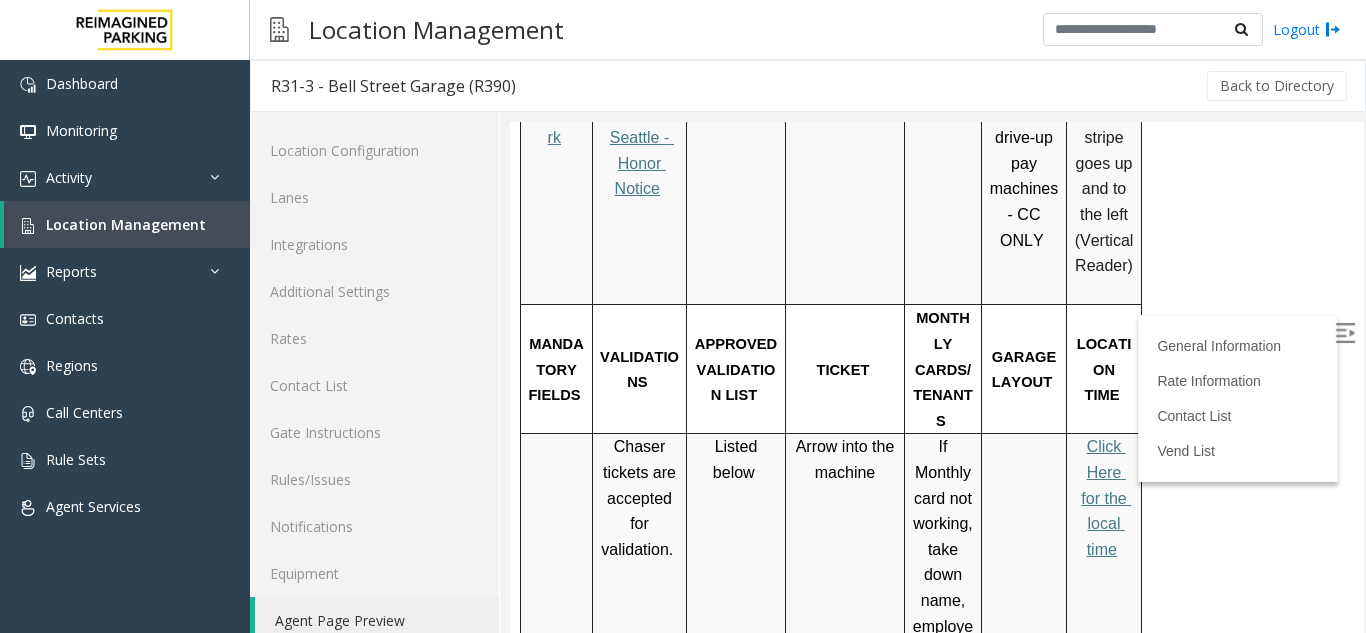 scroll, scrollTop: 634, scrollLeft: 0, axis: vertical 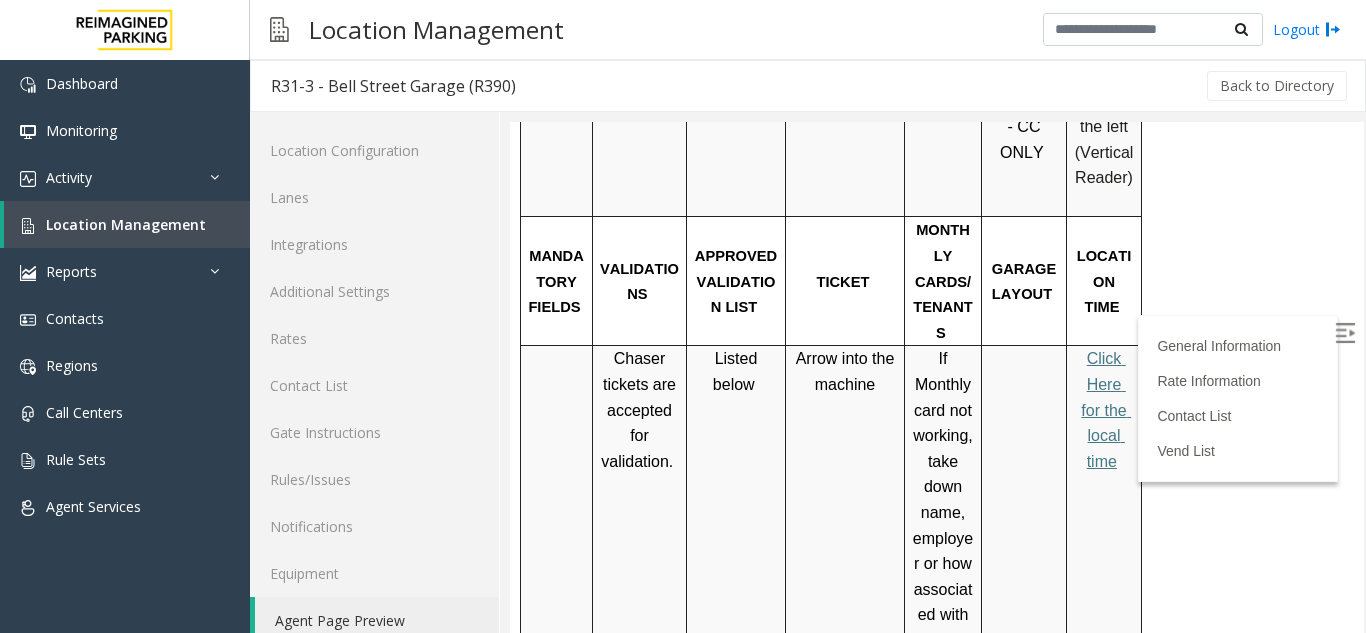 click on "Click Here for the local time" at bounding box center (1106, 409) 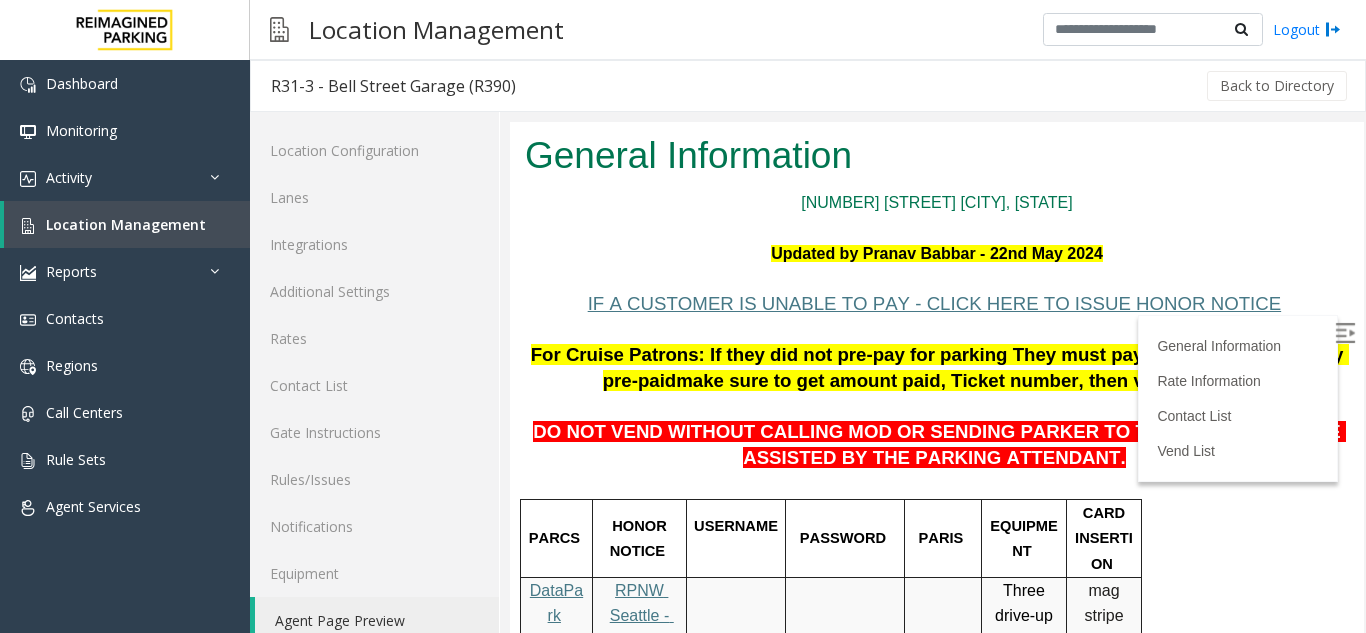 scroll, scrollTop: 0, scrollLeft: 0, axis: both 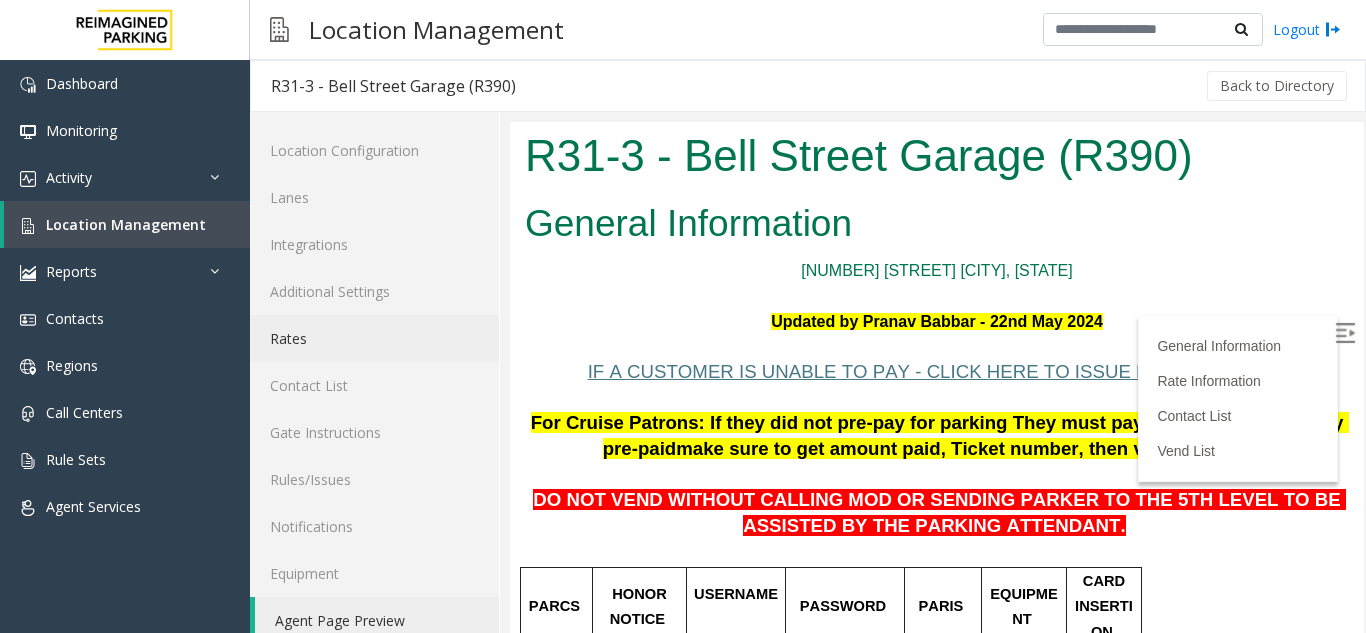 click on "Rates" 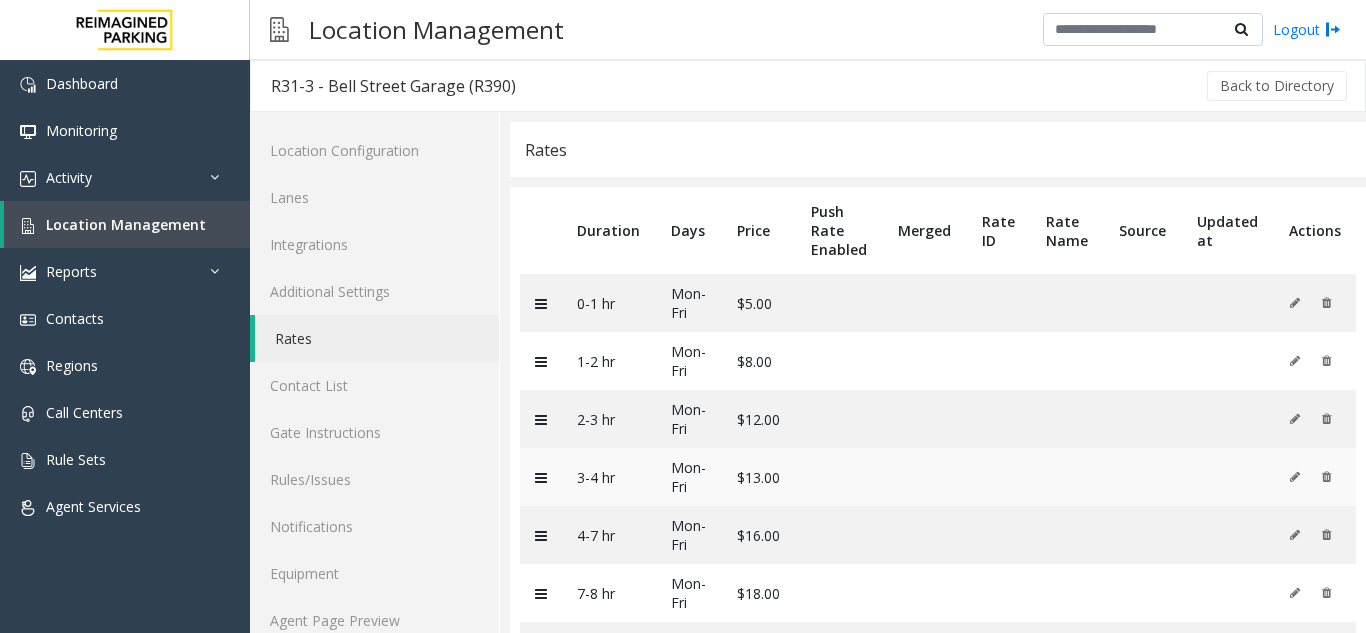 scroll, scrollTop: 100, scrollLeft: 0, axis: vertical 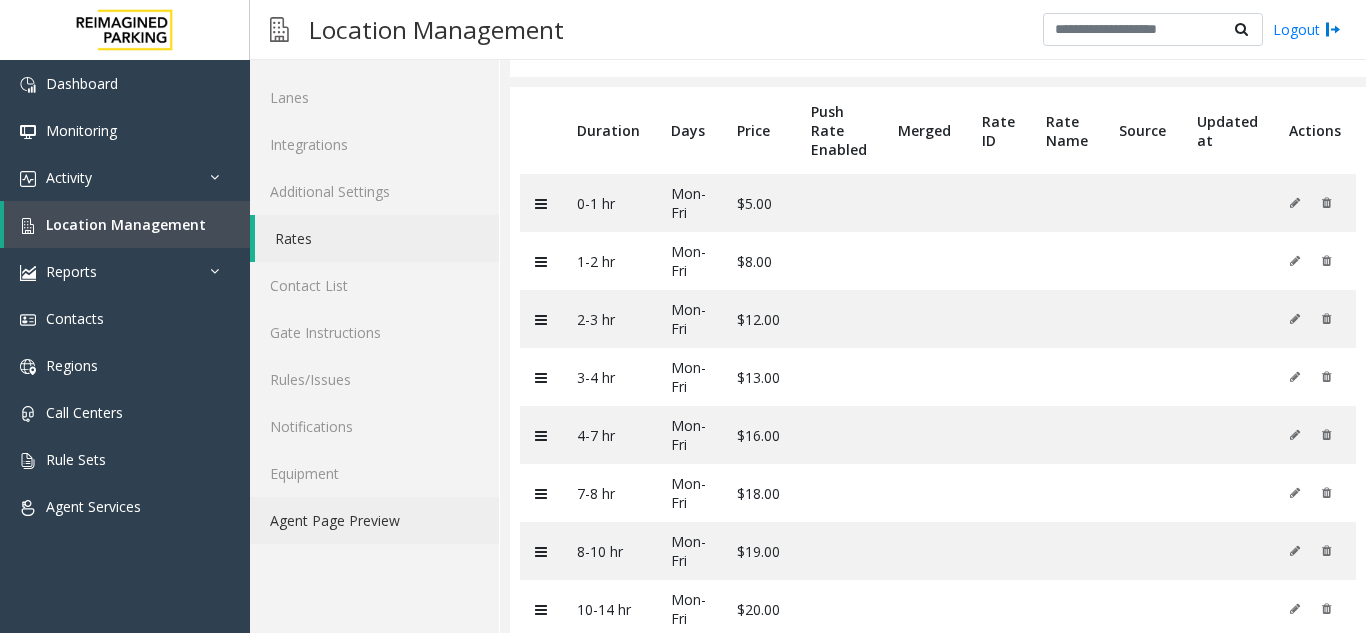 click on "Agent Page Preview" 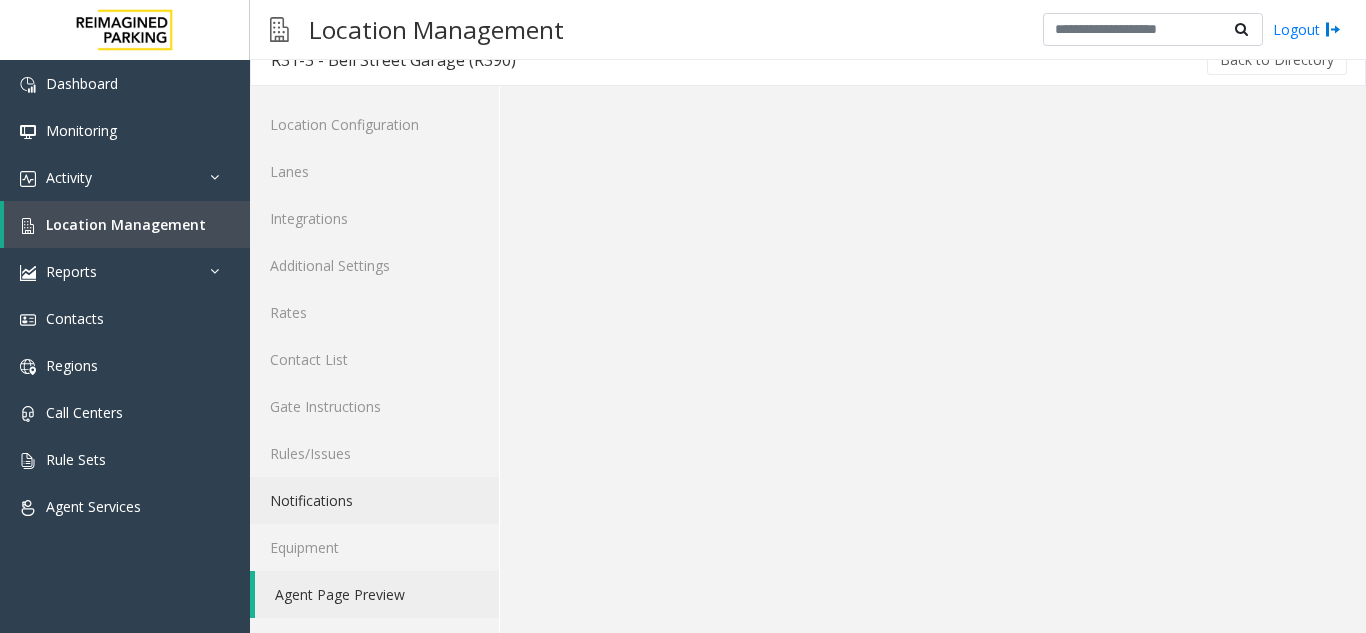 scroll, scrollTop: 26, scrollLeft: 0, axis: vertical 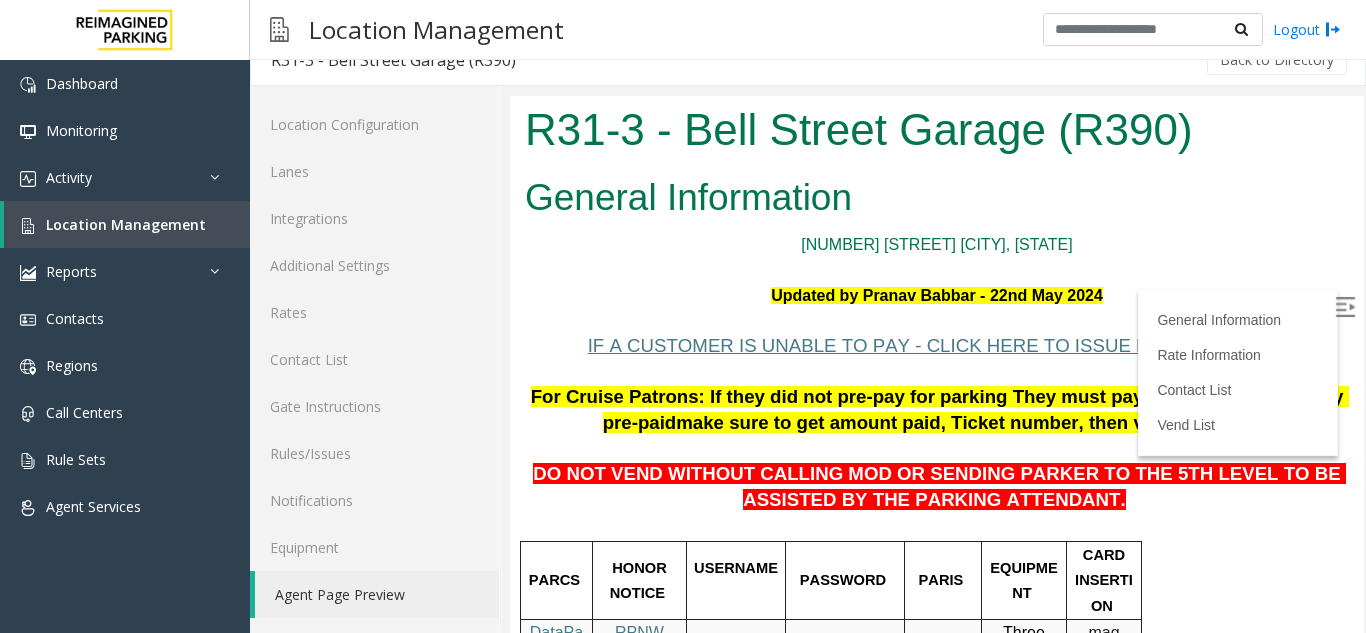 click at bounding box center [1345, 307] 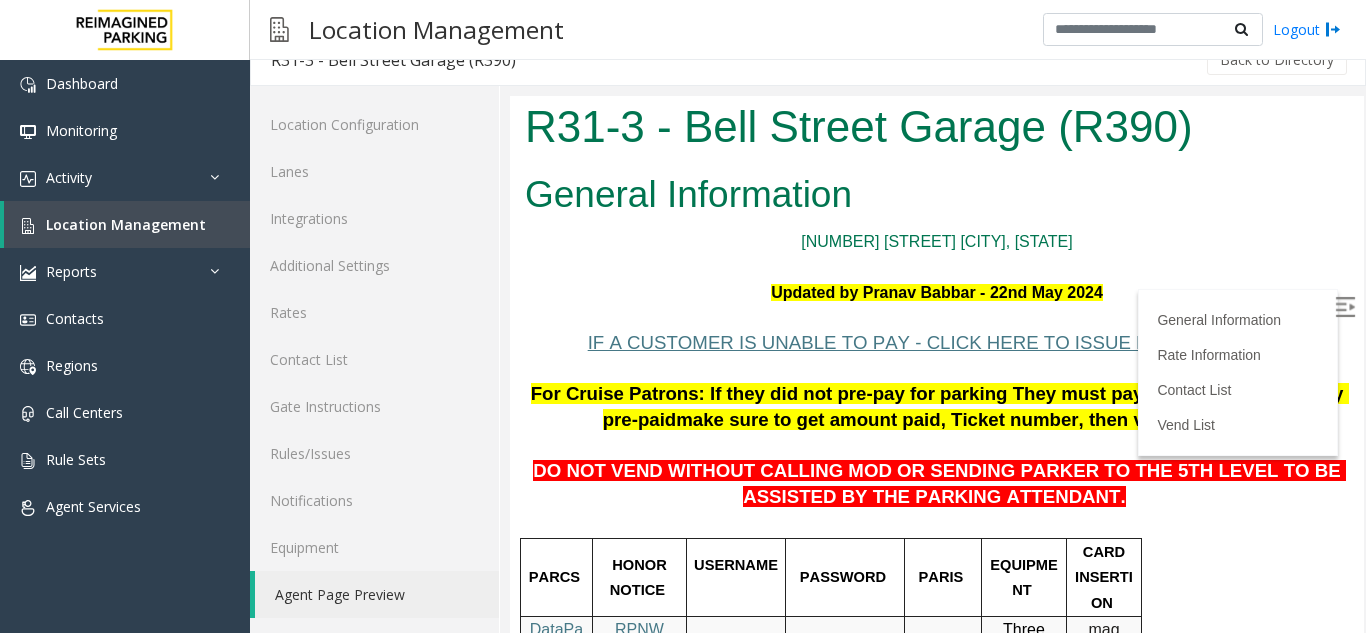 scroll, scrollTop: 0, scrollLeft: 0, axis: both 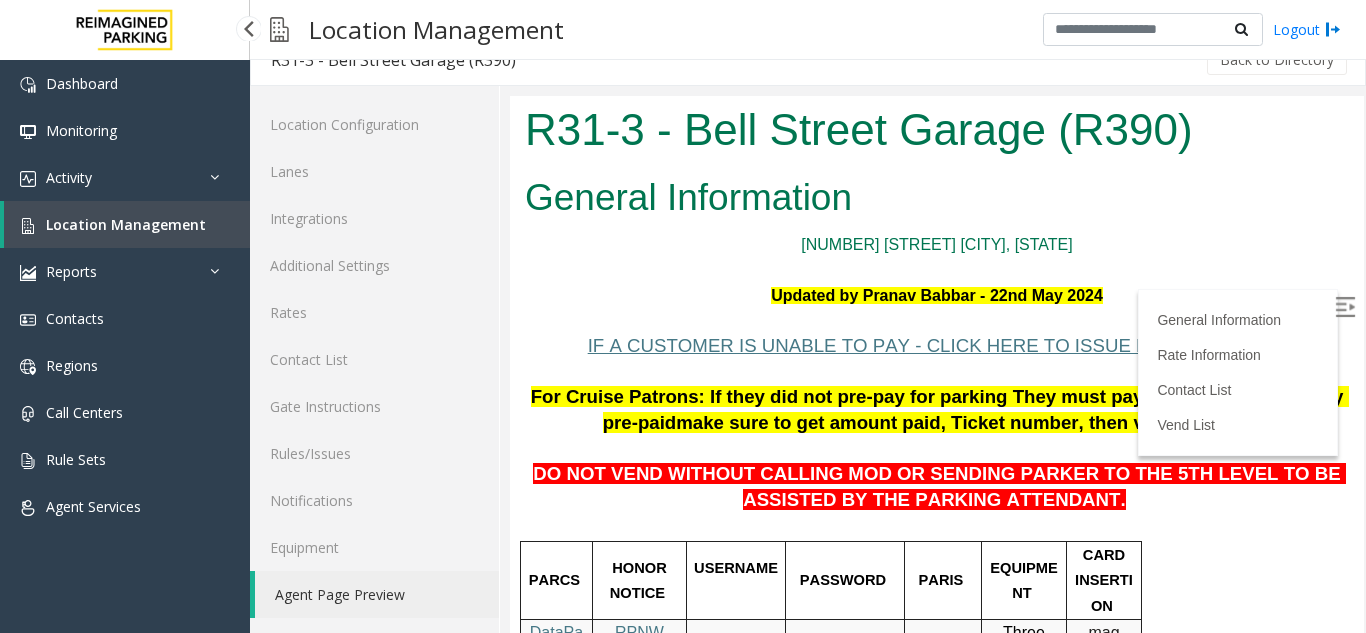 click on "Location Management" at bounding box center (126, 224) 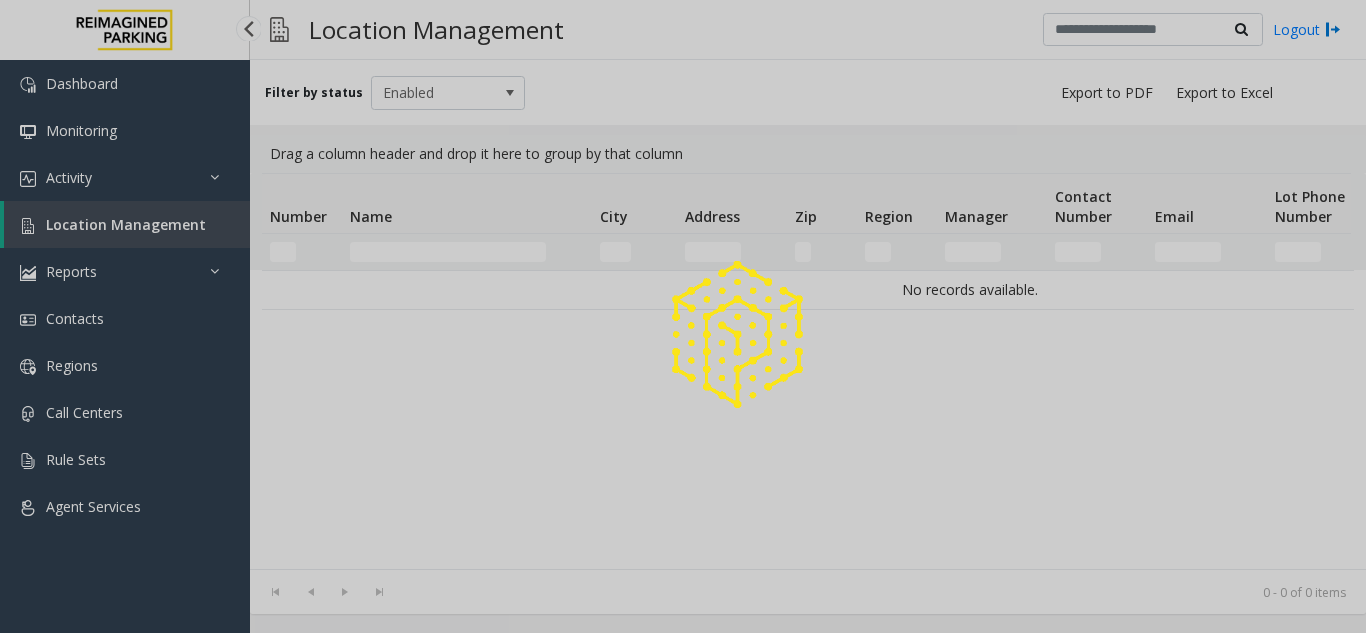 scroll, scrollTop: 0, scrollLeft: 0, axis: both 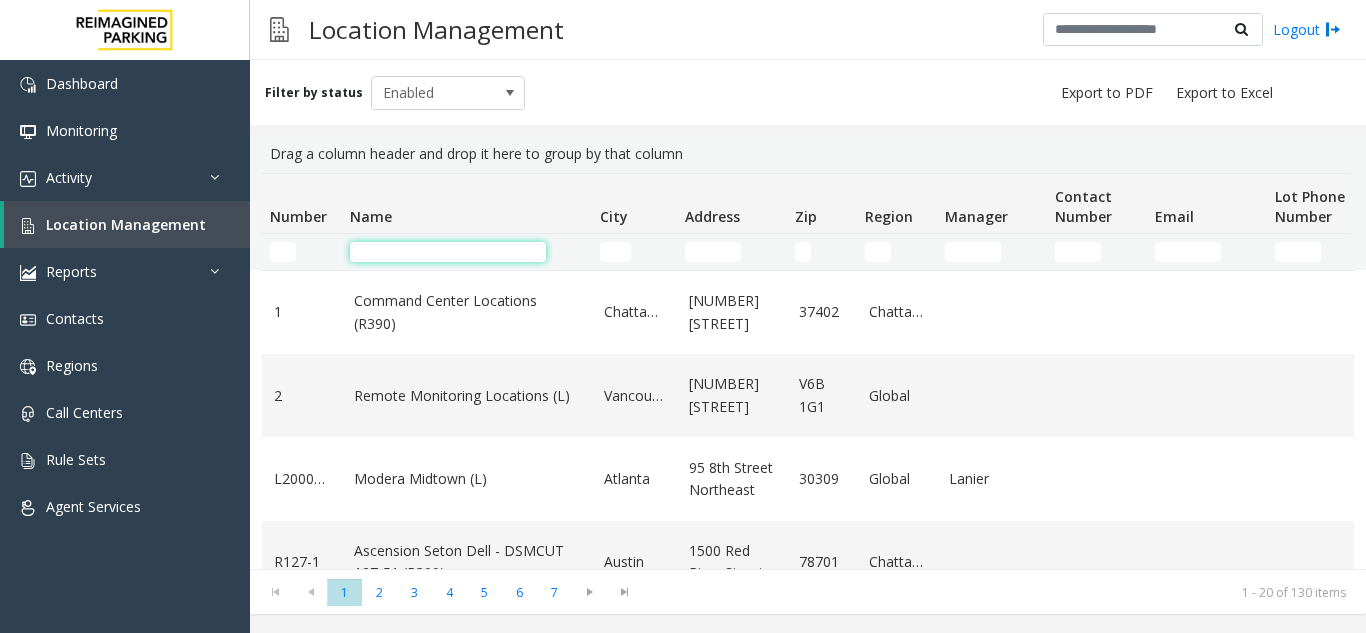 click 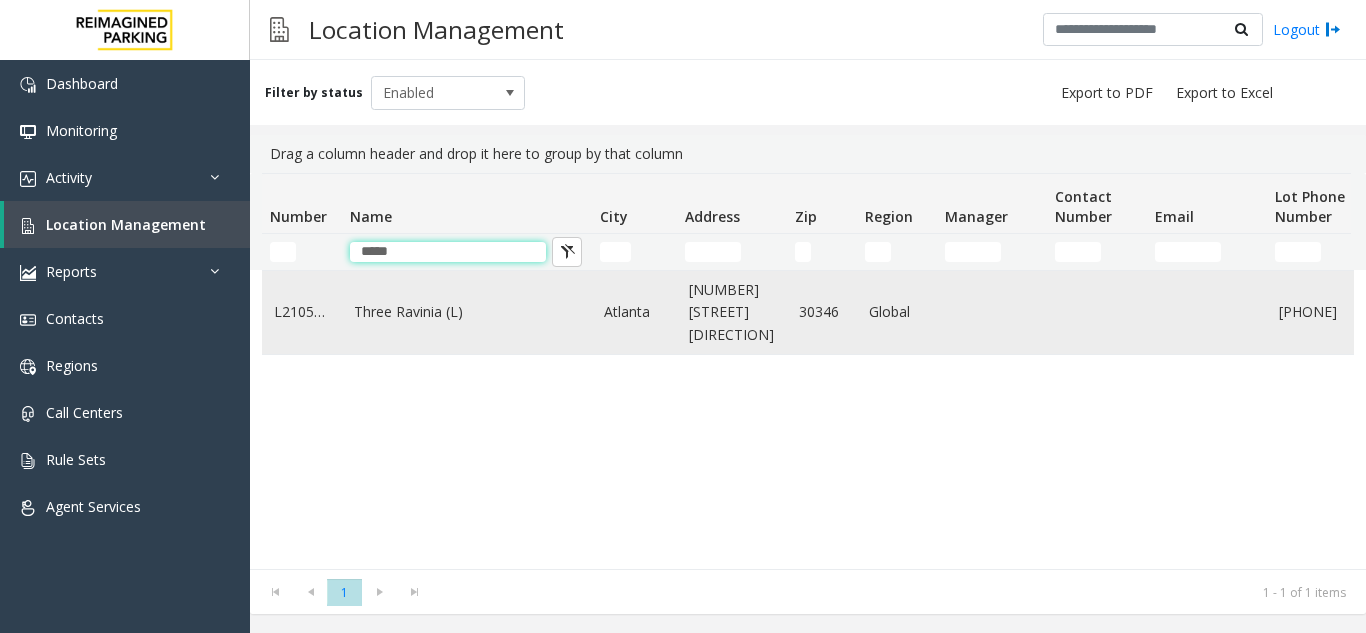 type on "*****" 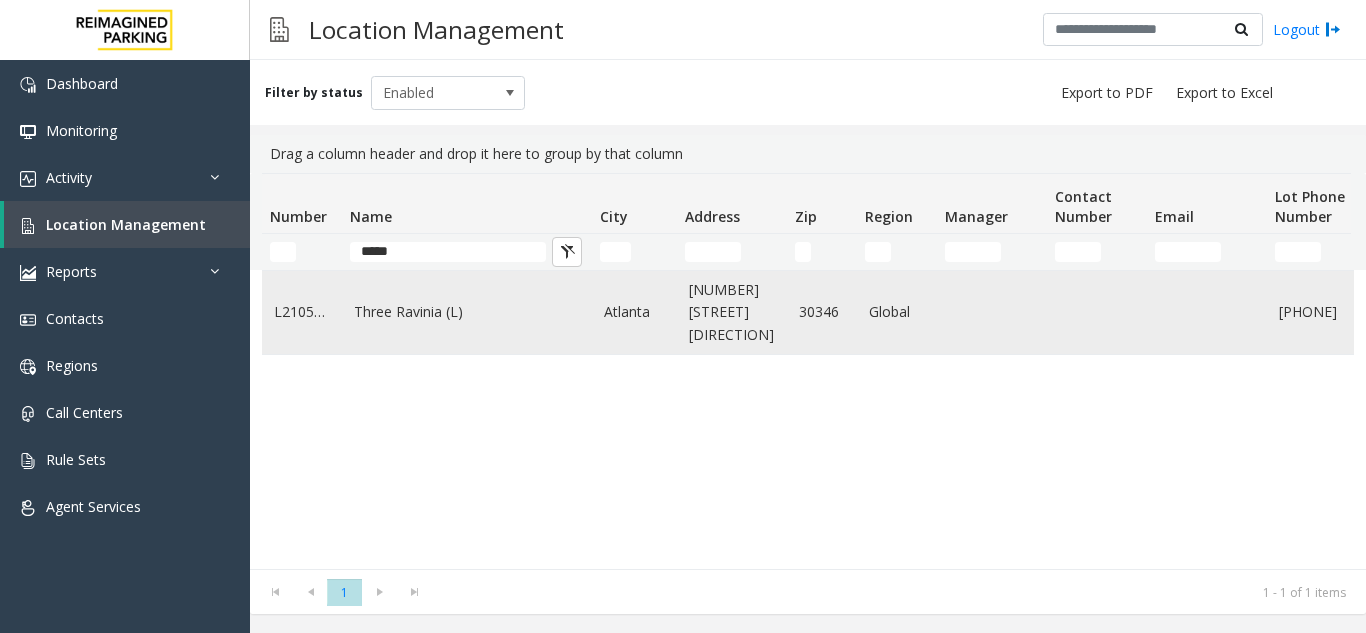click on "Three Ravinia (L)" 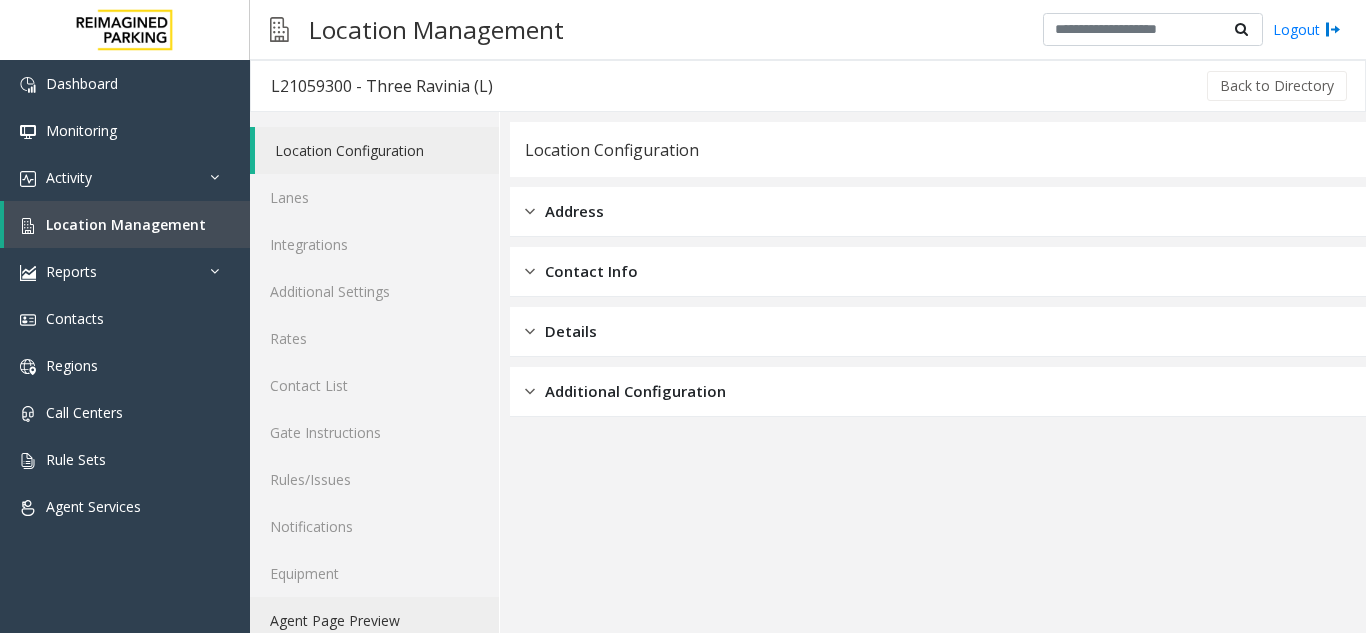 click on "Agent Page Preview" 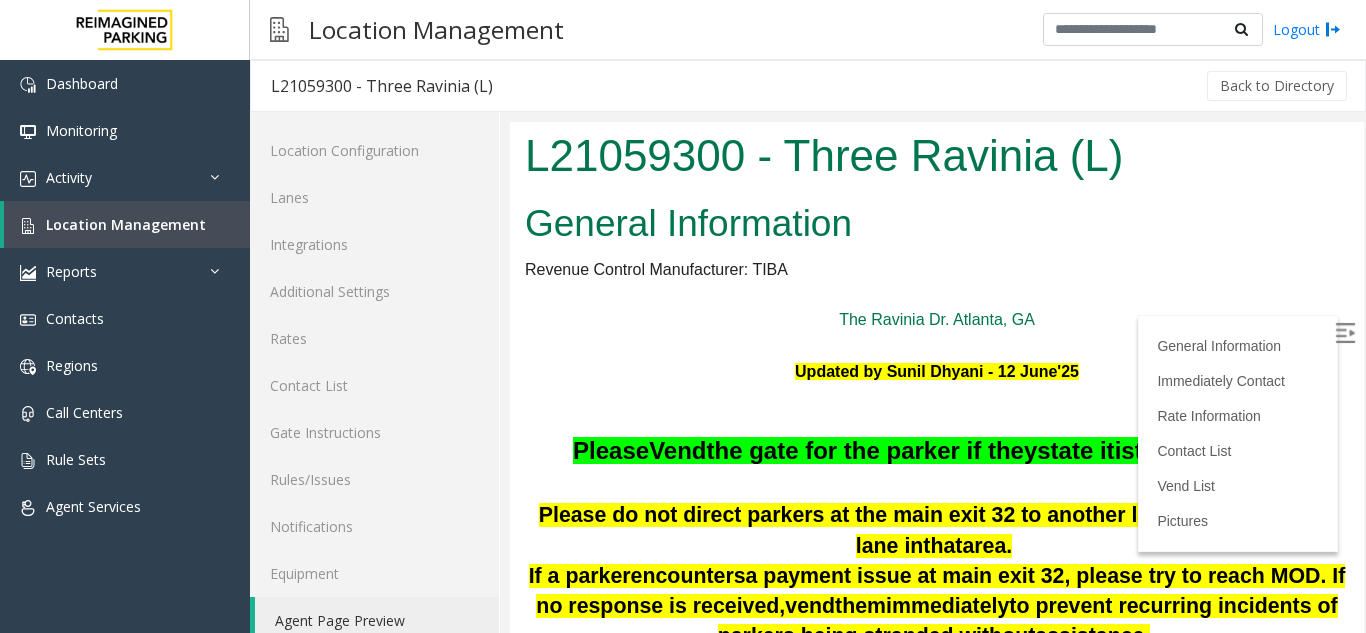 scroll, scrollTop: 0, scrollLeft: 0, axis: both 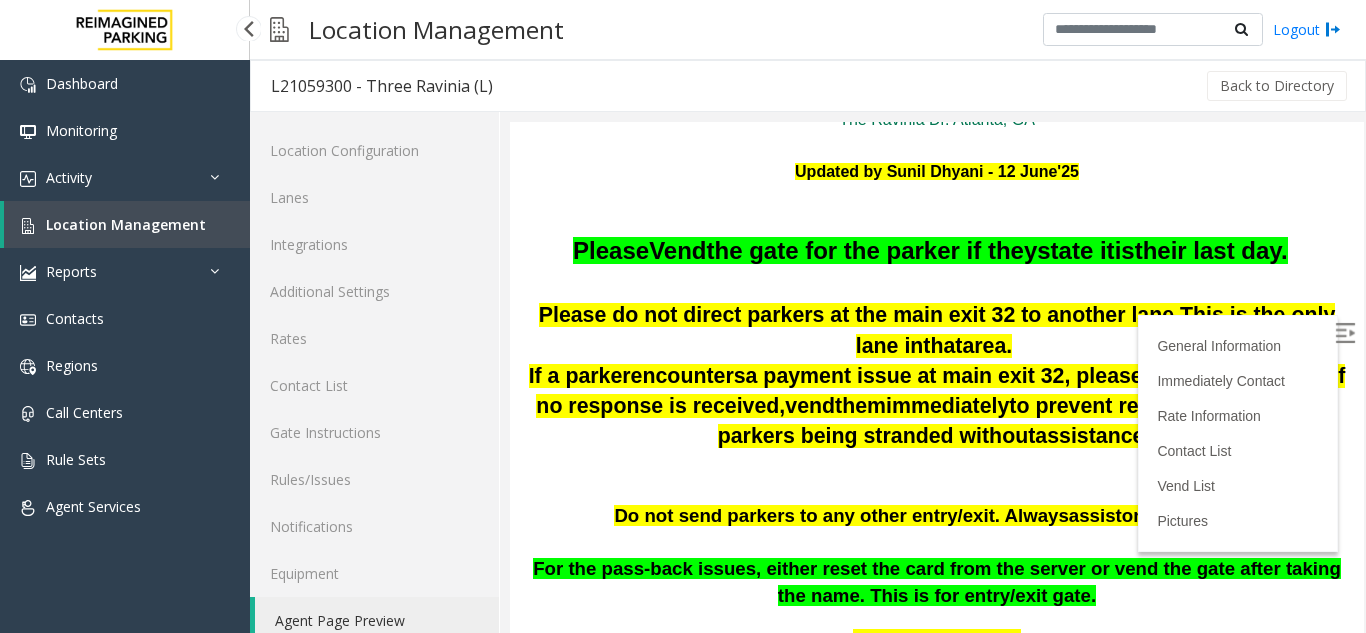click at bounding box center (248, 28) 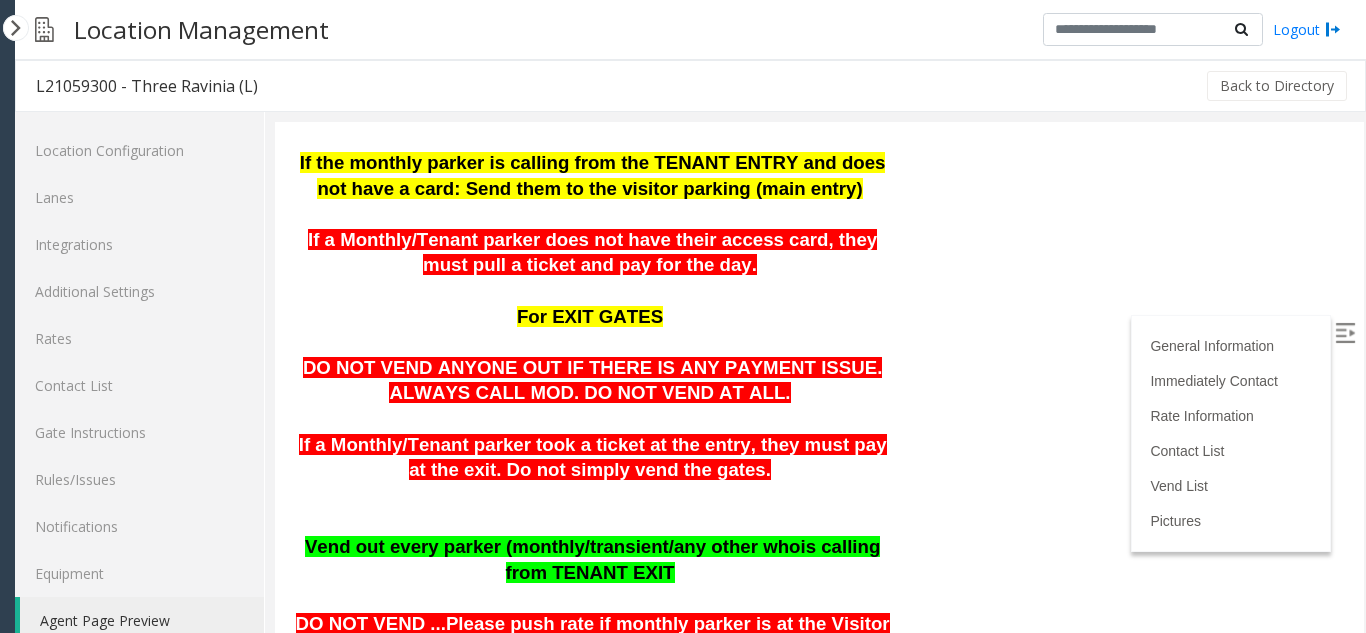 scroll, scrollTop: 900, scrollLeft: 0, axis: vertical 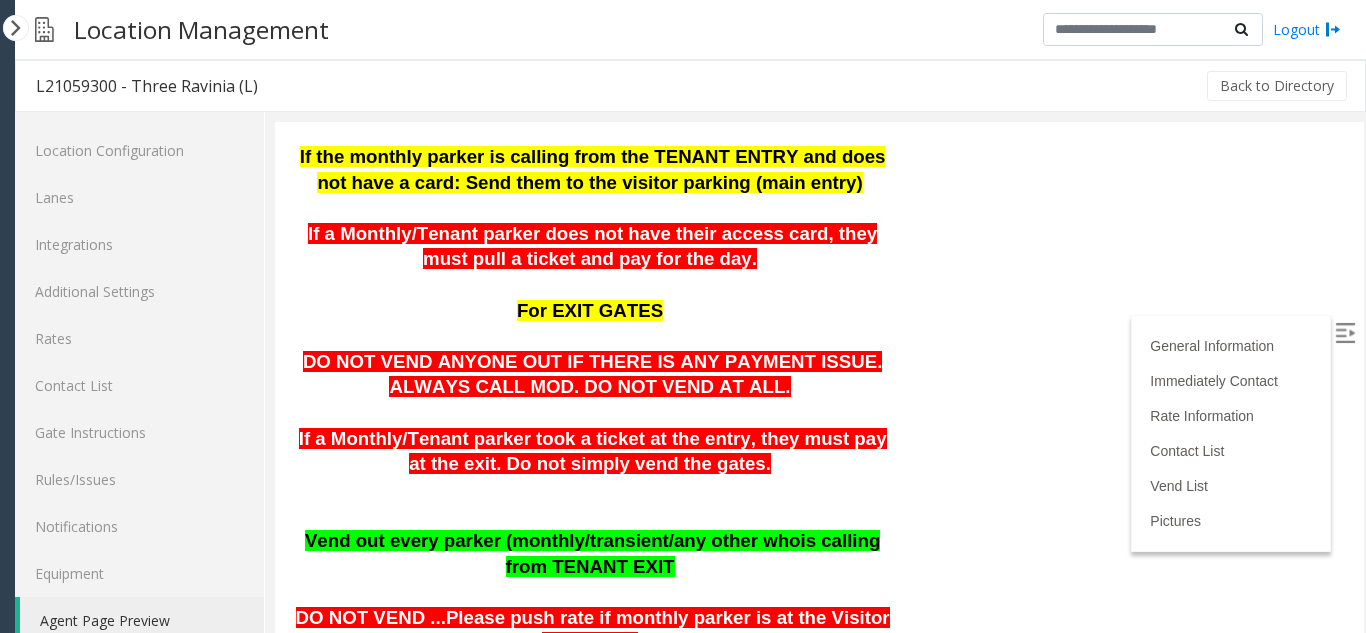 click on "L[NUMBER]-[NUMBER]   [STREET] (L)
General Information
Revenue Control Manufacturer: TIBA
[STREET] [DIRECTION]. [CITY], [STATE] Updated by [FIRST] [LAST] - [MONTH] [DAY]'[YEAR] Please  Vend  the gate for the parker if they  state   it  is  their last day.     Please do not direct parkers at the main exit 32 to another lane .   This is the only lane in  that  area.   If a parker  encounters  a payment issue at main exit 32, please try to reach MOD. If no response is received,  vend  them  immediately  to prevent recurring incidents of parkers being stranded without  assistance .   Do not send parkers to any other entry/exit. Always  assist  on the first call. For the pass-back issues, either reset the card from the server or vend the gate after taking the name. This is for entry/exit gate.
For ENTRY GATES   DO NOT VEND ANYONE (entry gate) IN THE PARKING AREA (NON-VISITOR) WITHOUT CALLING MOD [FIRST] [PHONE]             For EXIT GATES               ." at bounding box center (819, -510) 